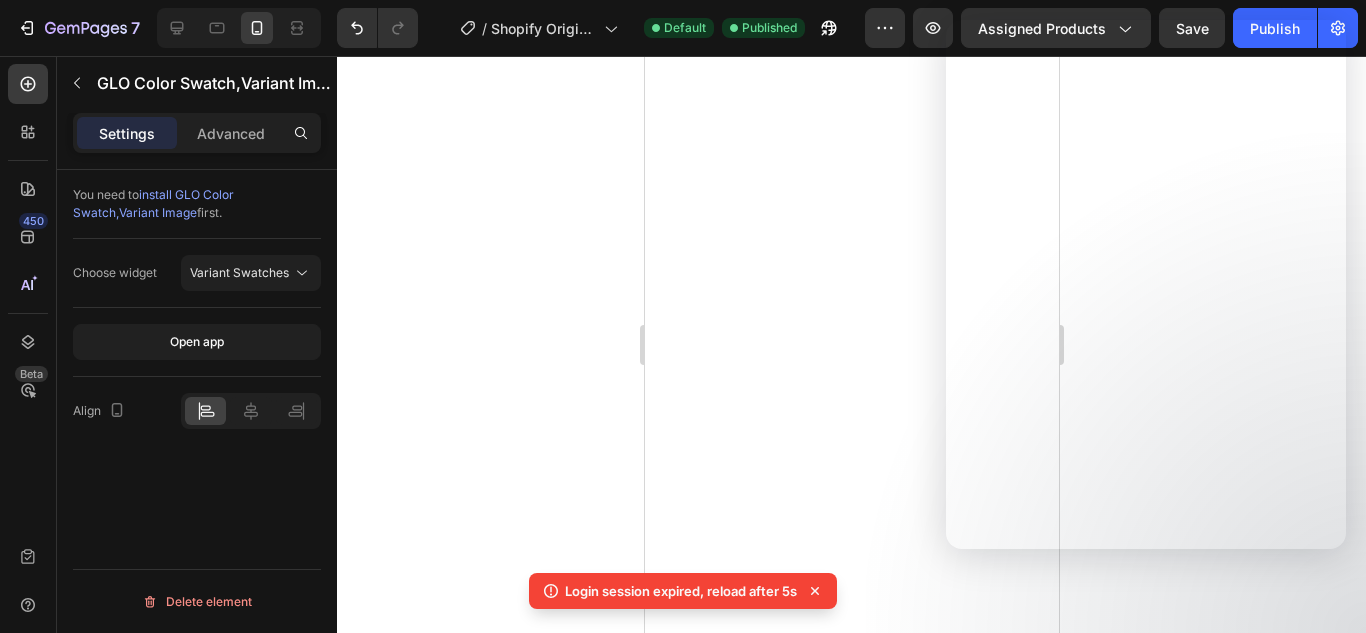 scroll, scrollTop: 0, scrollLeft: 0, axis: both 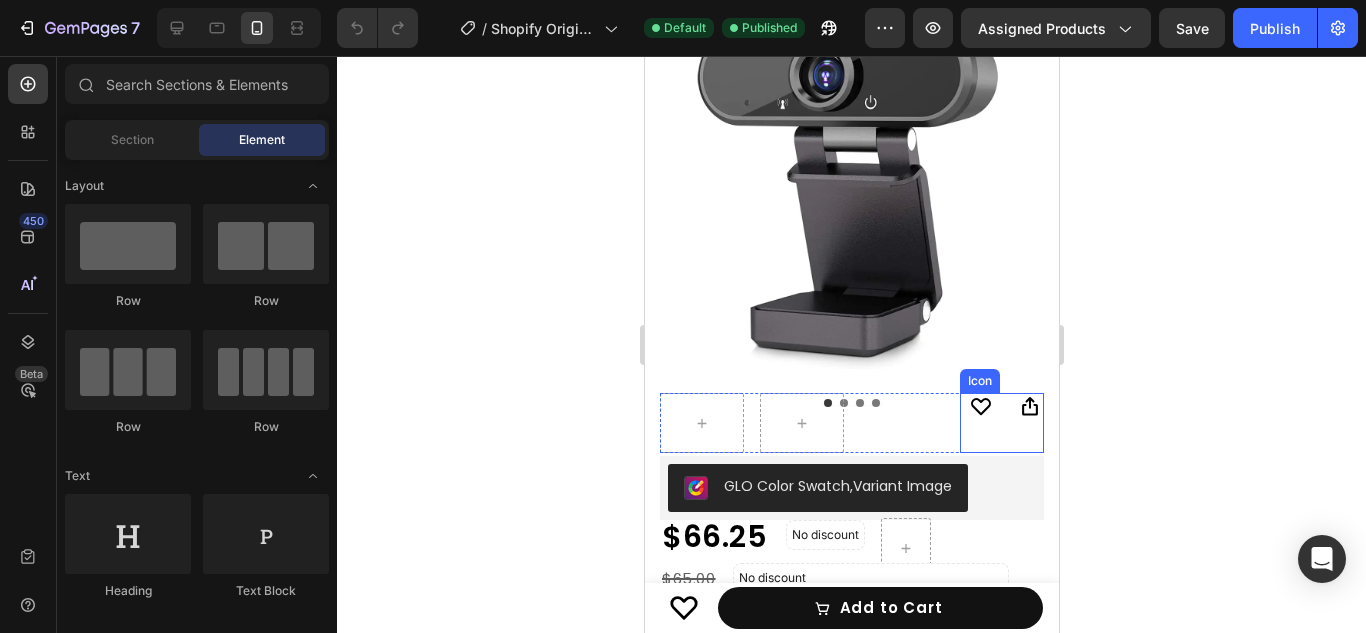 click on "Icon" at bounding box center (1001, 407) 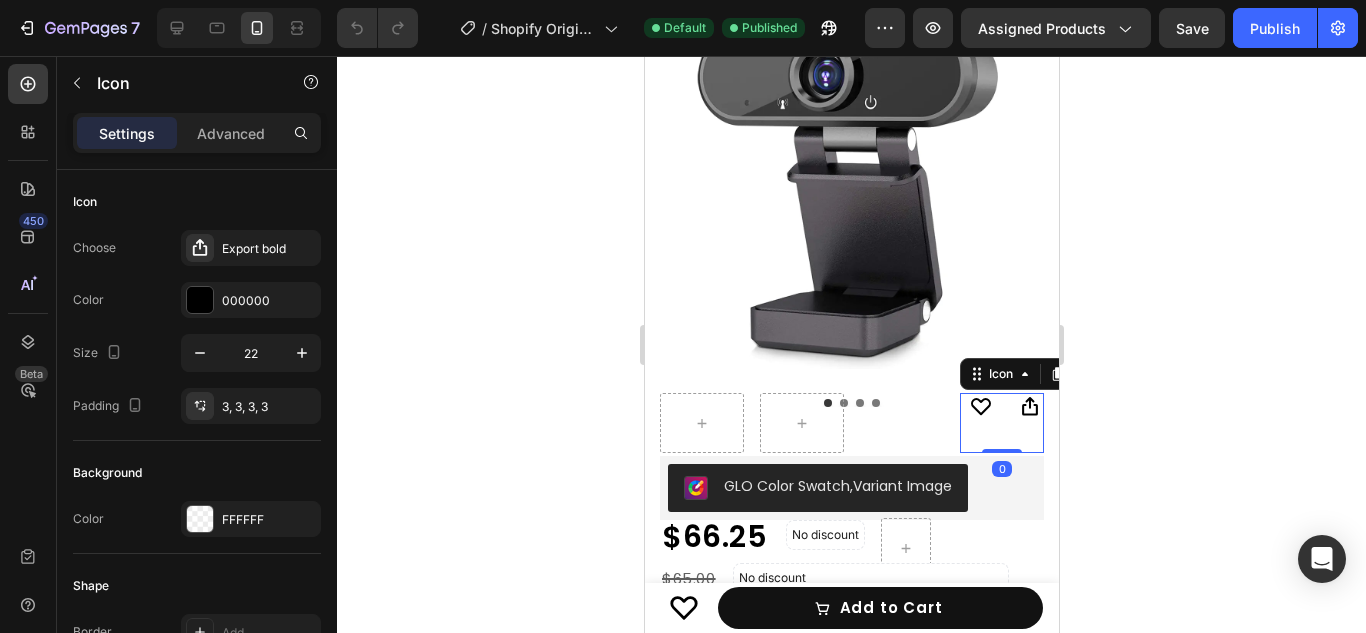 click on "Icon   0" at bounding box center [1001, 407] 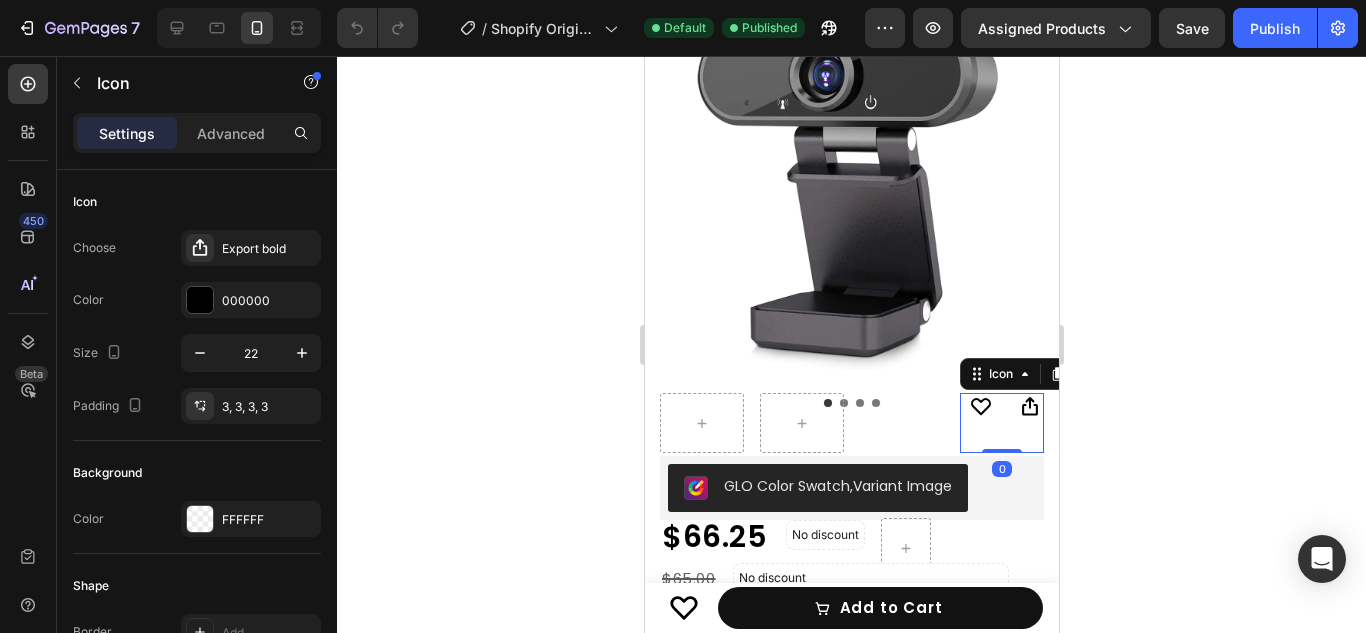 click 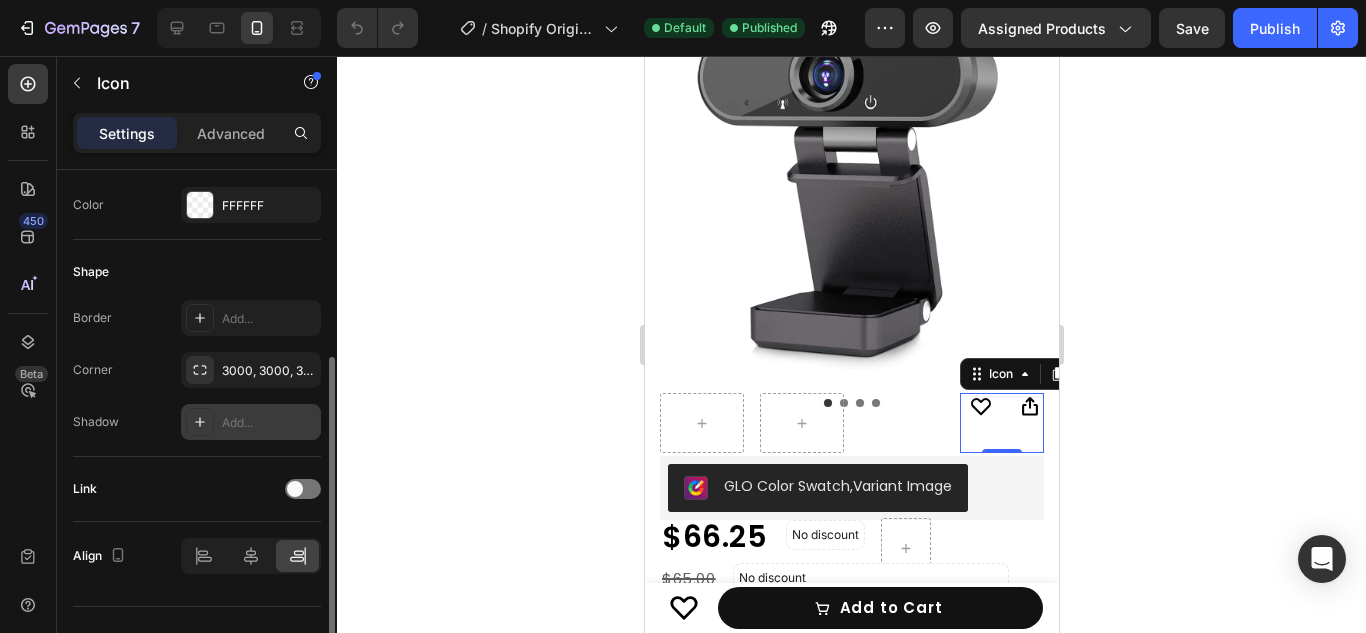 scroll, scrollTop: 313, scrollLeft: 0, axis: vertical 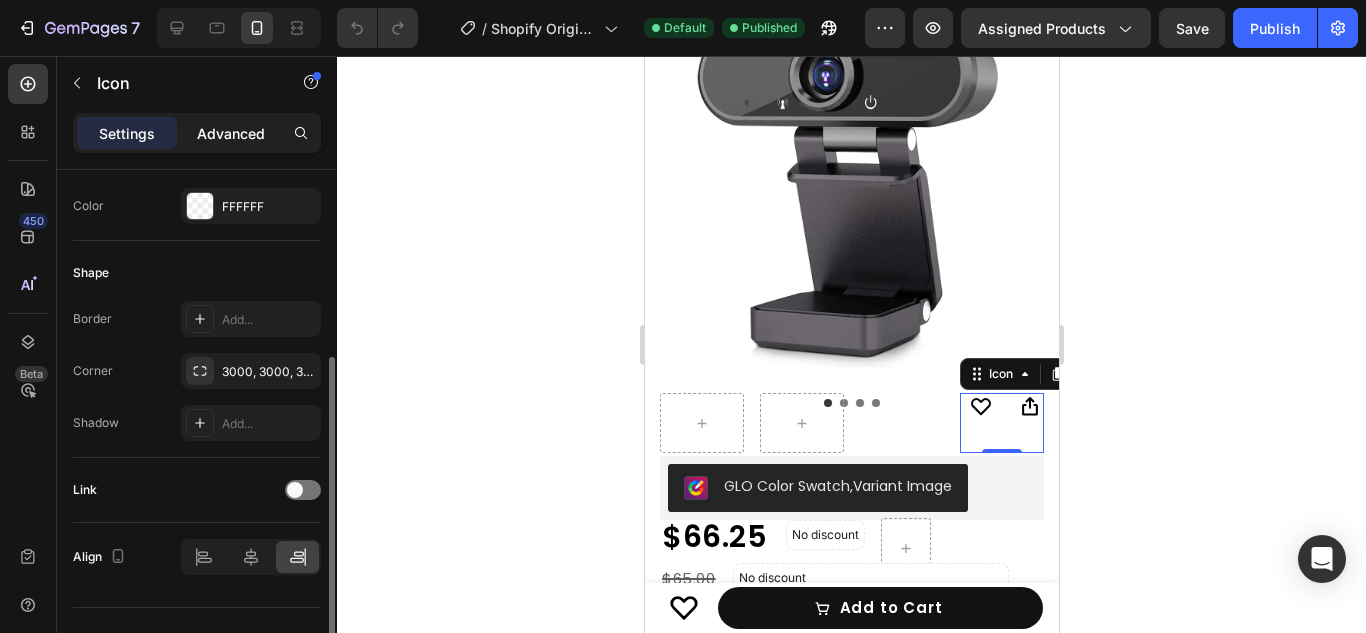 click on "Advanced" at bounding box center (231, 133) 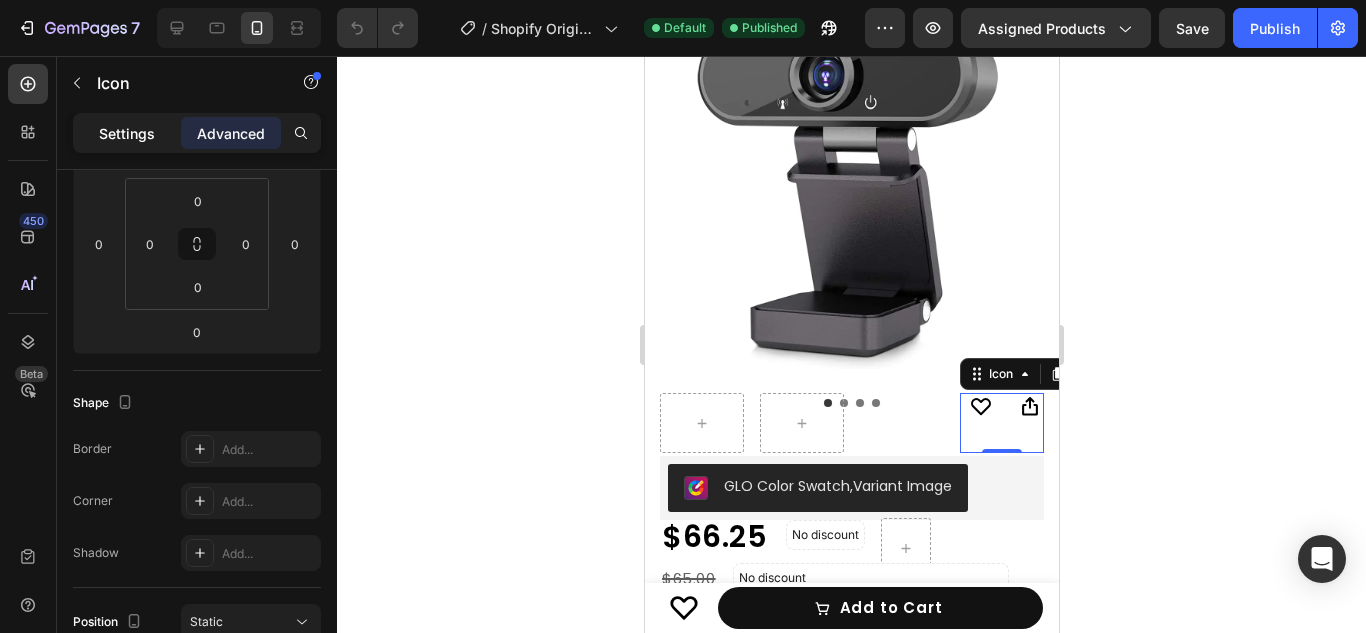click on "Settings" at bounding box center (127, 133) 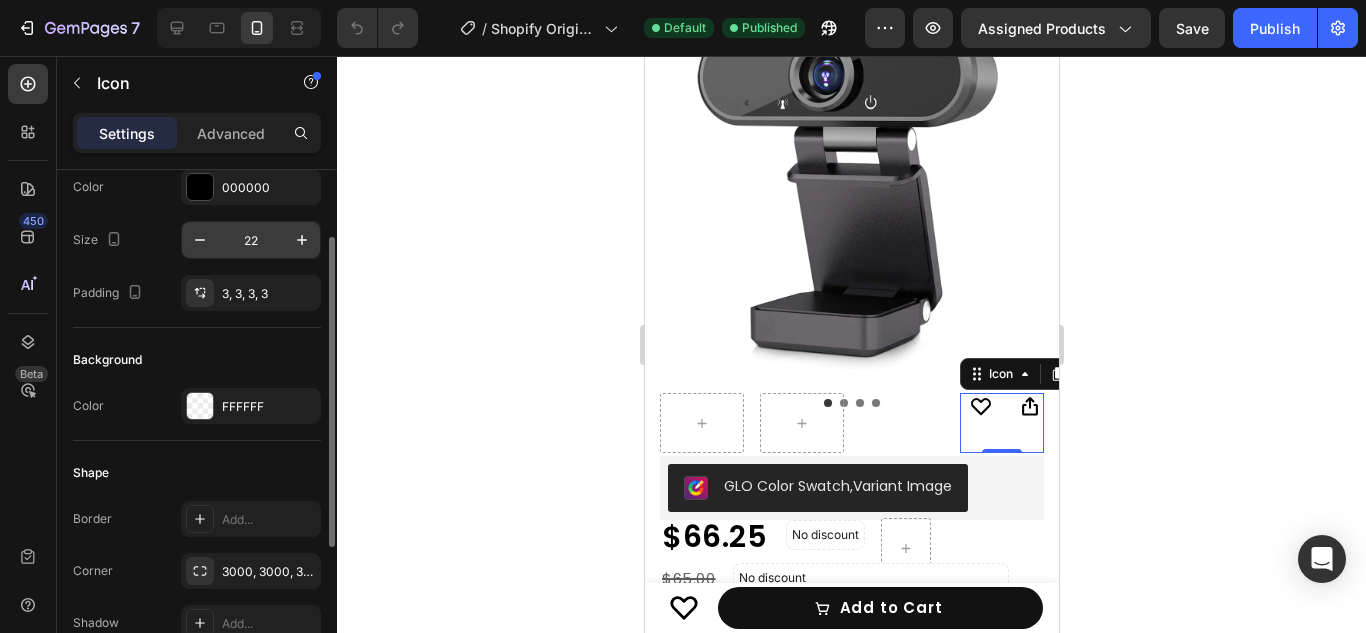 scroll, scrollTop: 114, scrollLeft: 0, axis: vertical 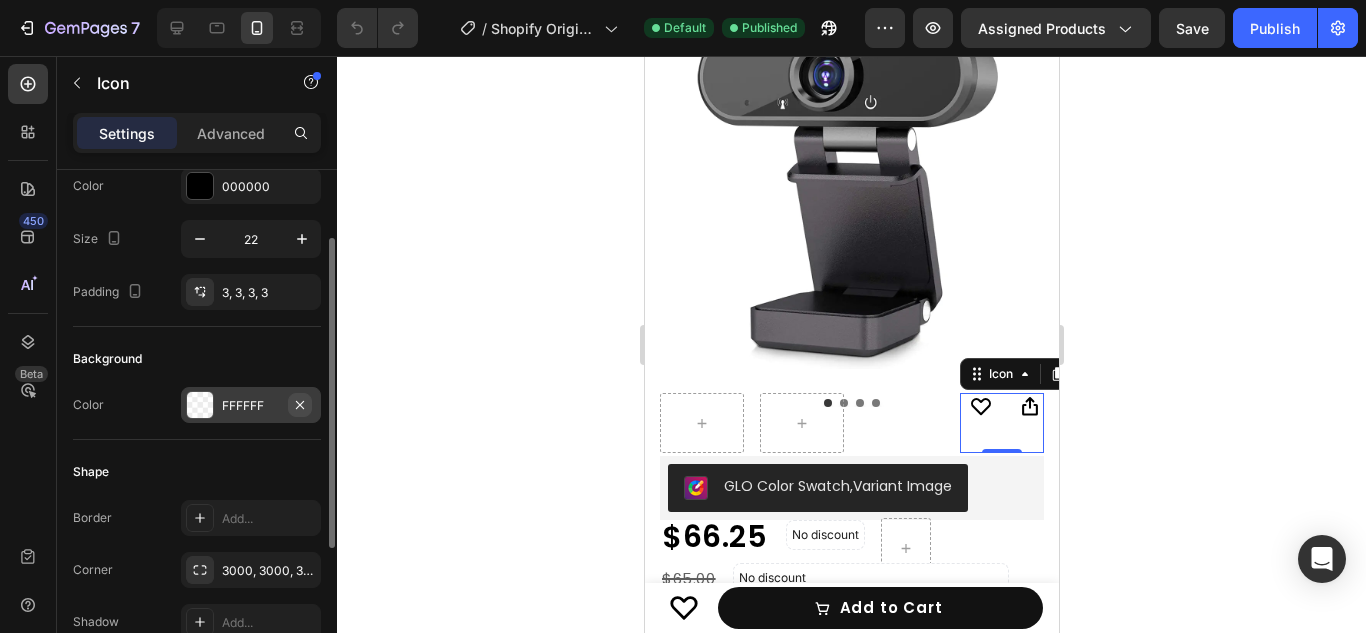 click 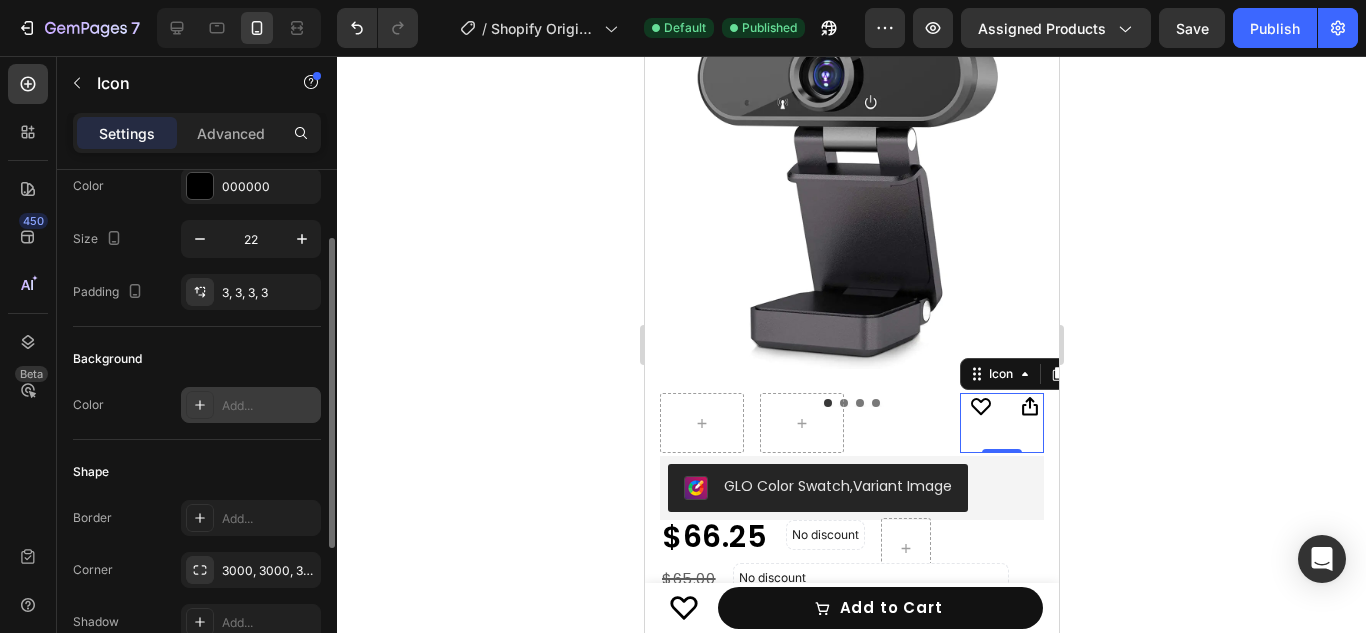 click on "Icon   0" at bounding box center [1001, 407] 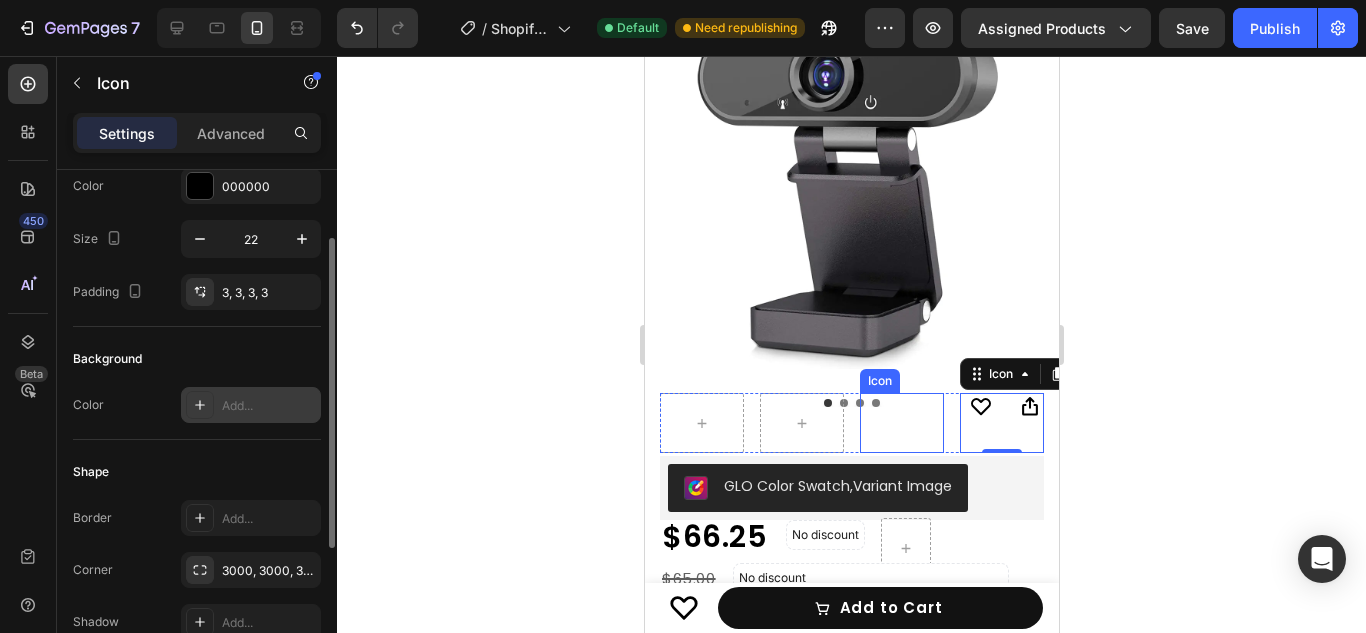 click on "Icon" at bounding box center [951, 406] 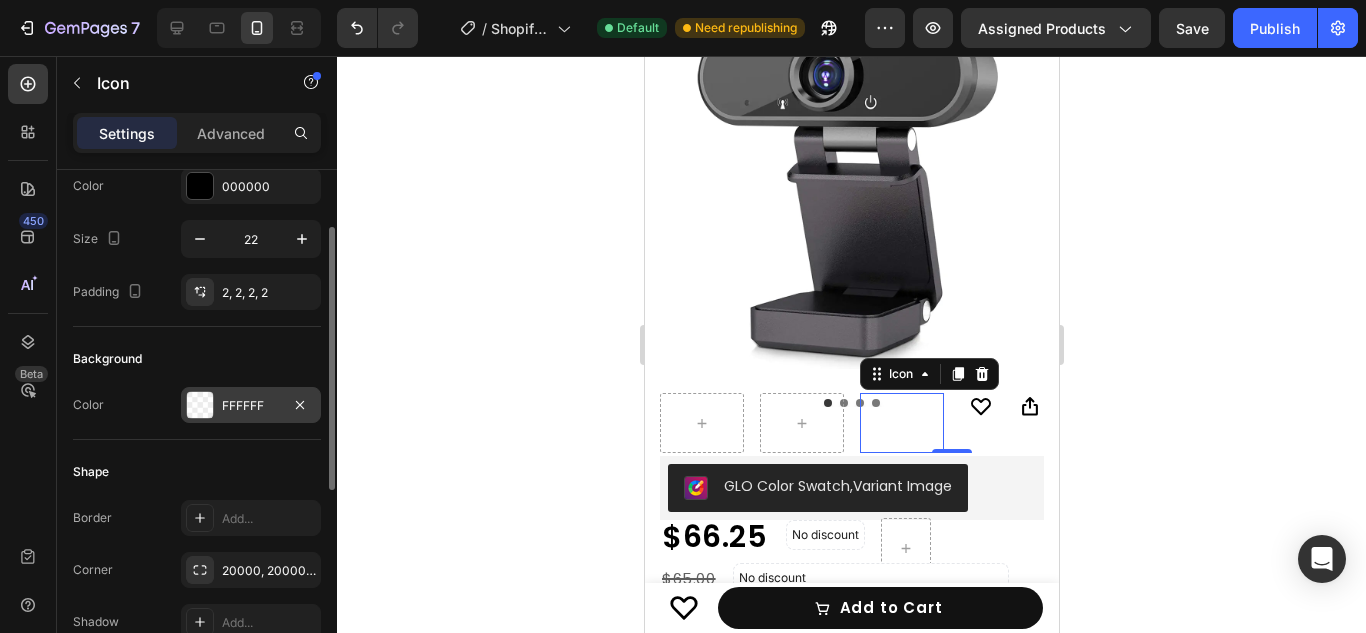 click on "FFFFFF" at bounding box center (251, 406) 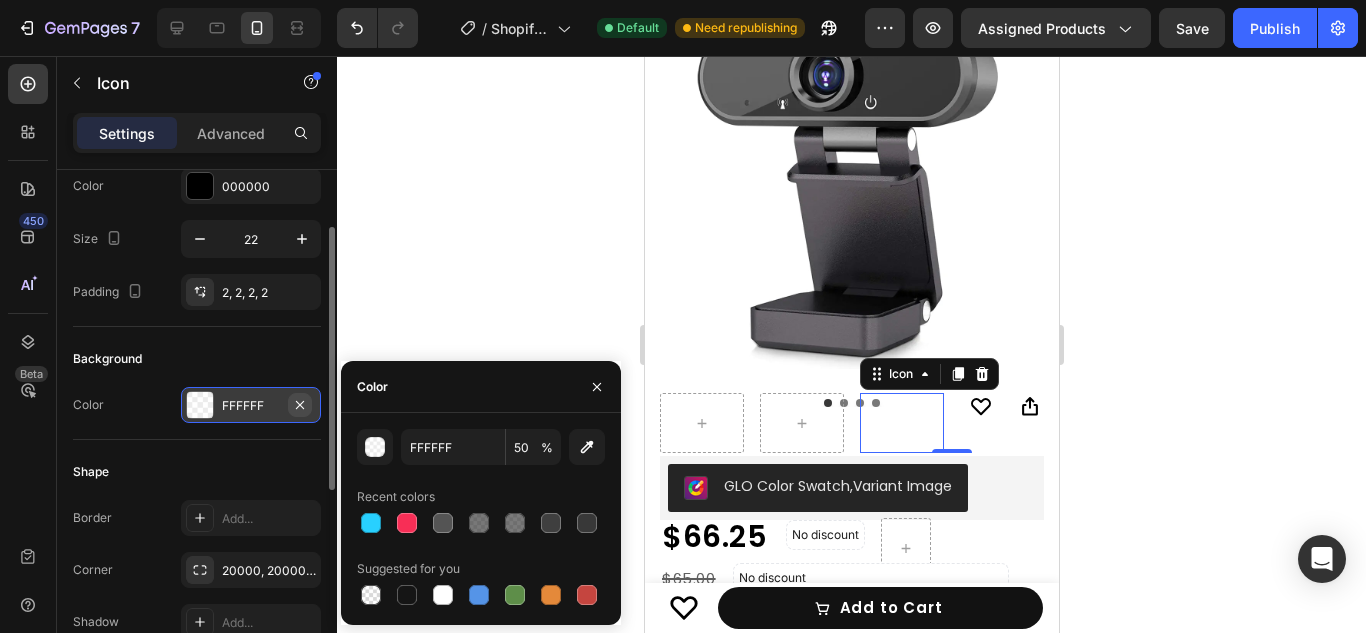 click 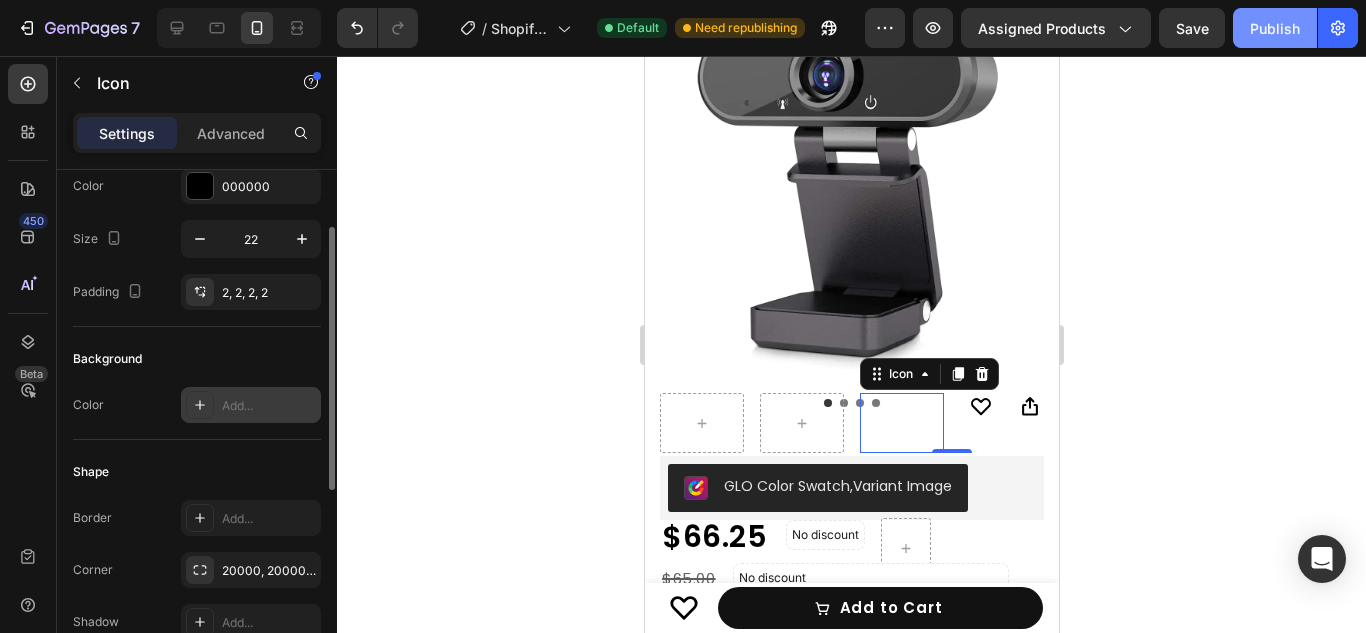 click on "Publish" at bounding box center [1275, 28] 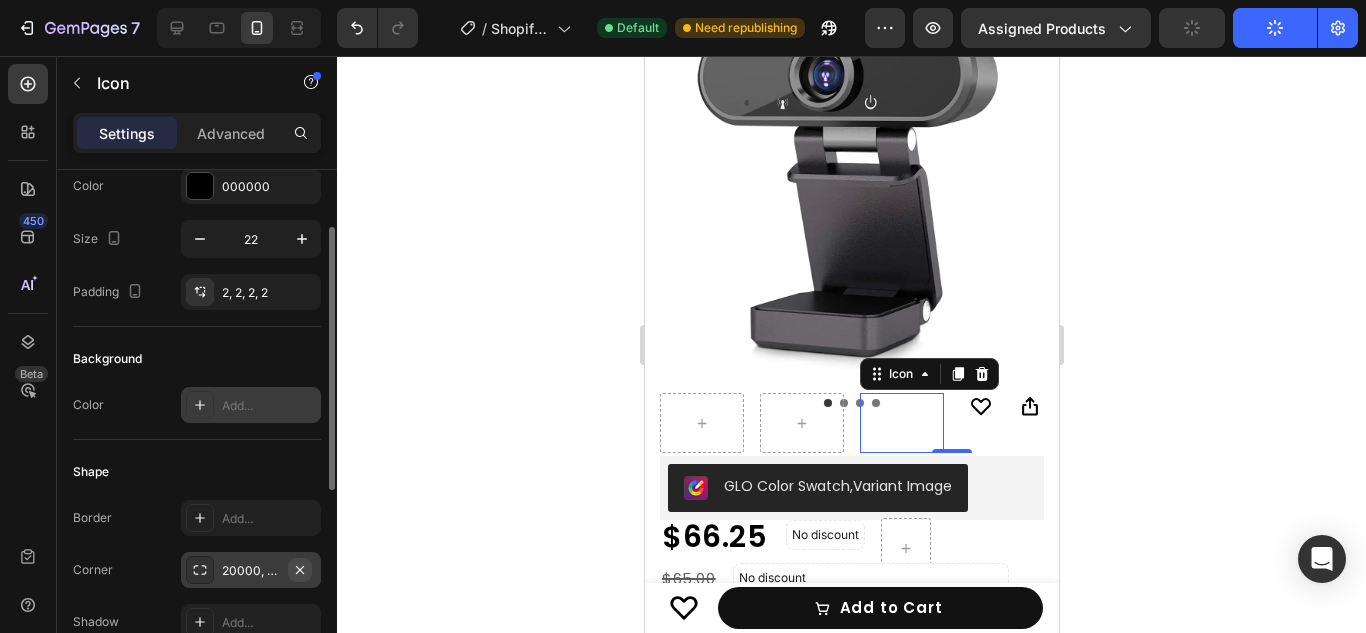 click 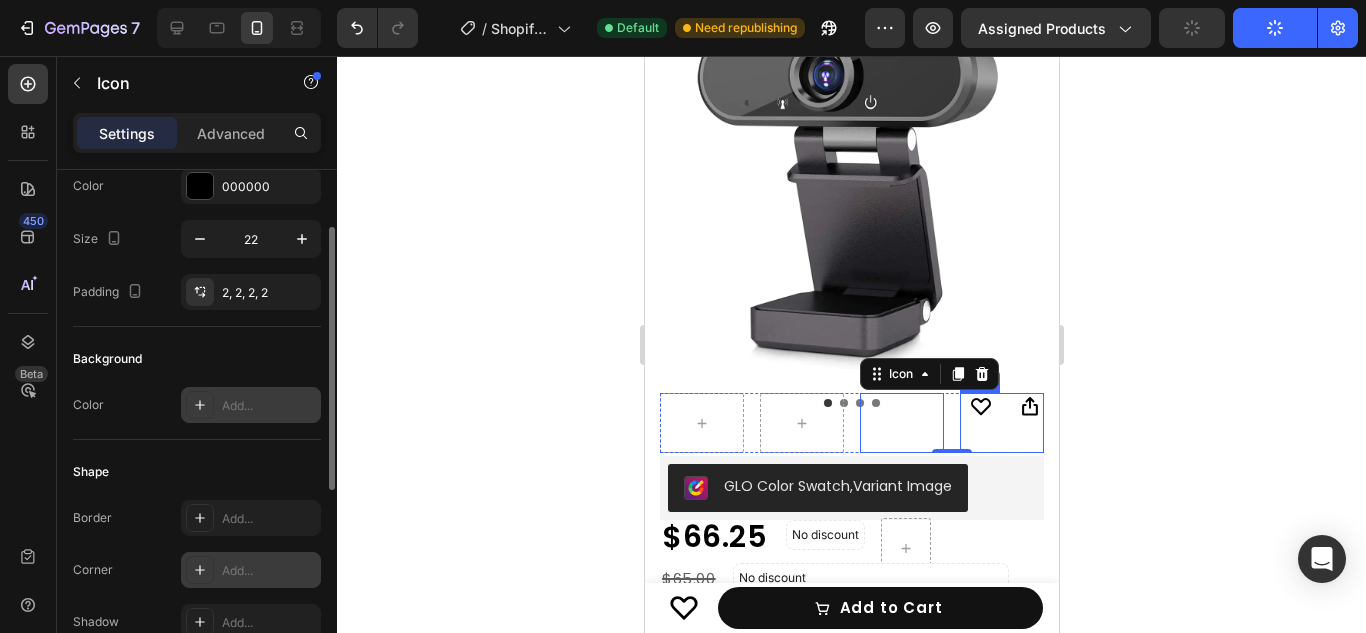 click 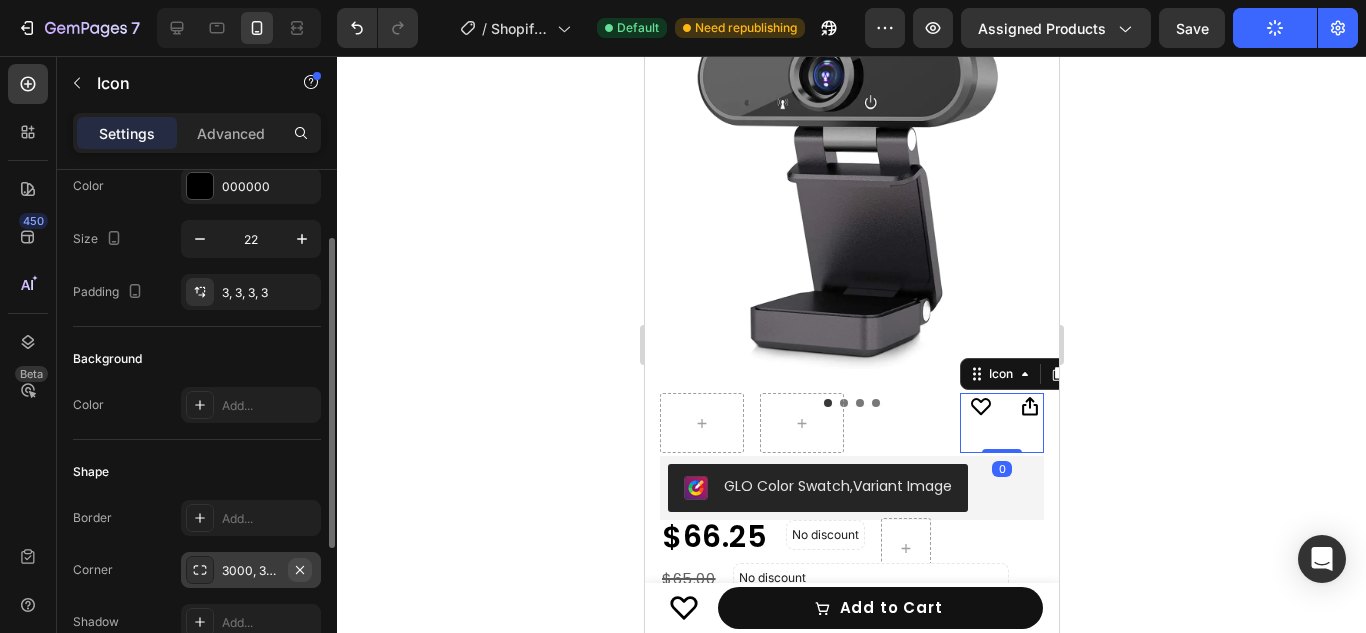 click 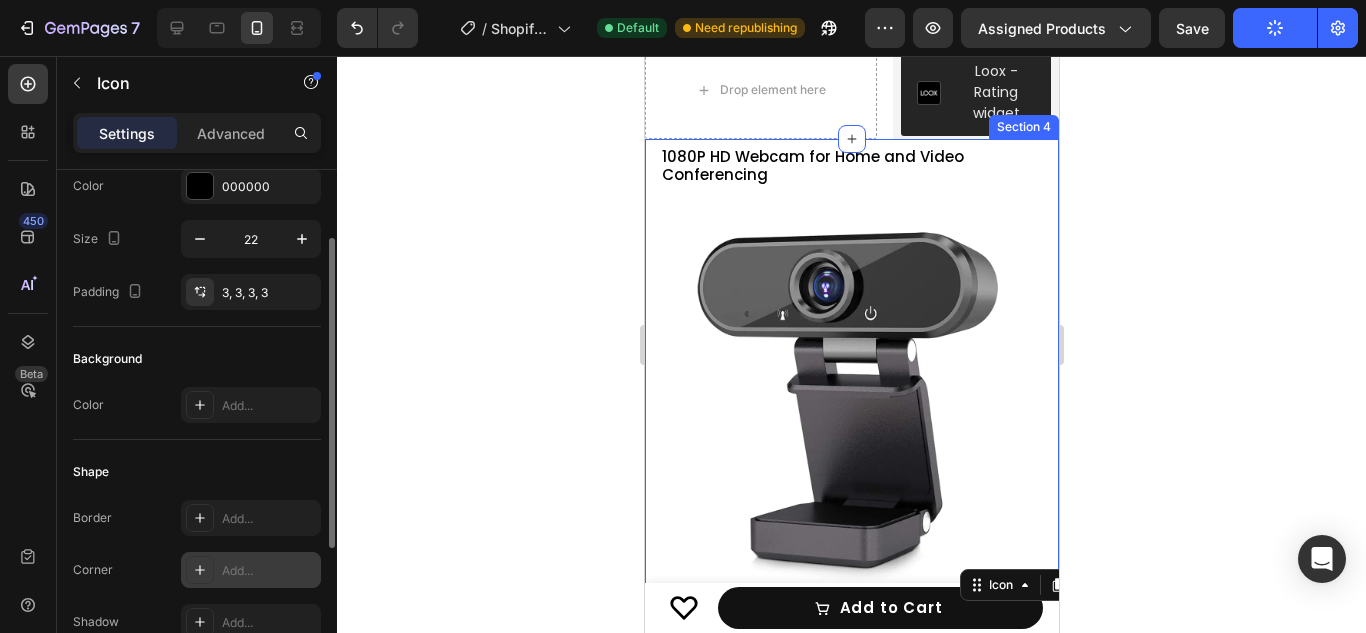 scroll, scrollTop: 0, scrollLeft: 0, axis: both 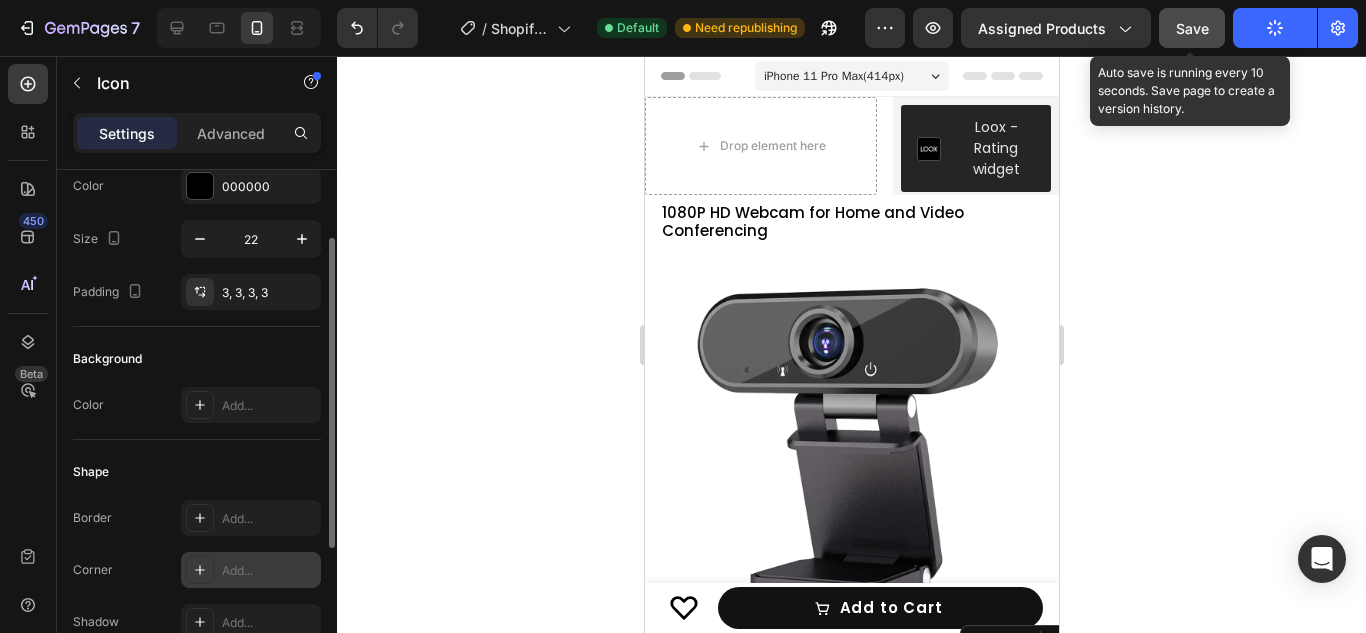 click on "Save" at bounding box center (1192, 28) 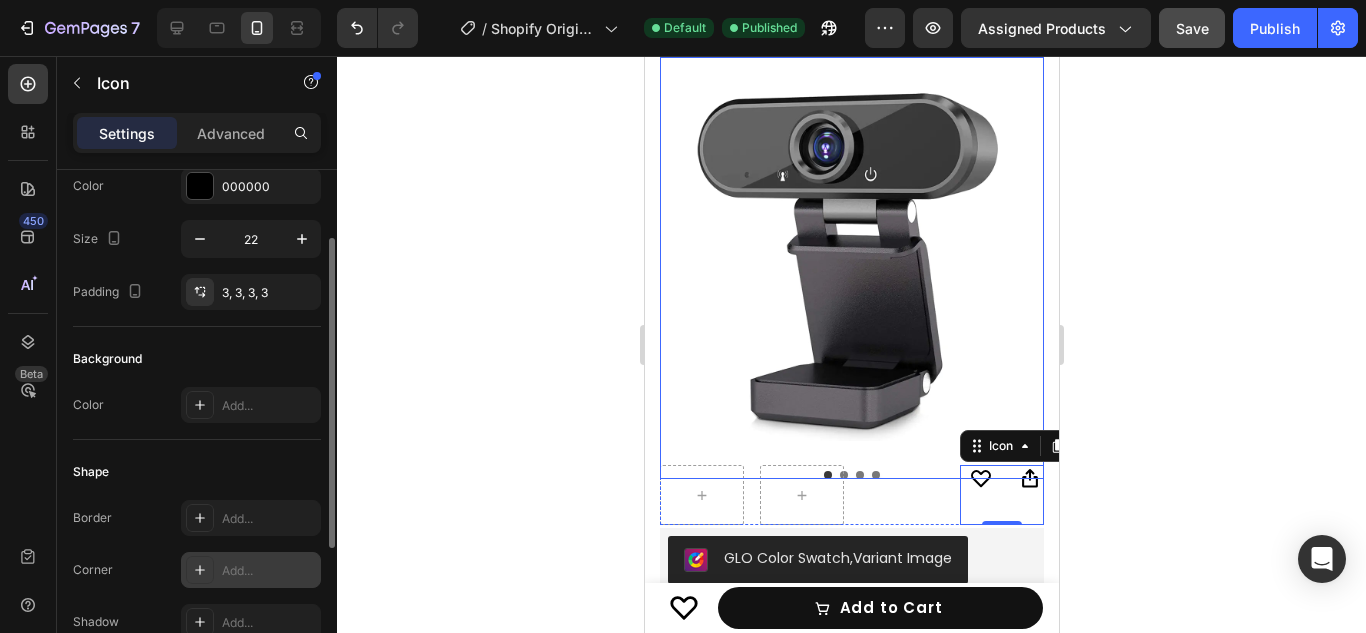 scroll, scrollTop: 206, scrollLeft: 0, axis: vertical 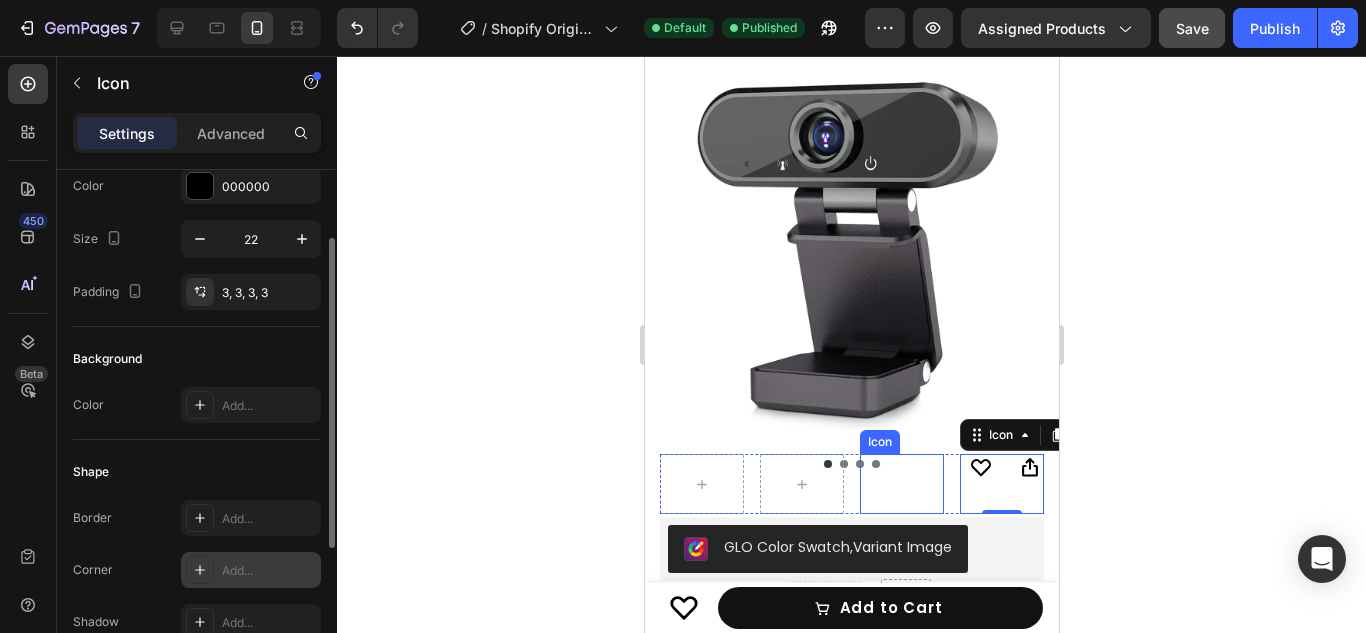 click on "Icon" at bounding box center [951, 467] 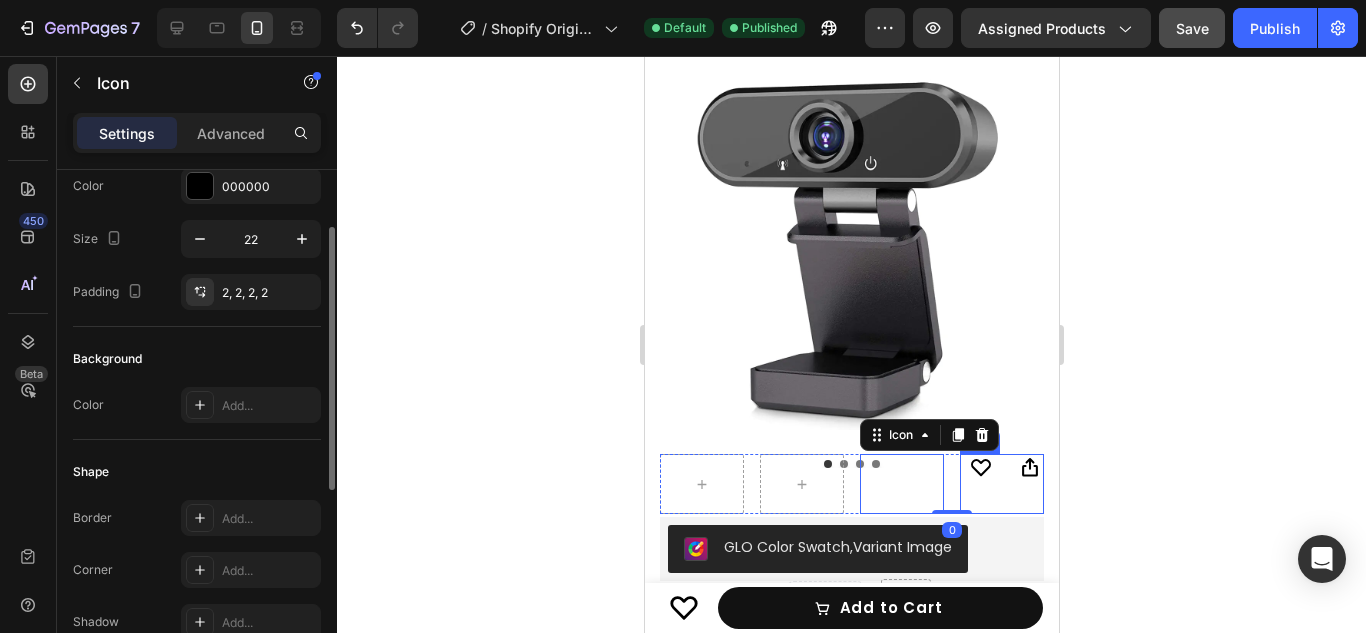 click on "Icon" at bounding box center [1001, 468] 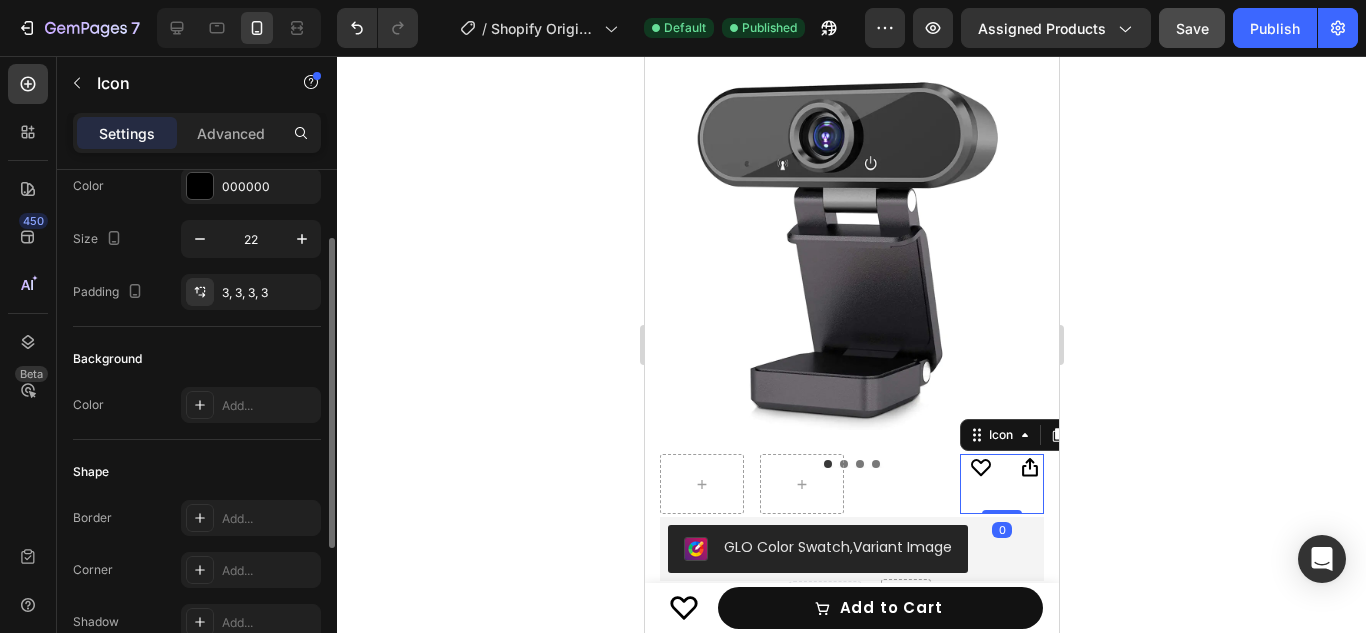 click on "Icon" at bounding box center (951, 467) 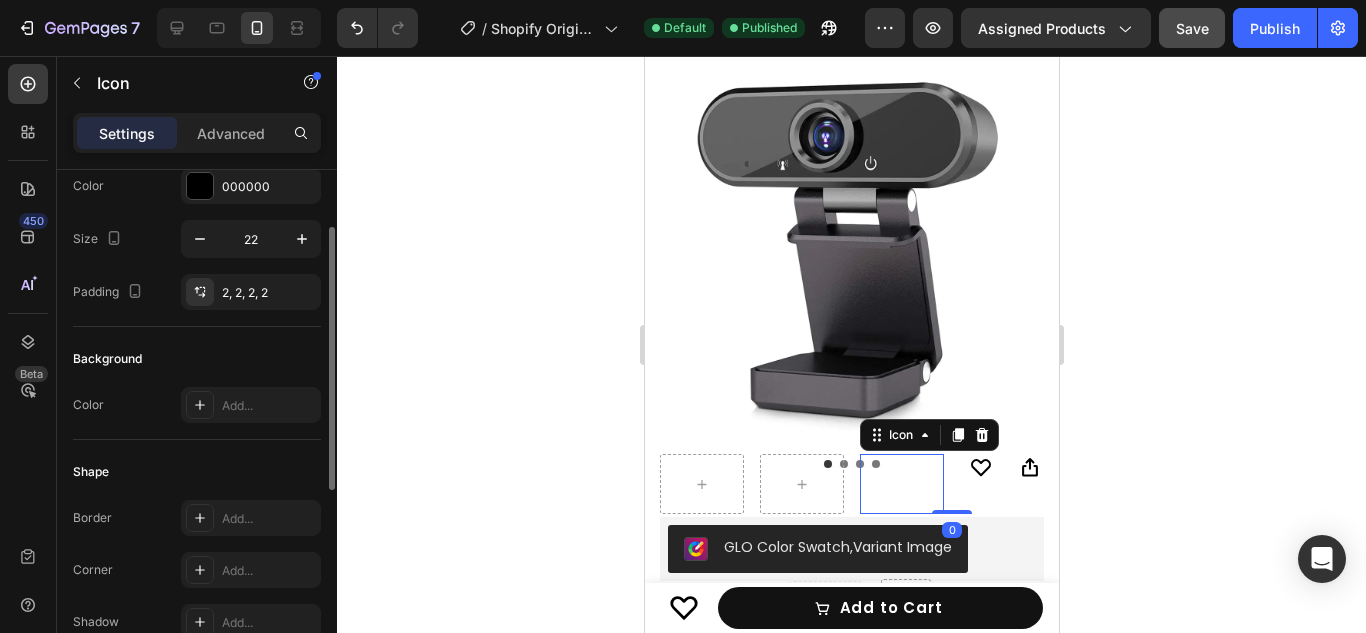 click on "Icon" at bounding box center (1001, 468) 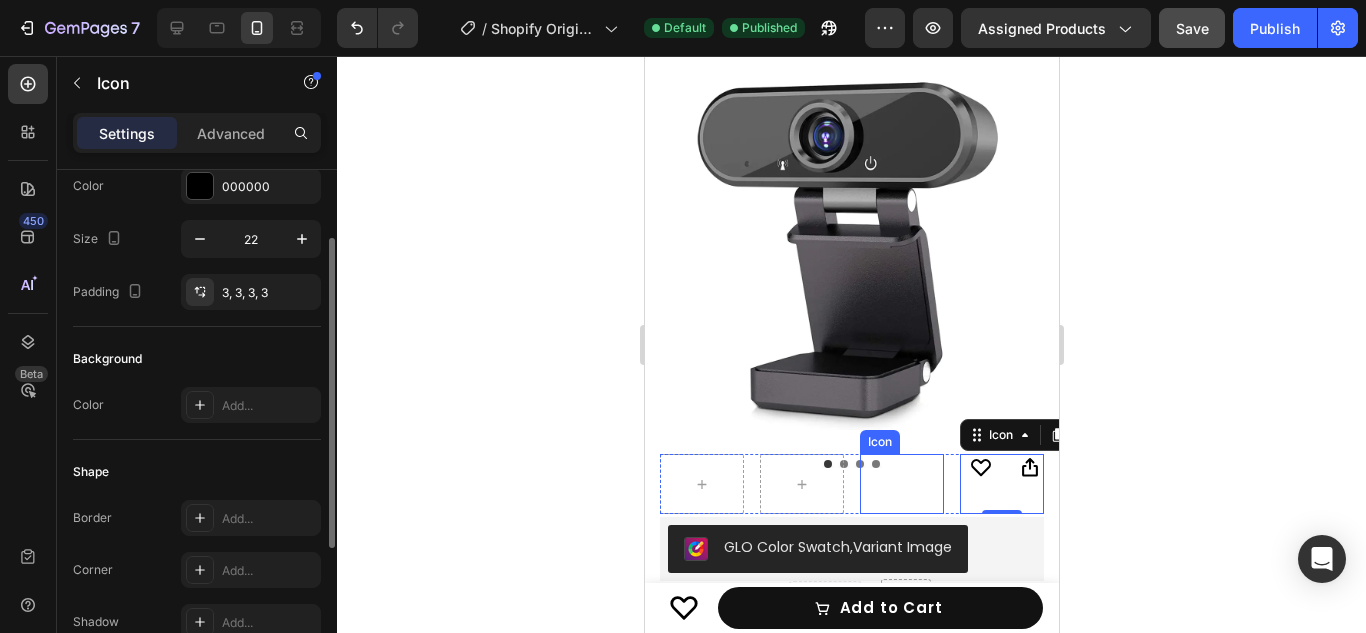 click on "Icon" at bounding box center (951, 467) 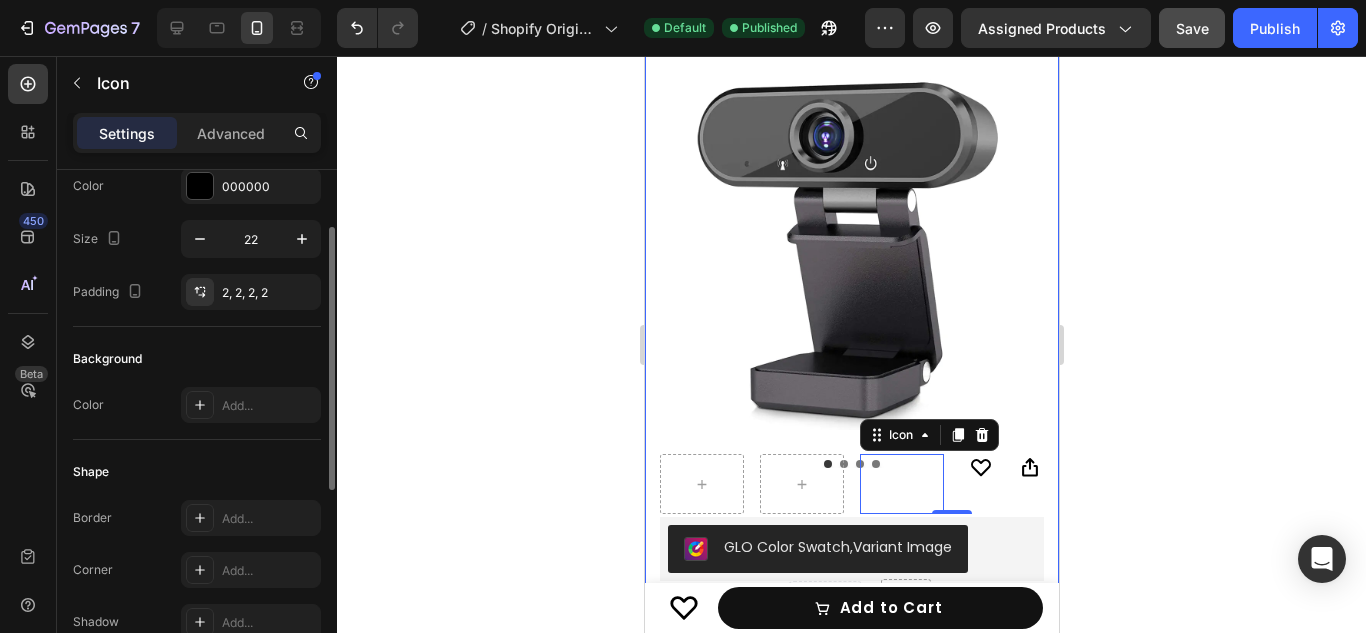 click on "1080P HD Webcam for Home and Video Conferencing Product Title Product Images
Icon   0
Icon Row Row
Icon Boosts immunity and defense Text Block
Icon Boosts immunity and defense Text Block
Icon Boosts immunity and defense Text Block Row Icon Icon Icon Icon Icon Icon List Briana M. Text Block Row Verified Buyer Item List Row “At vero eos et accusamus et iusto odio dignissimos ducimus qui blanditiis praesentium voluptatum” Text Block Row GLO Color Swatch,Variant Image GLO Color Swatch,Variant Image $66.25 Product Price Product Price No discount   Not be displayed when published Discount Tag
Row $65.00 Compare Price Compare Price No discount   Not be displayed when published Discount Tag Row
Row
Row Qty: Heading" at bounding box center (851, 499) 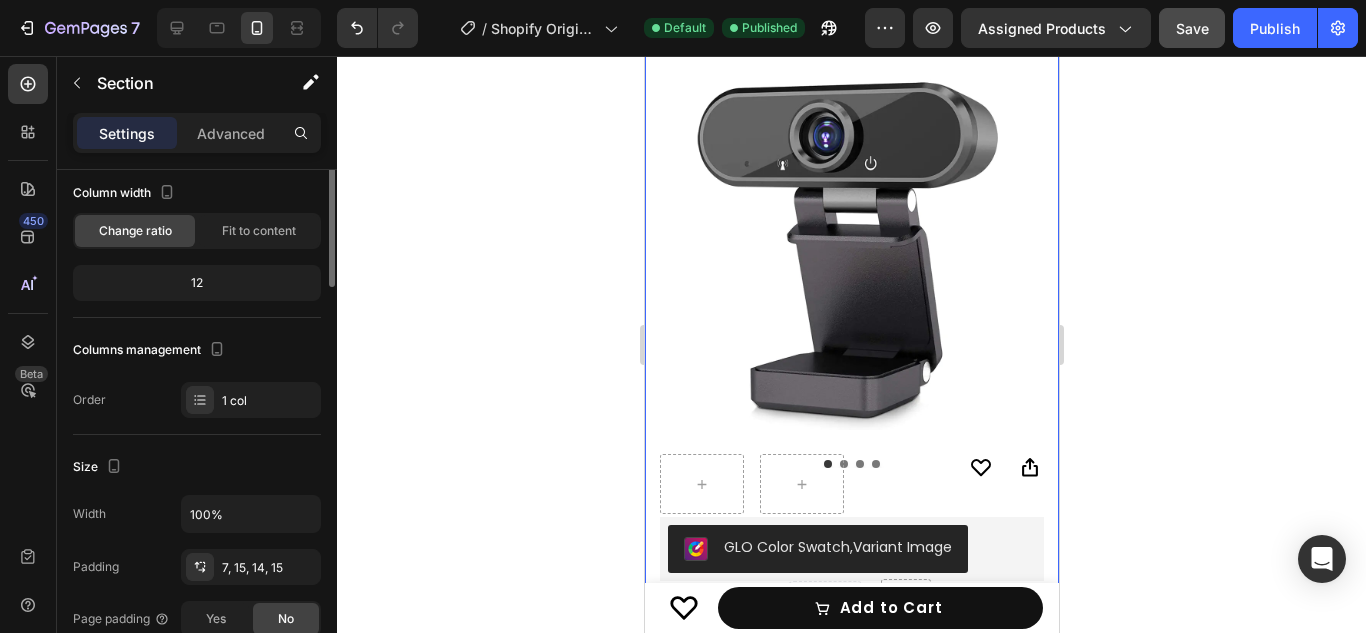 scroll, scrollTop: 0, scrollLeft: 0, axis: both 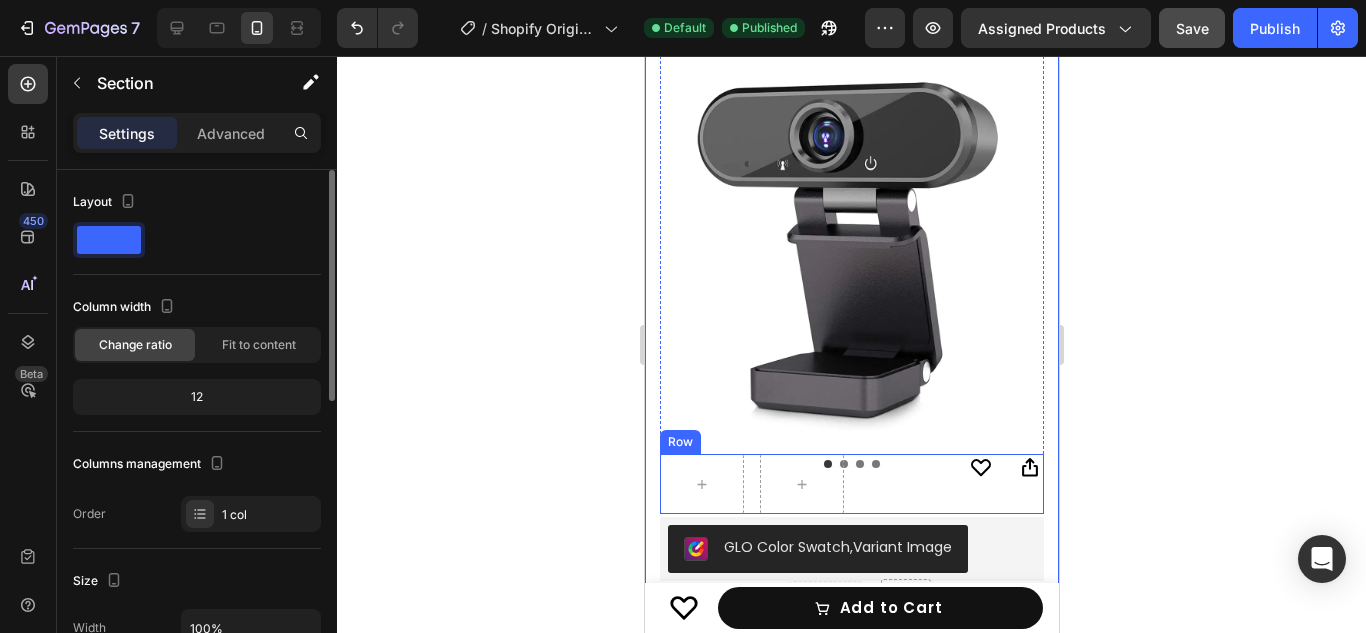 click on "Icon
Icon Row" at bounding box center (851, 484) 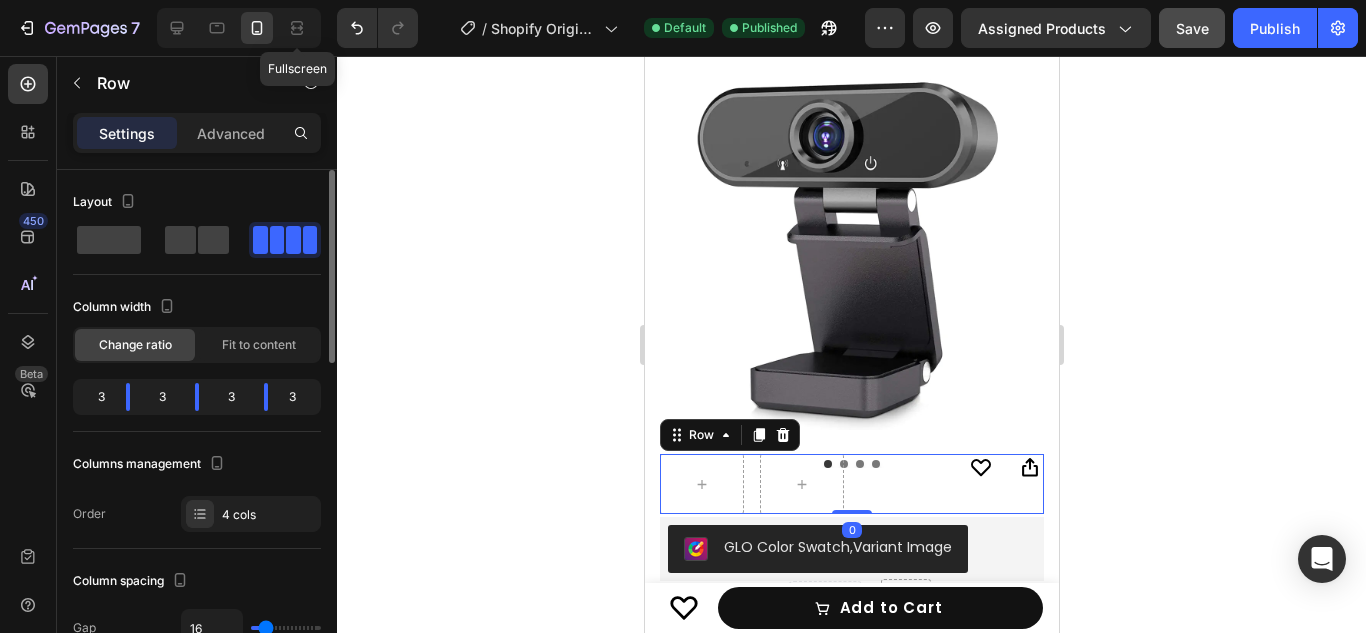 click on "Fullscreen" at bounding box center (239, 28) 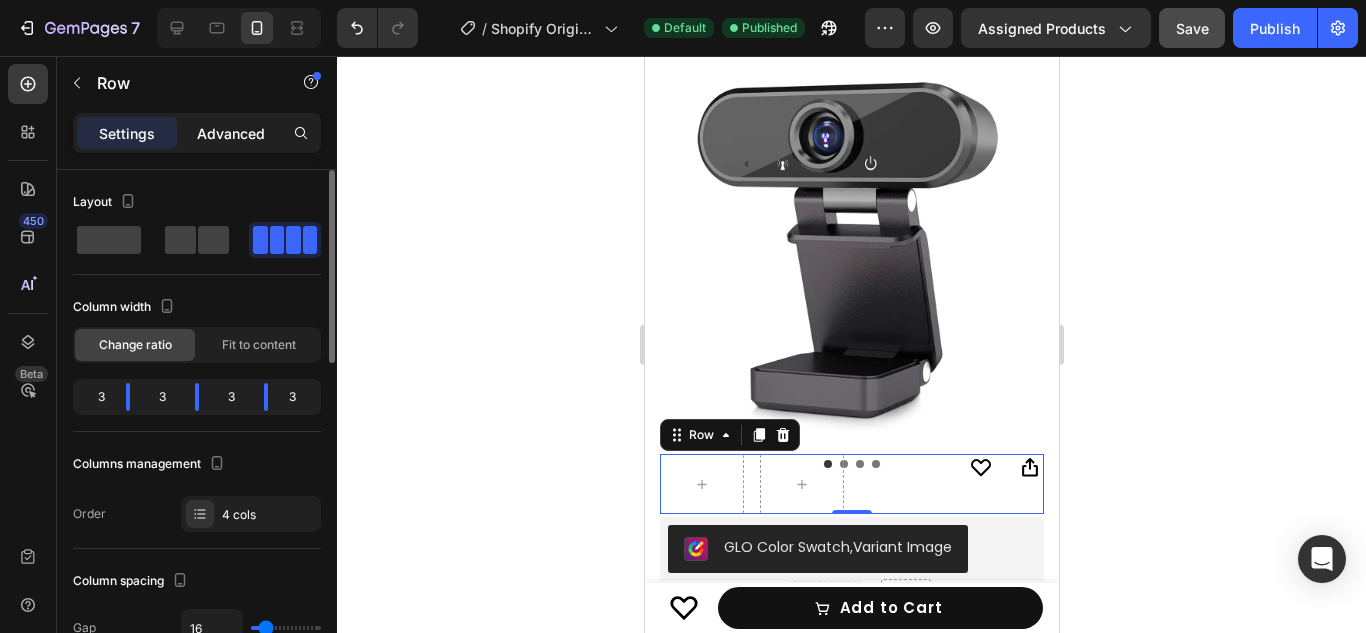 click on "Advanced" at bounding box center [231, 133] 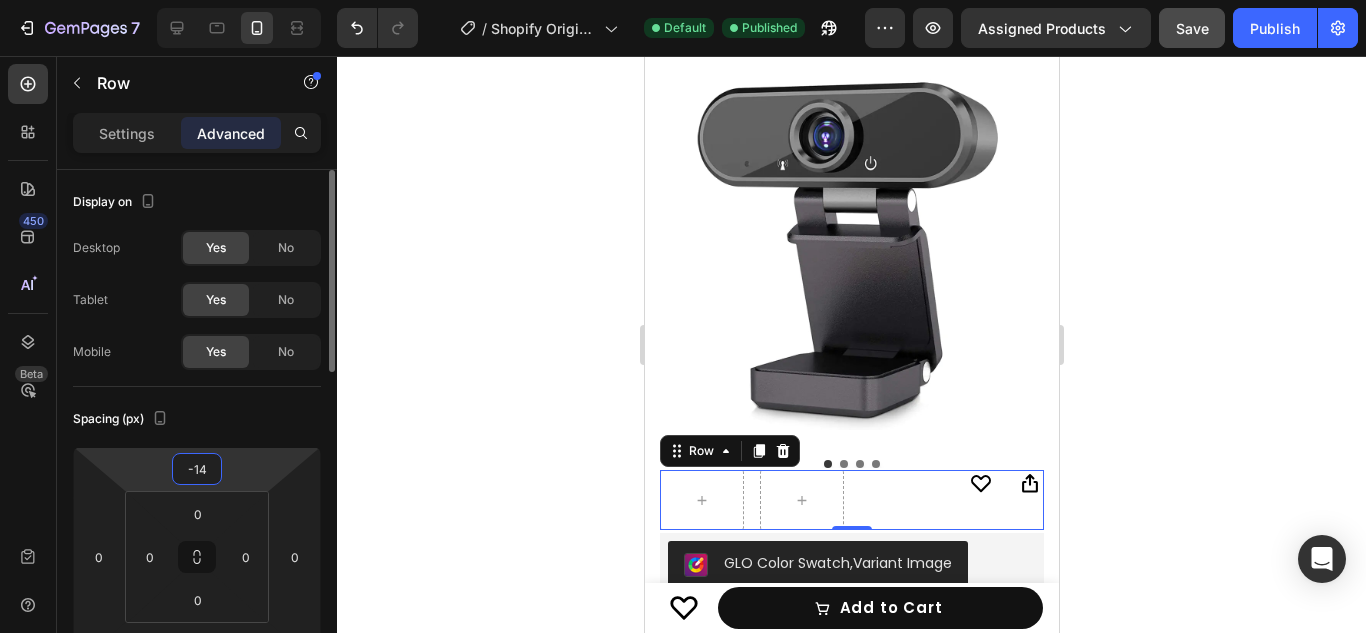 click on "7   /  Shopify Original Product Template Default Published Preview Assigned Products  Save   Publish  450 Beta Sections(18) Elements(84) Section Element Hero Section Product Detail Brands Trusted Badges Guarantee Product Breakdown How to use Testimonials Compare Bundle FAQs Social Proof Brand Story Product List Collection Blog List Contact Sticky Add to Cart Custom Footer Browse Library 450 Layout
Row
Row
Row
Row Text
Heading
Text Block Button
Button
Button Media
Image
Image
Video" at bounding box center [683, 0] 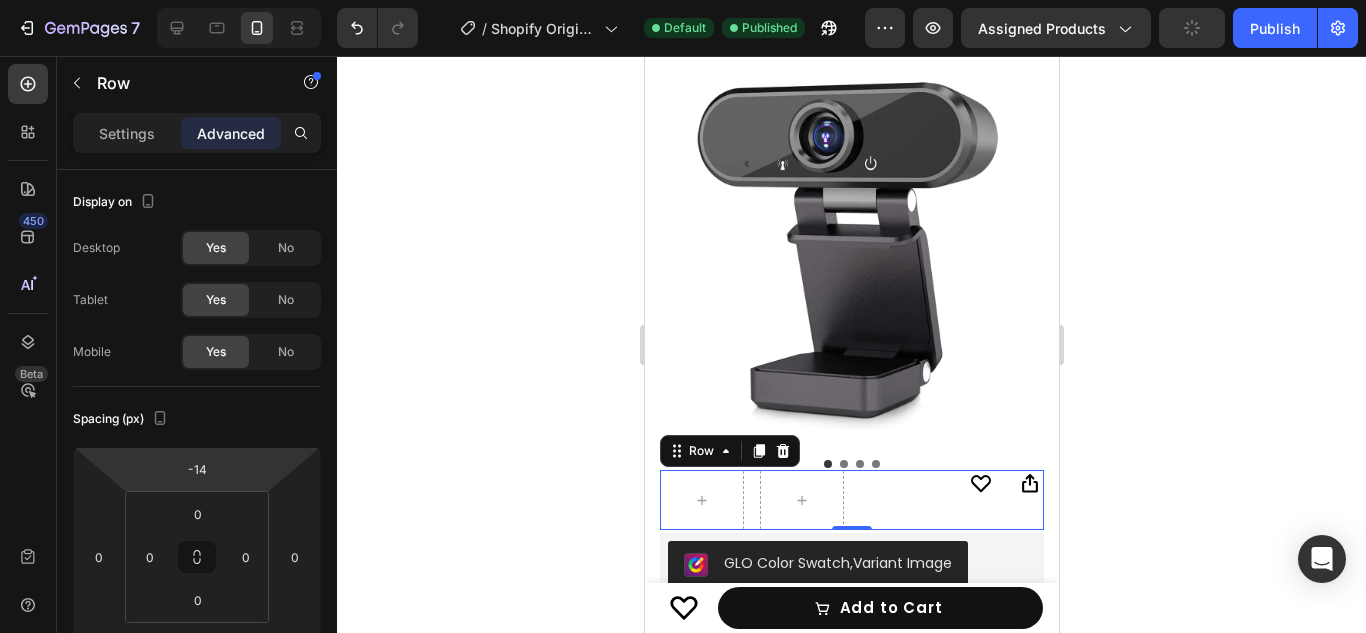 click on "7   /  Shopify Original Product Template Default Published Preview Assigned Products  Publish  450 Beta Sections(18) Elements(84) Section Element Hero Section Product Detail Brands Trusted Badges Guarantee Product Breakdown How to use Testimonials Compare Bundle FAQs Social Proof Brand Story Product List Collection Blog List Contact Sticky Add to Cart Custom Footer Browse Library 450 Layout
Row
Row
Row
Row Text
Heading
Text Block Button
Button
Button Media
Image
Image" at bounding box center [683, 0] 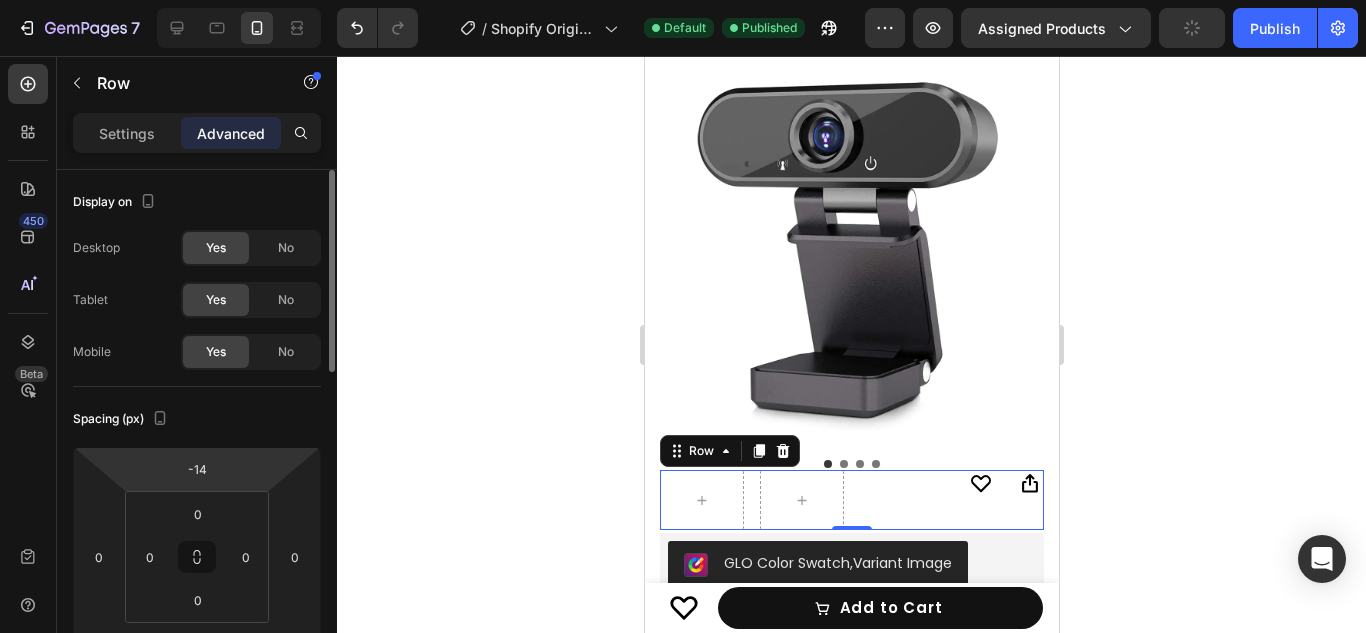 click on "7   /  Shopify Original Product Template Default Published Preview Assigned Products  Publish  450 Beta Sections(18) Elements(84) Section Element Hero Section Product Detail Brands Trusted Badges Guarantee Product Breakdown How to use Testimonials Compare Bundle FAQs Social Proof Brand Story Product List Collection Blog List Contact Sticky Add to Cart Custom Footer Browse Library 450 Layout
Row
Row
Row
Row Text
Heading
Text Block Button
Button
Button Media
Image
Image" at bounding box center [683, 0] 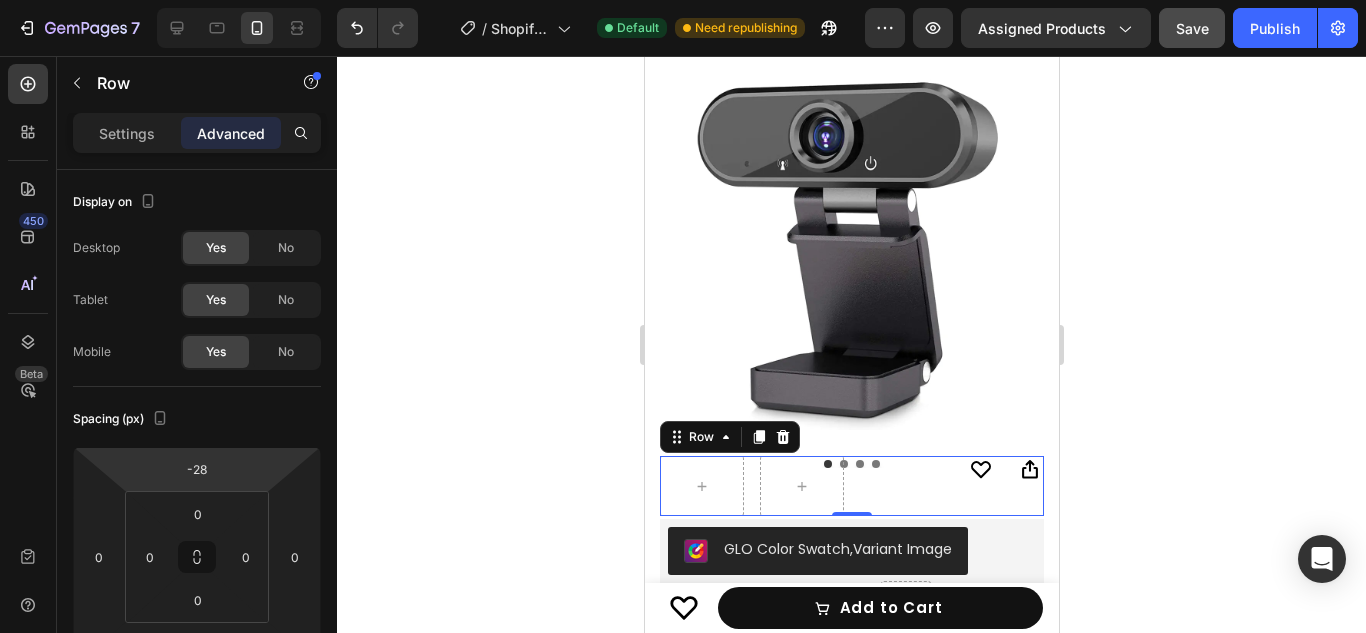 click on "7   /  Shopify Original Product Template Default Need republishing Preview Assigned Products  Save   Publish  450 Beta Sections(18) Elements(84) Section Element Hero Section Product Detail Brands Trusted Badges Guarantee Product Breakdown How to use Testimonials Compare Bundle FAQs Social Proof Brand Story Product List Collection Blog List Contact Sticky Add to Cart Custom Footer Browse Library 450 Layout
Row
Row
Row
Row Text
Heading
Text Block Button
Button
Button Media
Image
Image" at bounding box center (683, 0) 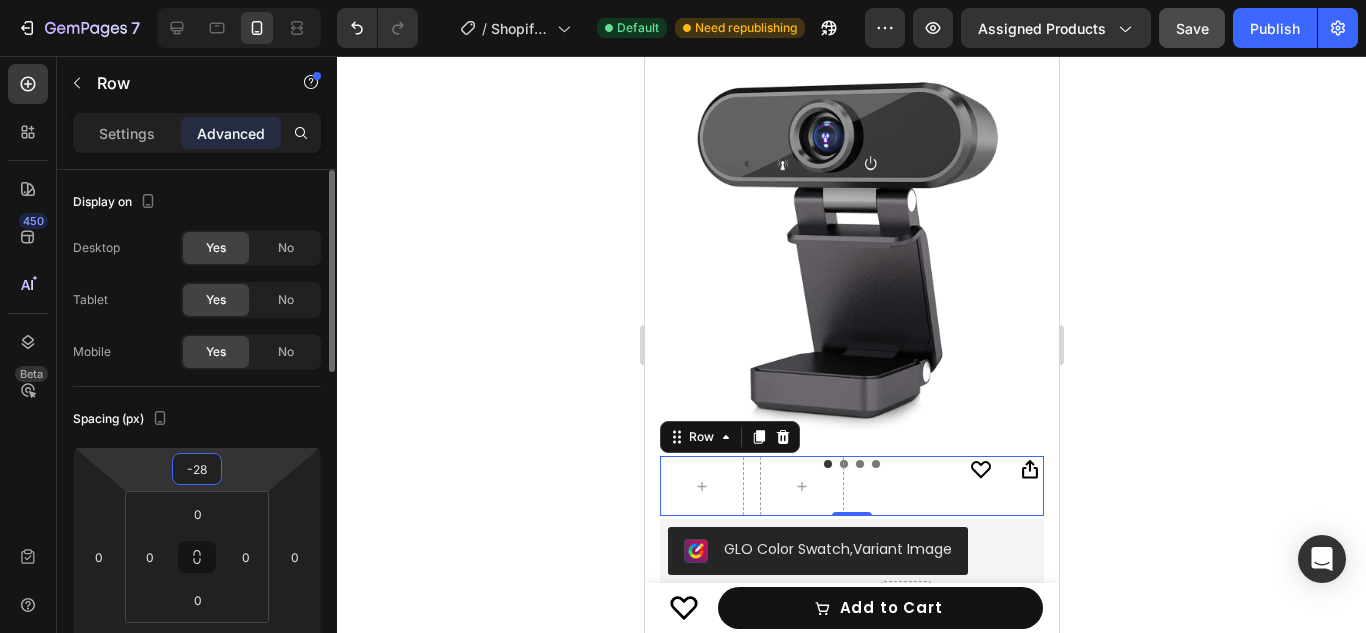 click on "-28" at bounding box center (197, 469) 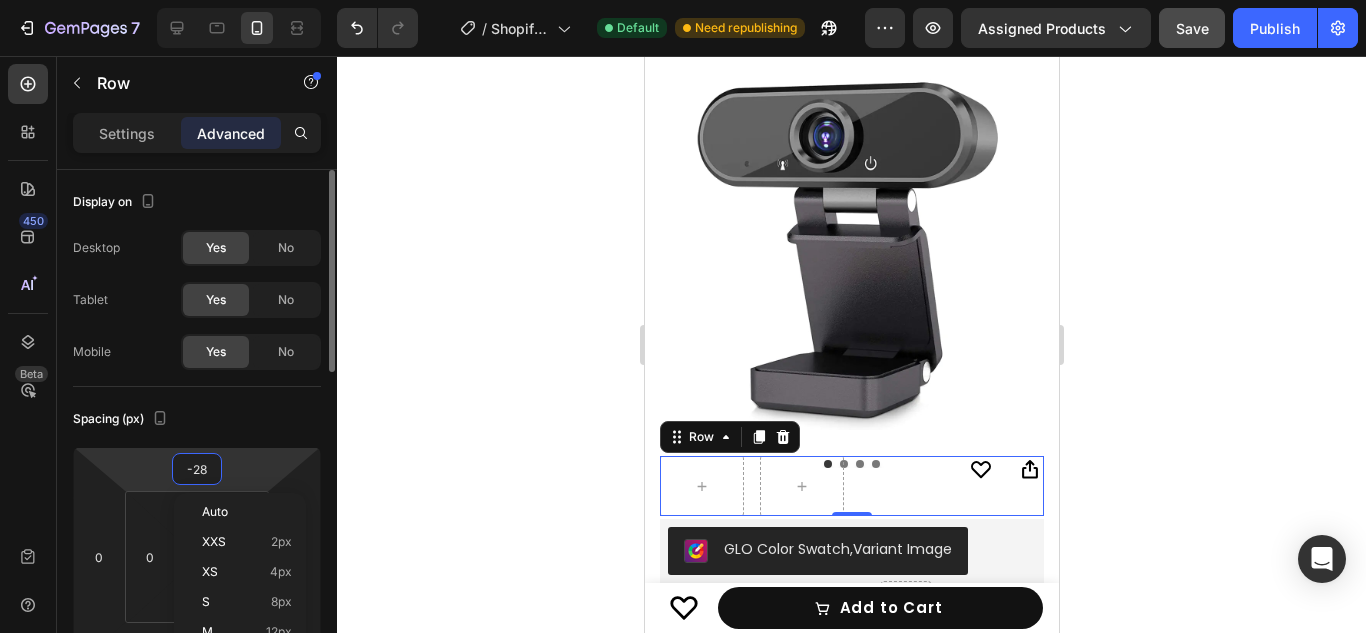 type on "-2" 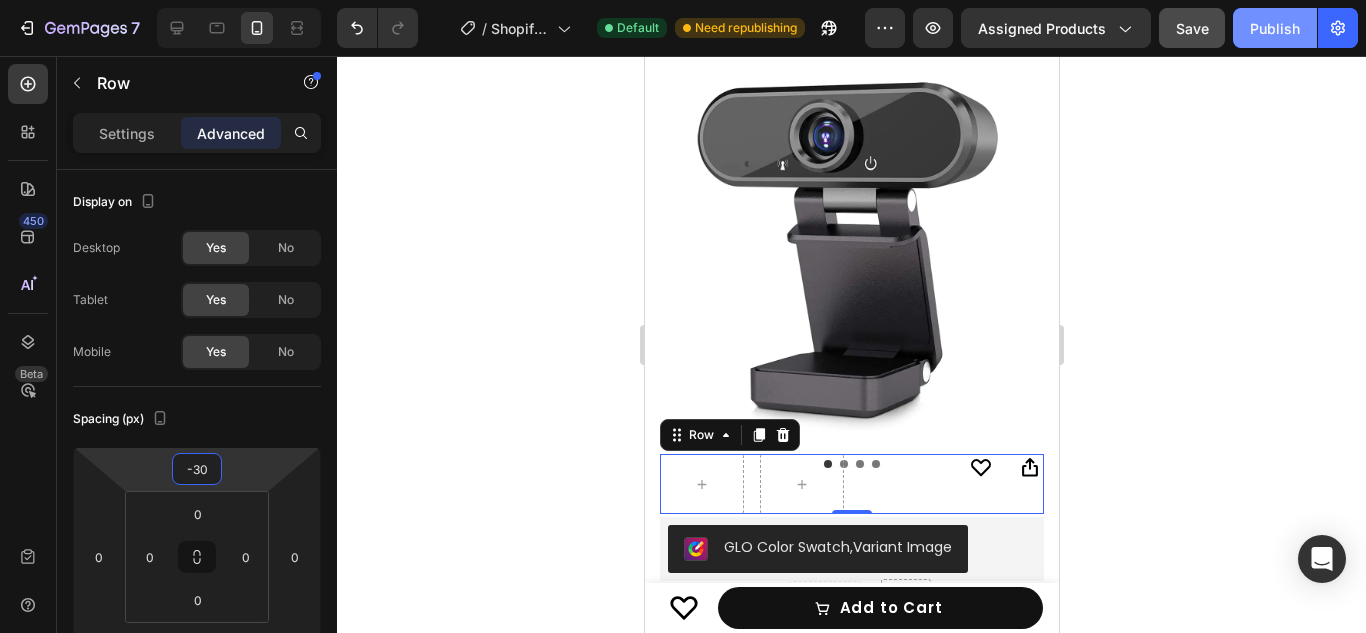 type on "-30" 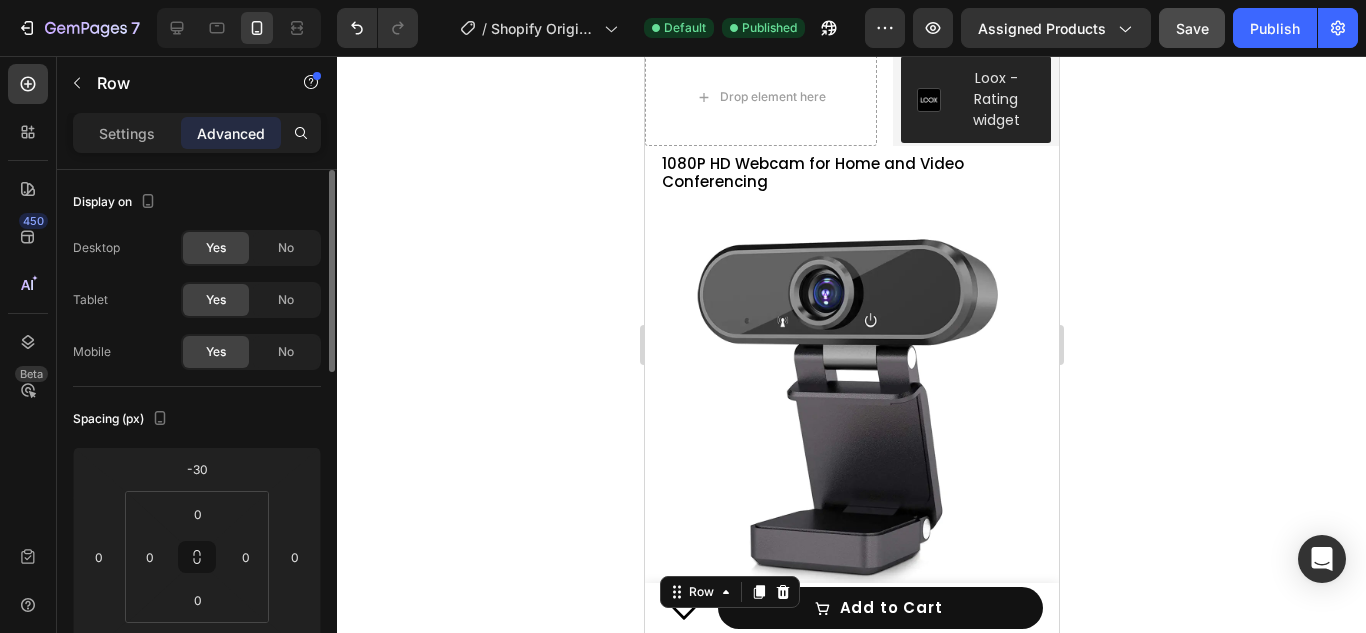 scroll, scrollTop: 48, scrollLeft: 0, axis: vertical 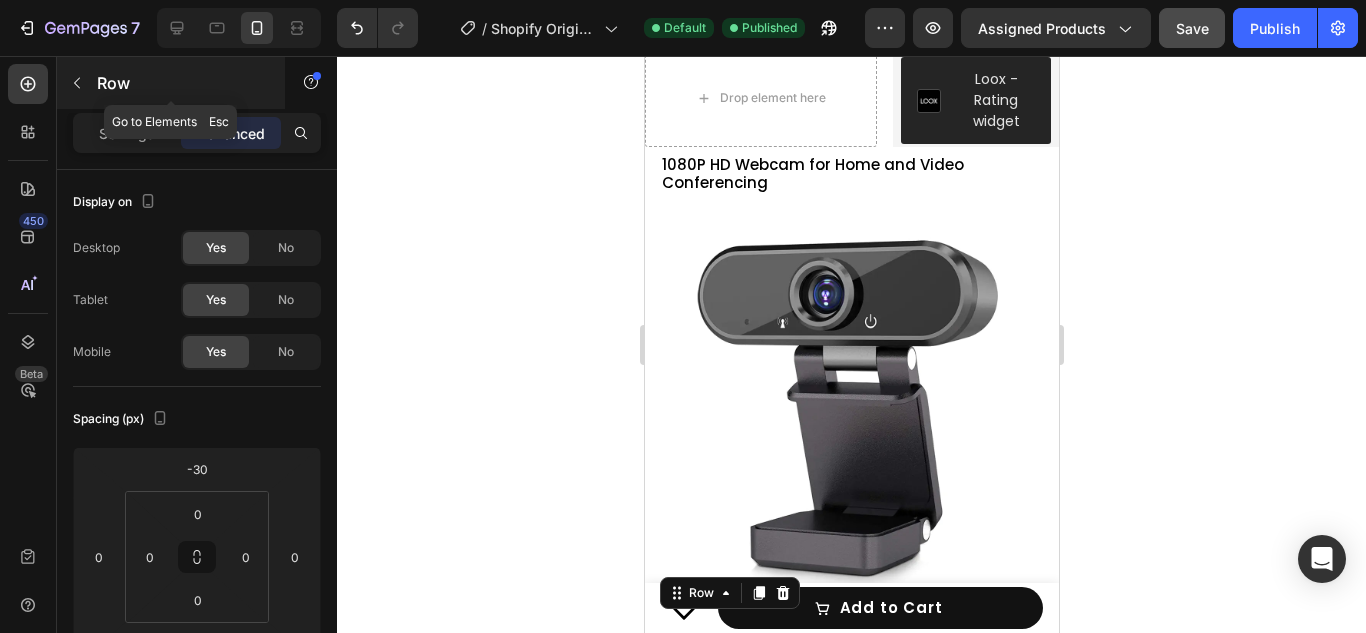 click at bounding box center [77, 83] 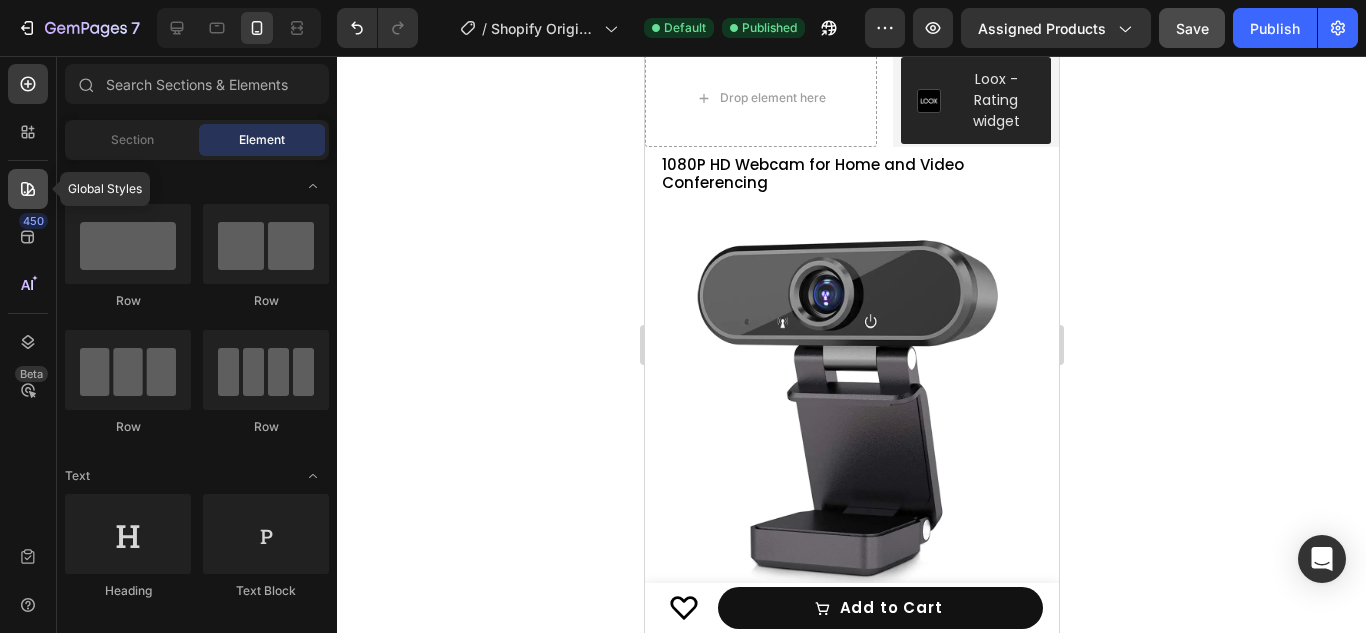 click 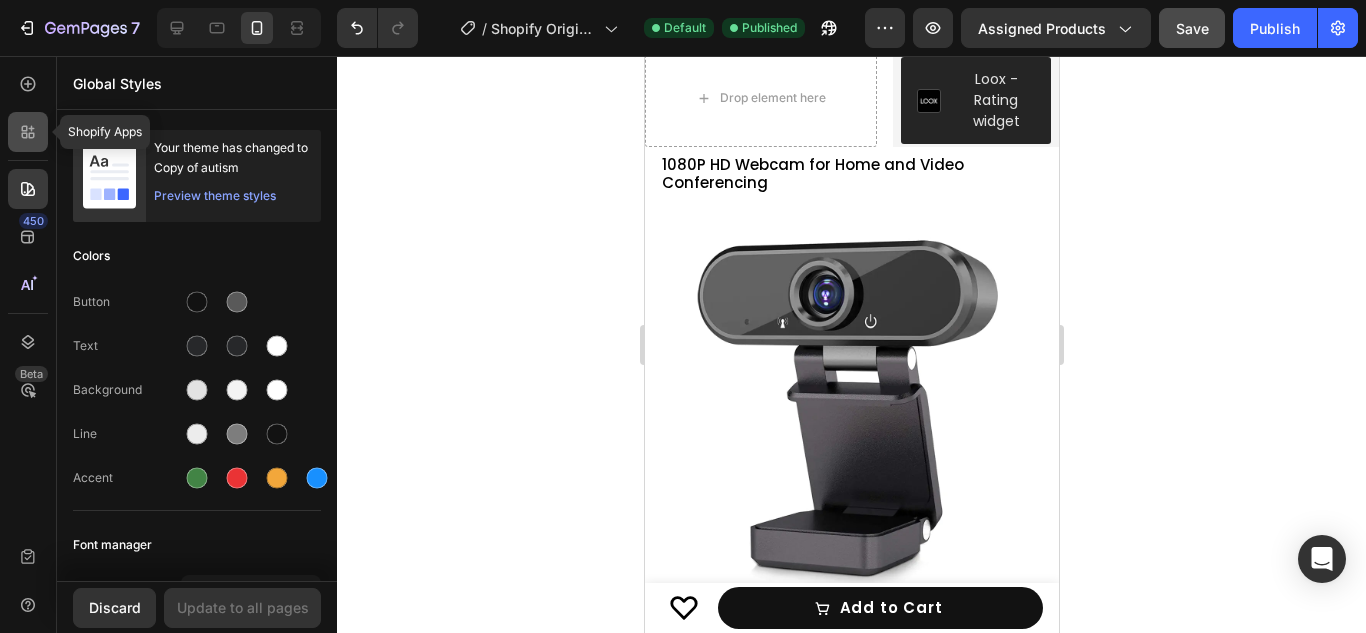 click 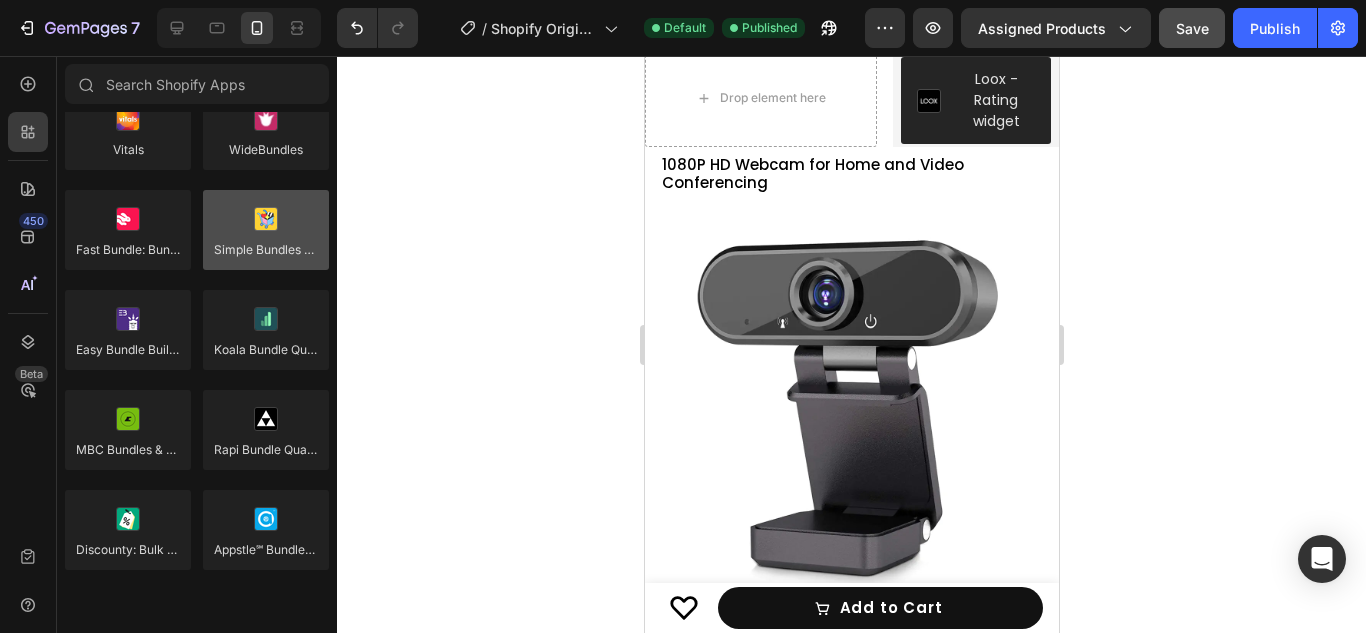 scroll, scrollTop: 1743, scrollLeft: 0, axis: vertical 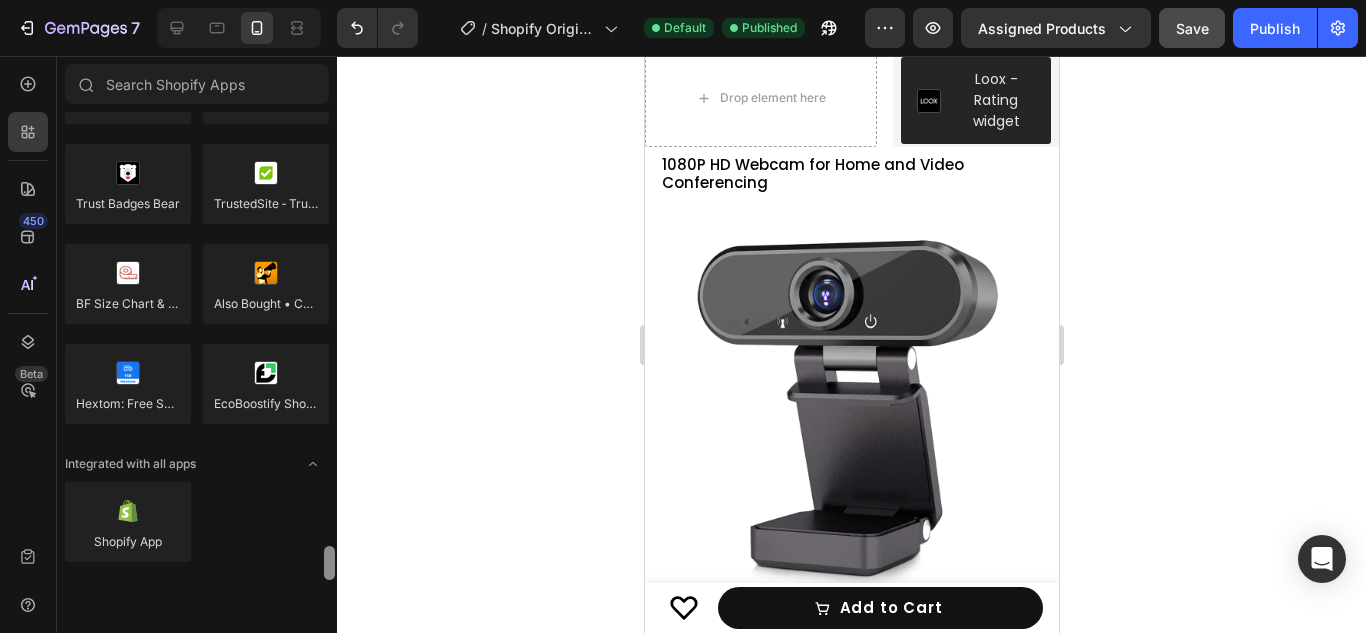 drag, startPoint x: 330, startPoint y: 267, endPoint x: 304, endPoint y: 577, distance: 311.0884 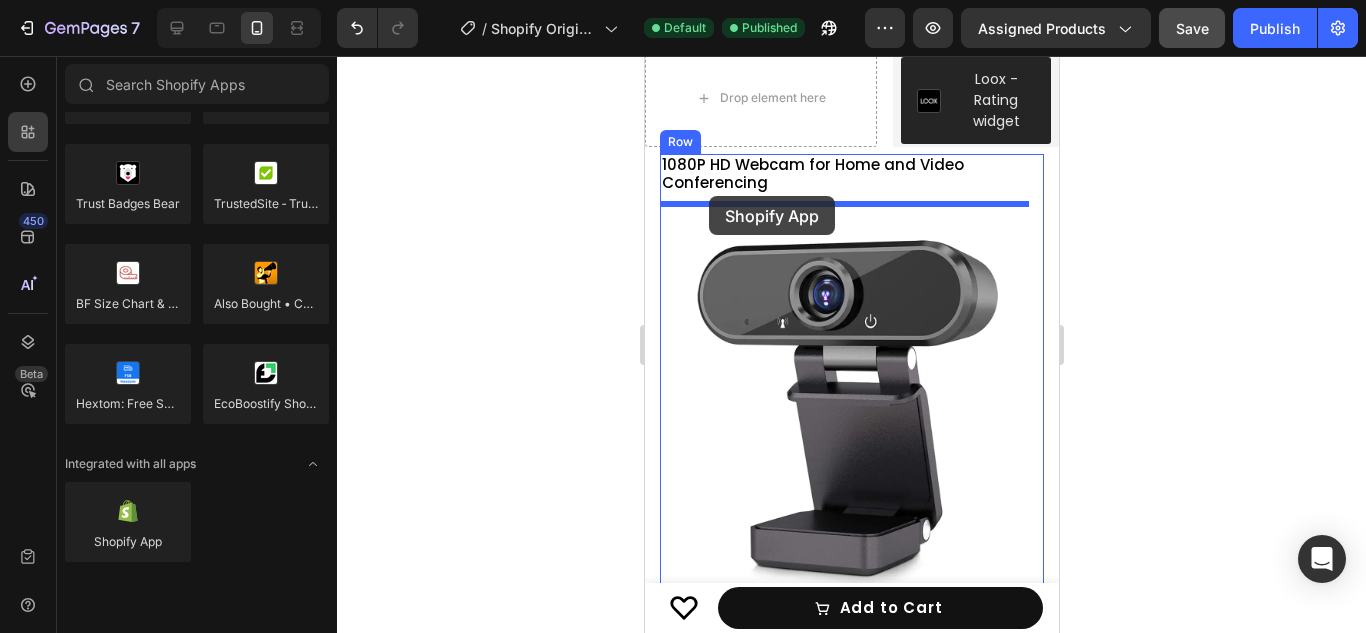 drag, startPoint x: 776, startPoint y: 552, endPoint x: 708, endPoint y: 196, distance: 362.4362 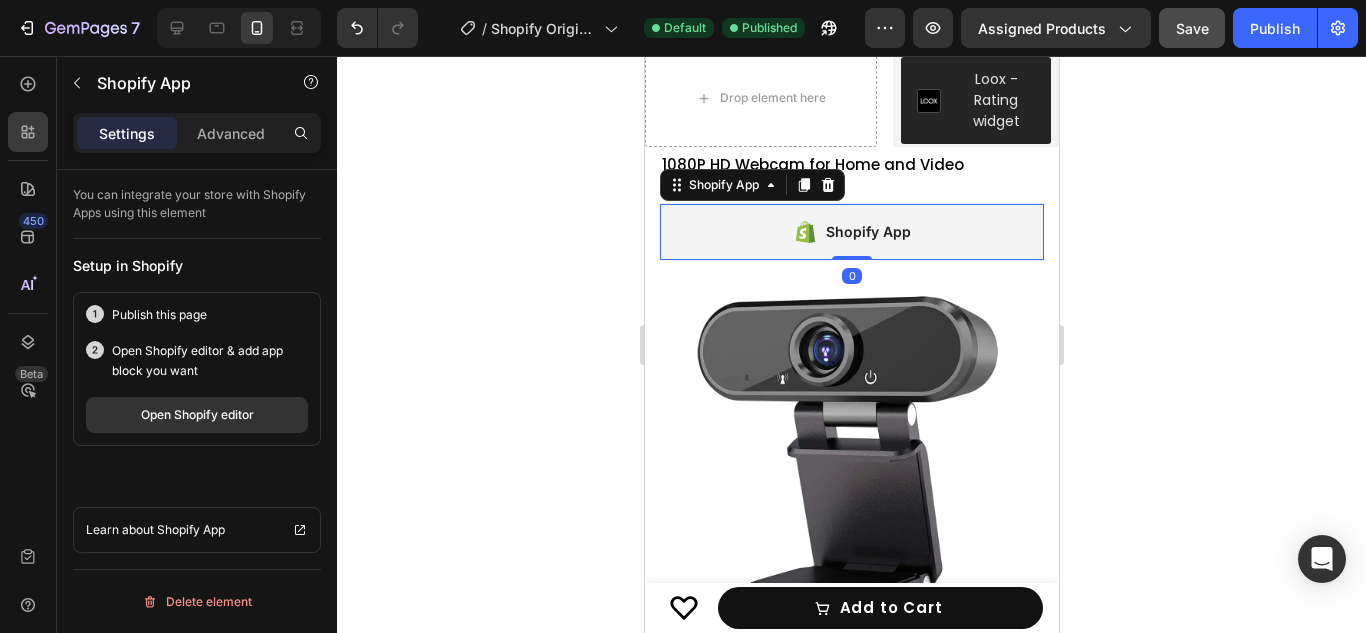 click on "Shopify App" at bounding box center [851, 232] 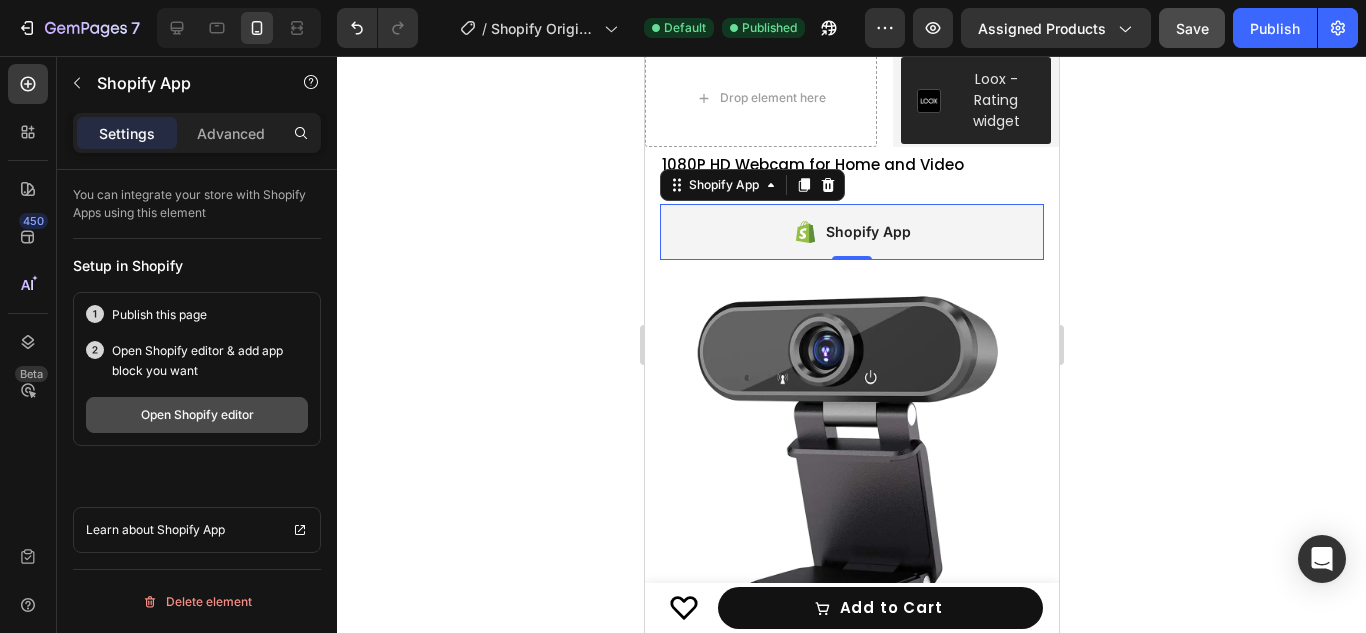click on "Open Shopify editor" at bounding box center [197, 415] 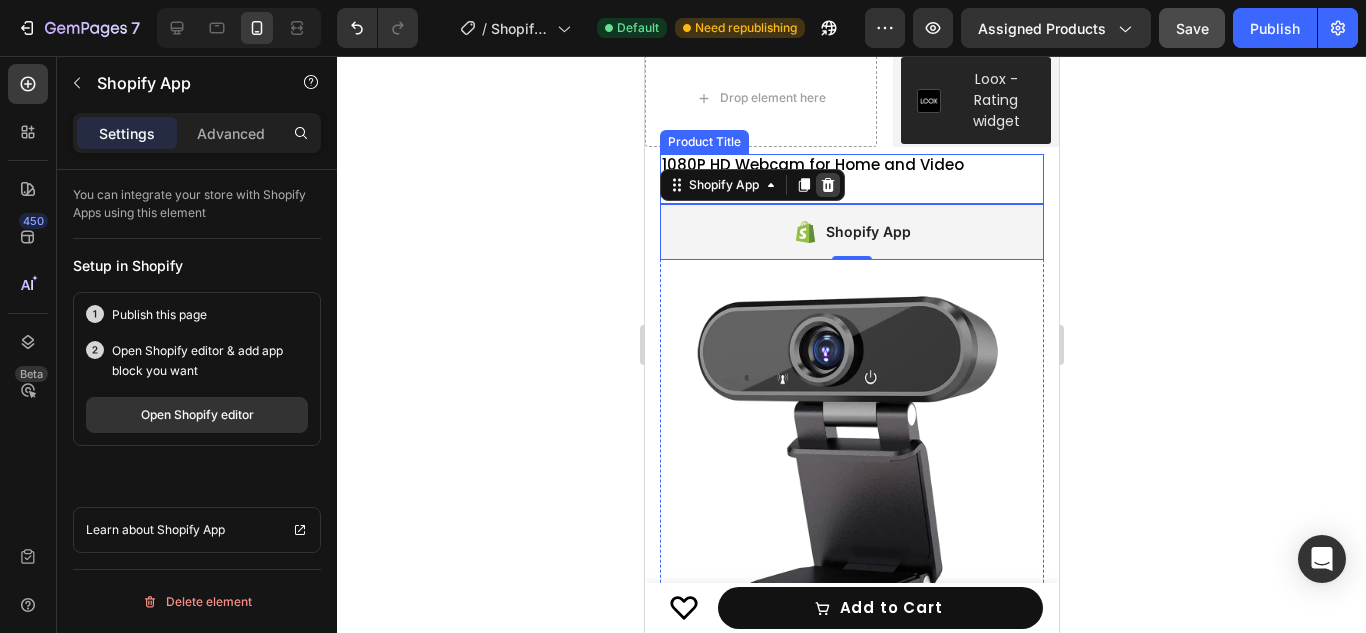 click on "Shopify App" at bounding box center (751, 185) 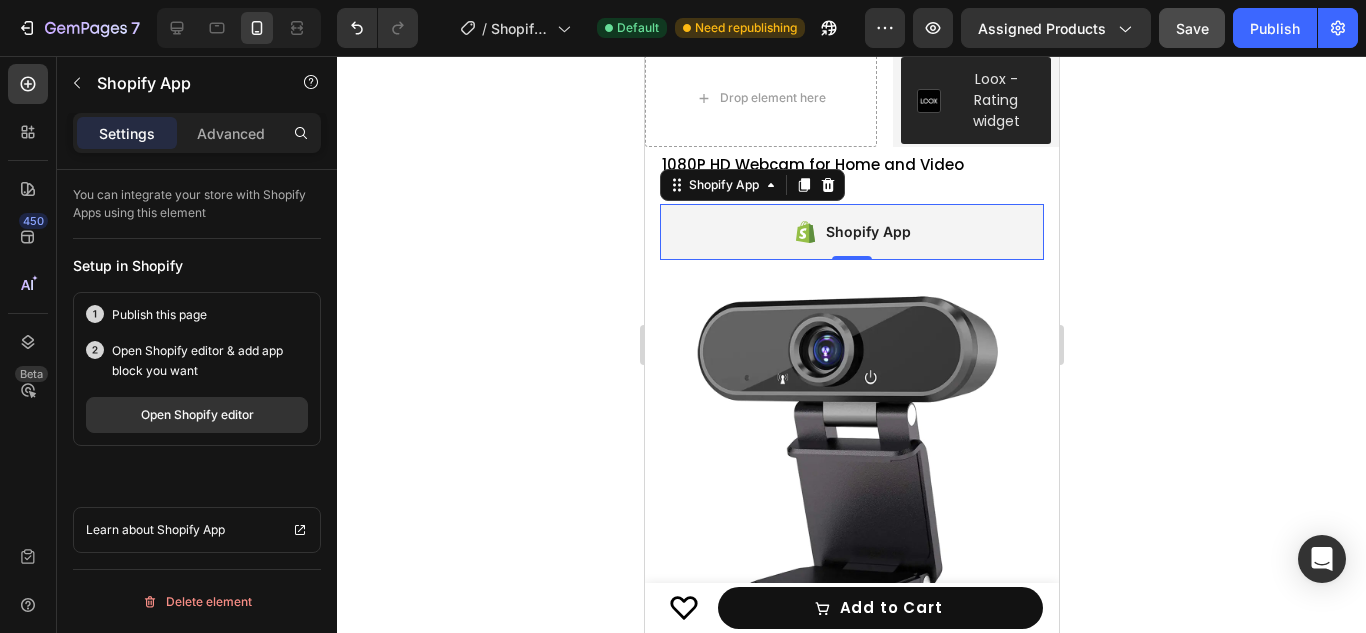 click 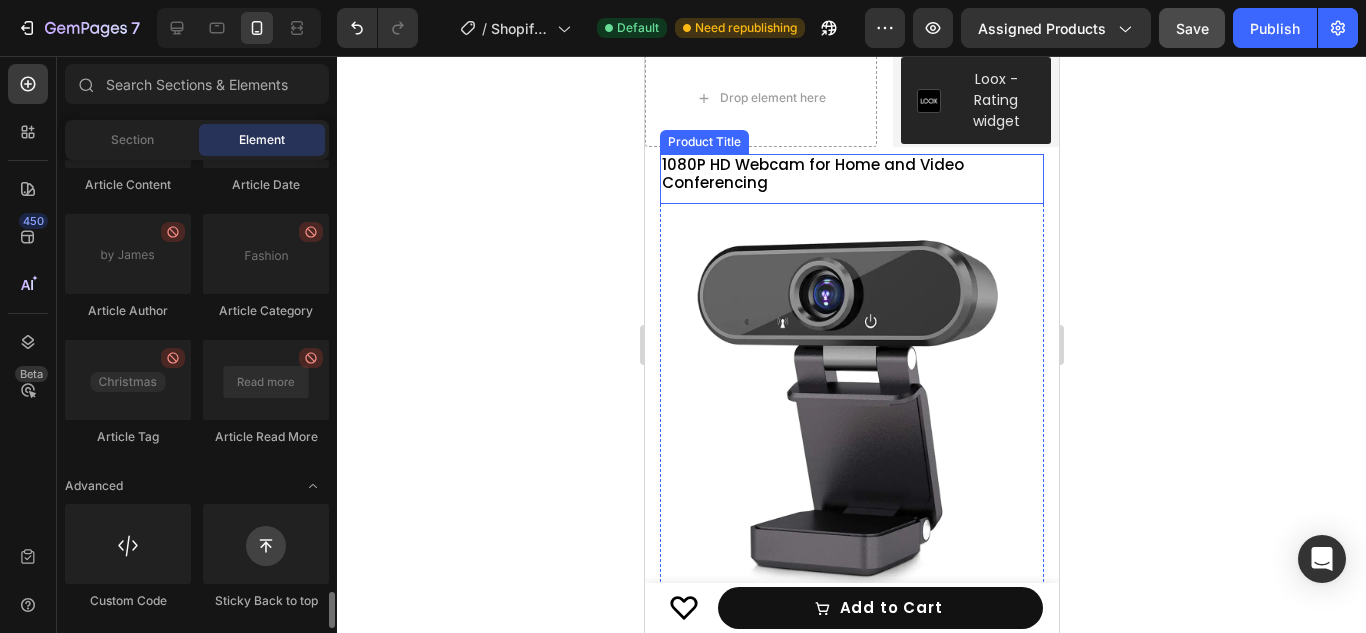 scroll, scrollTop: 5590, scrollLeft: 0, axis: vertical 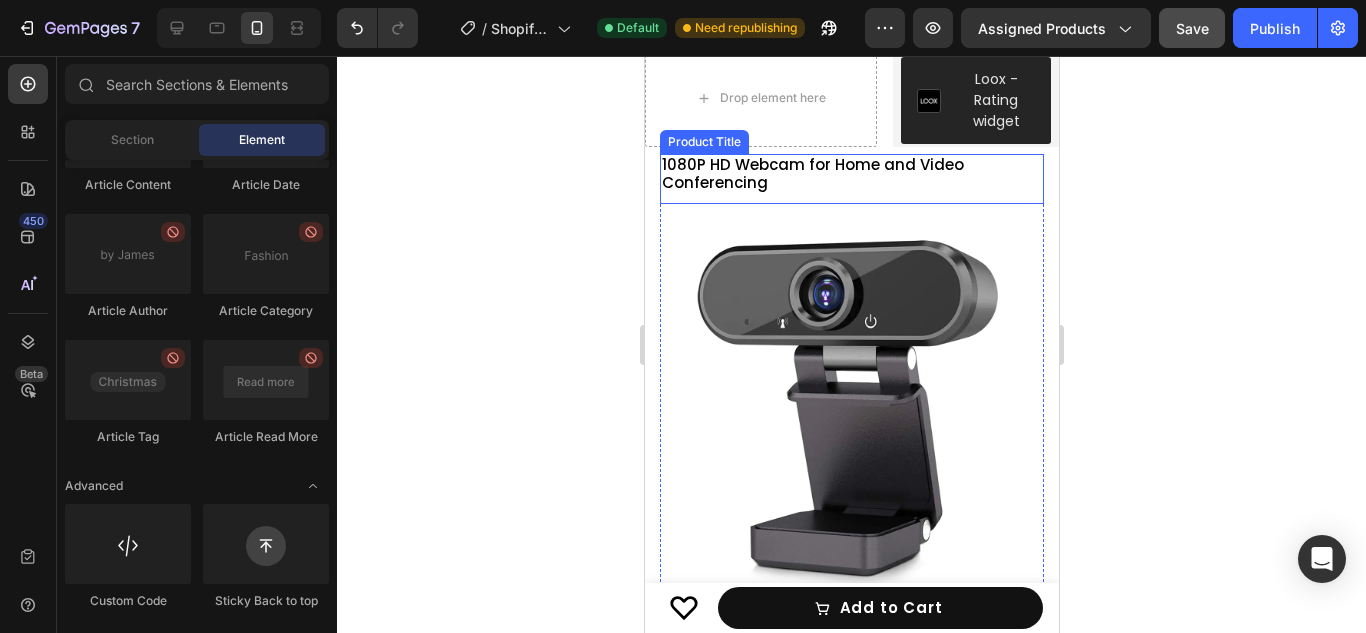 click on "1080P HD Webcam for Home and Video Conferencing Product Title" at bounding box center (851, 179) 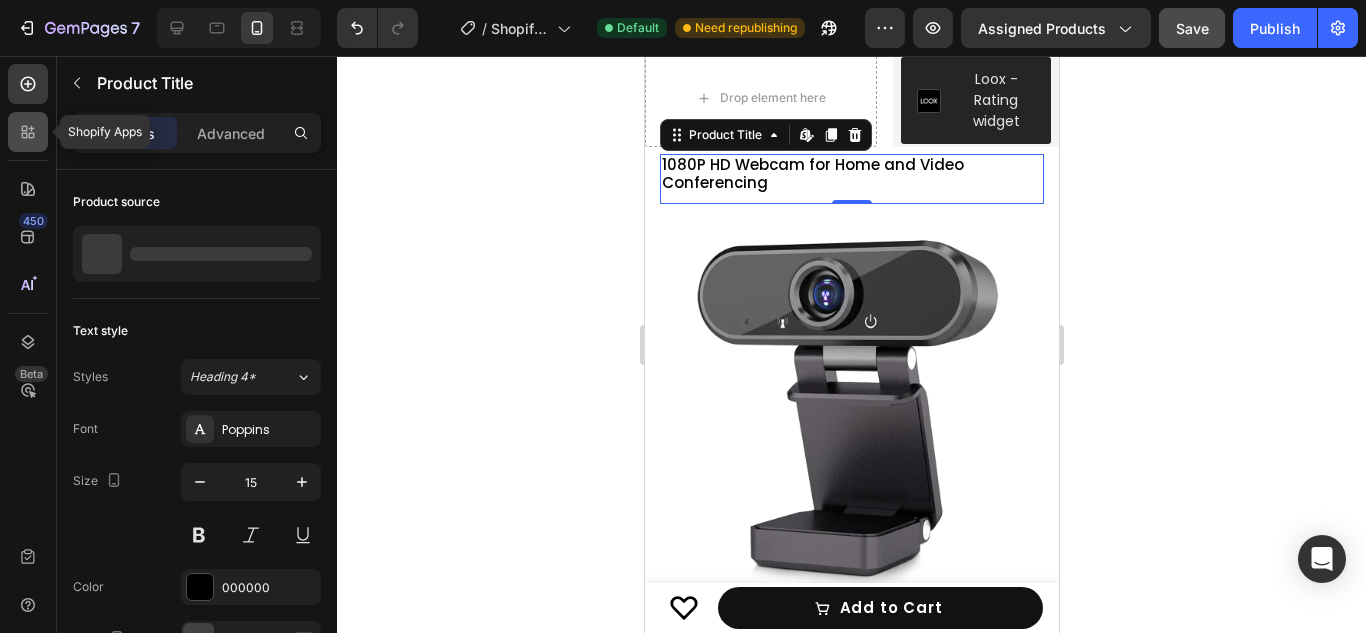 click 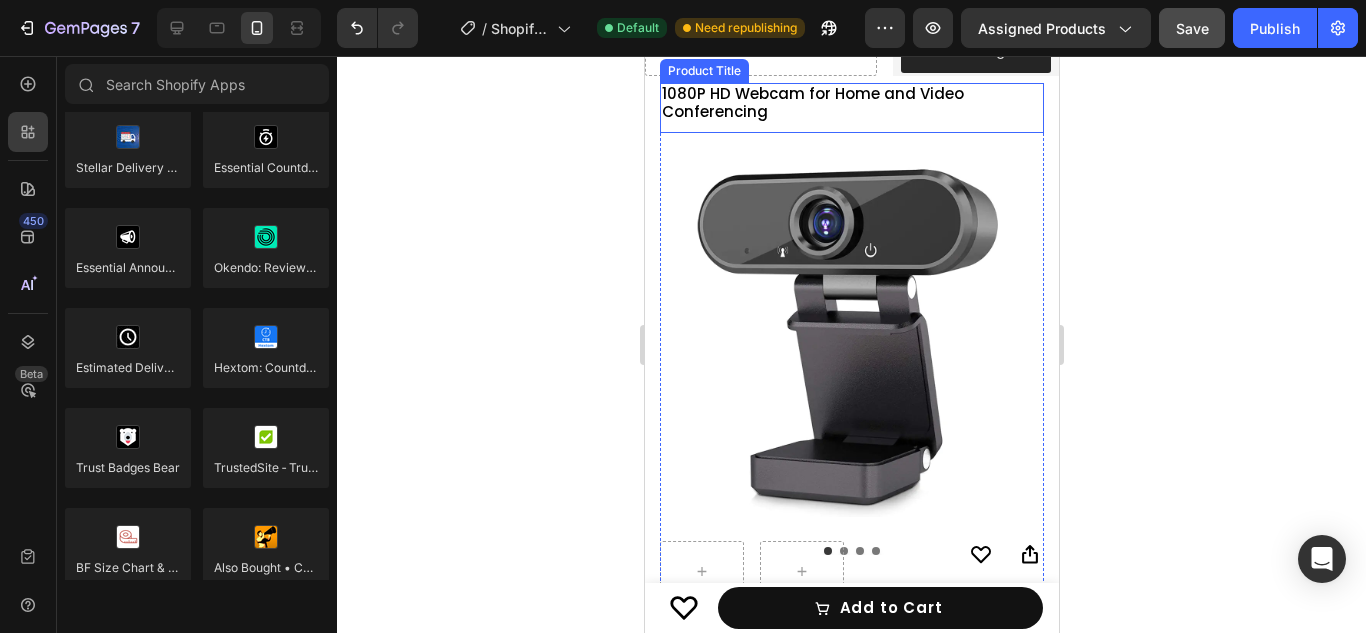 scroll, scrollTop: 120, scrollLeft: 0, axis: vertical 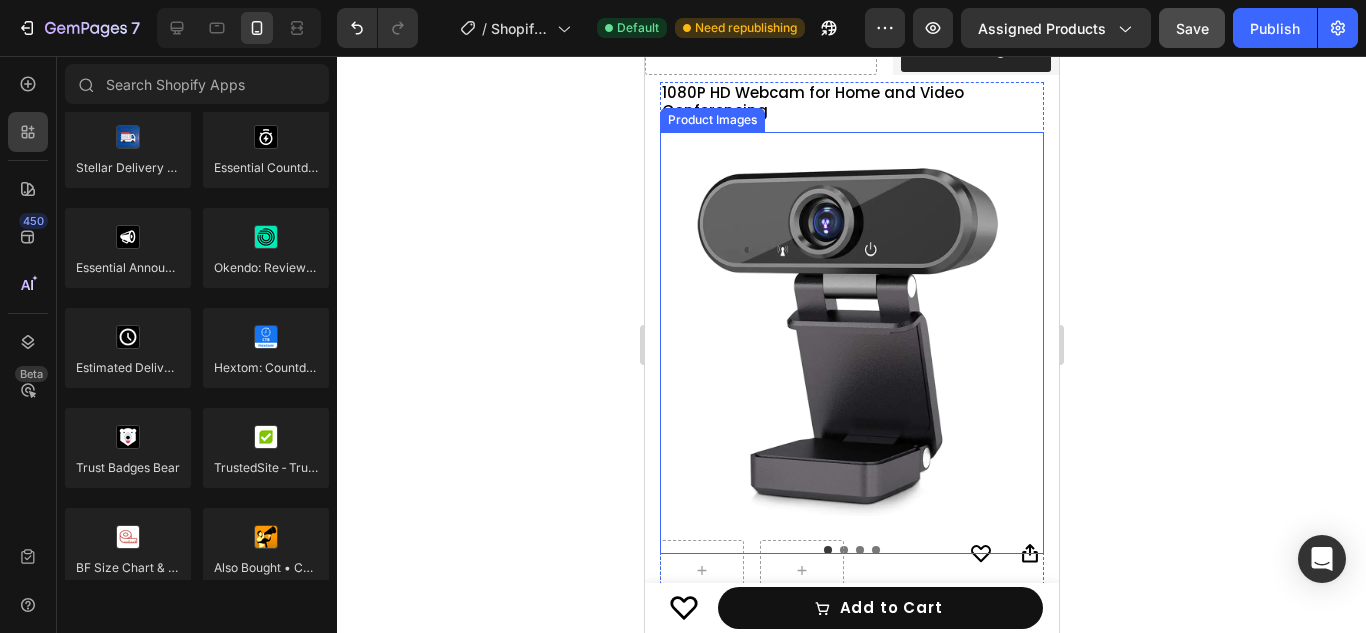 click at bounding box center (851, 324) 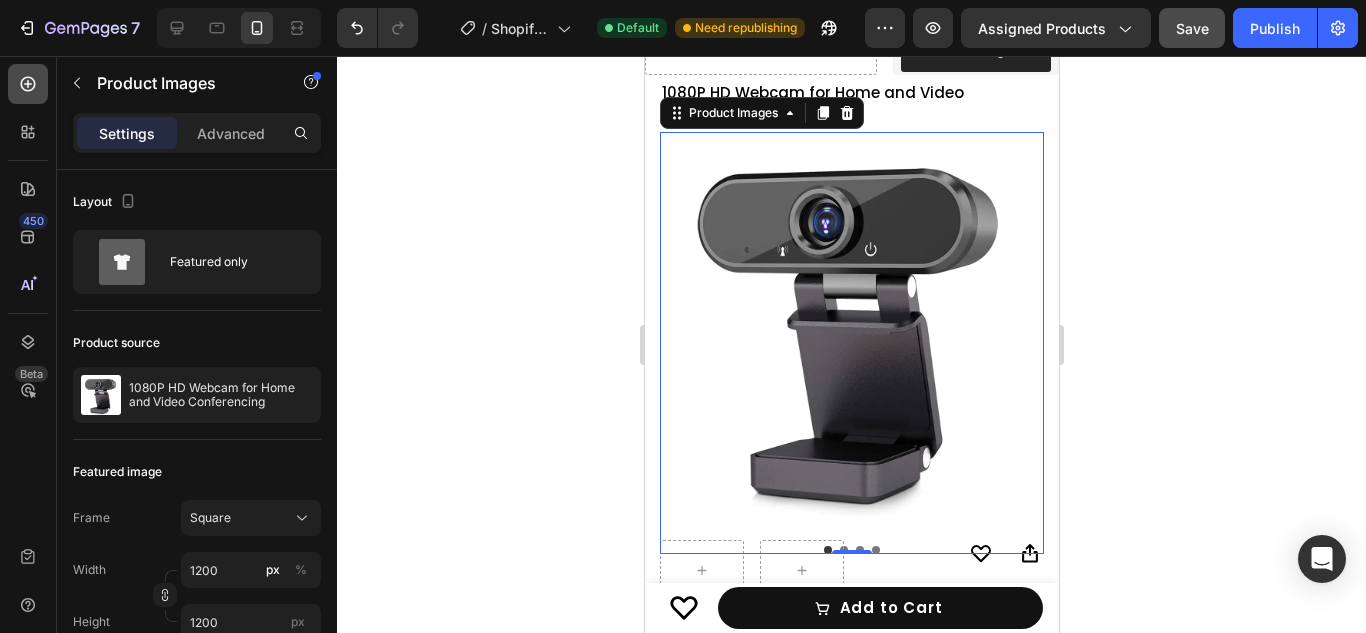 click 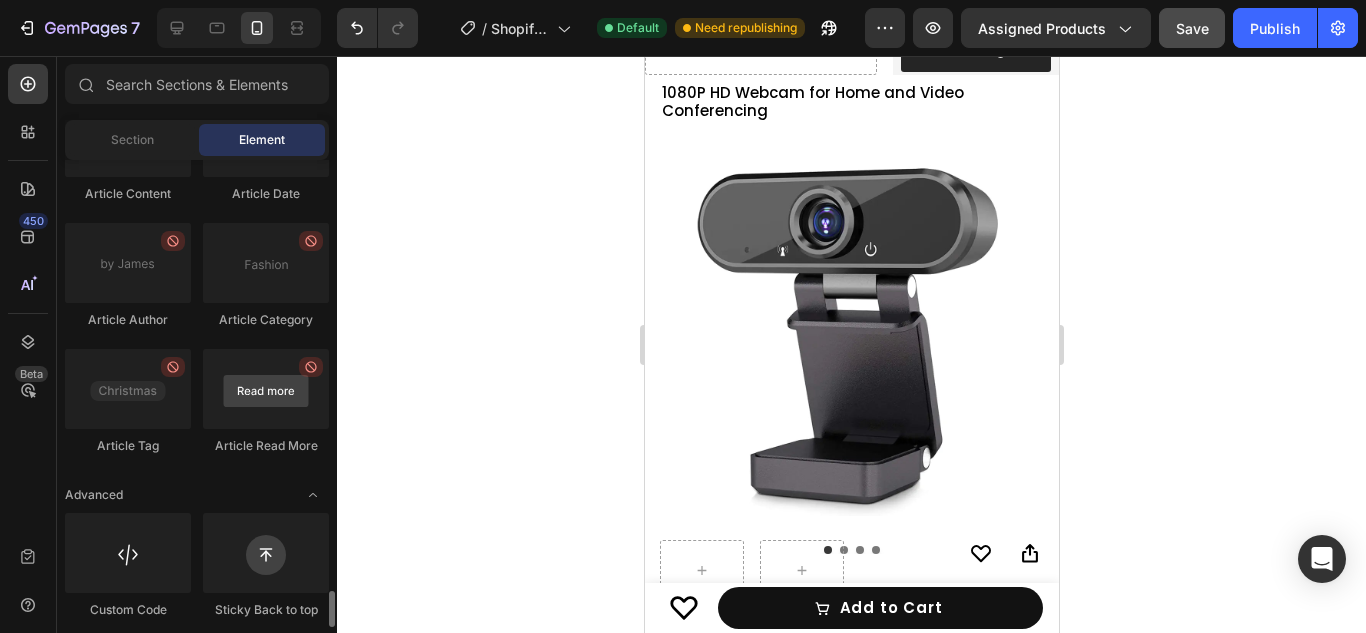 scroll, scrollTop: 5590, scrollLeft: 0, axis: vertical 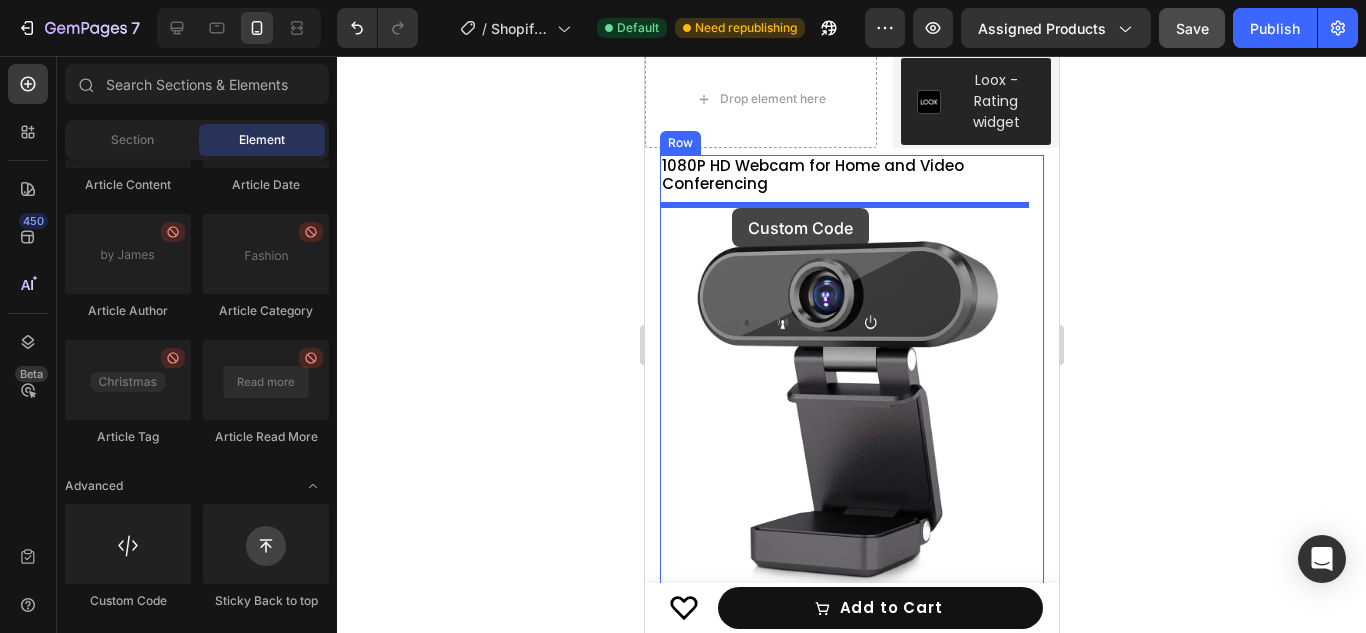 drag, startPoint x: 805, startPoint y: 607, endPoint x: 731, endPoint y: 208, distance: 405.80414 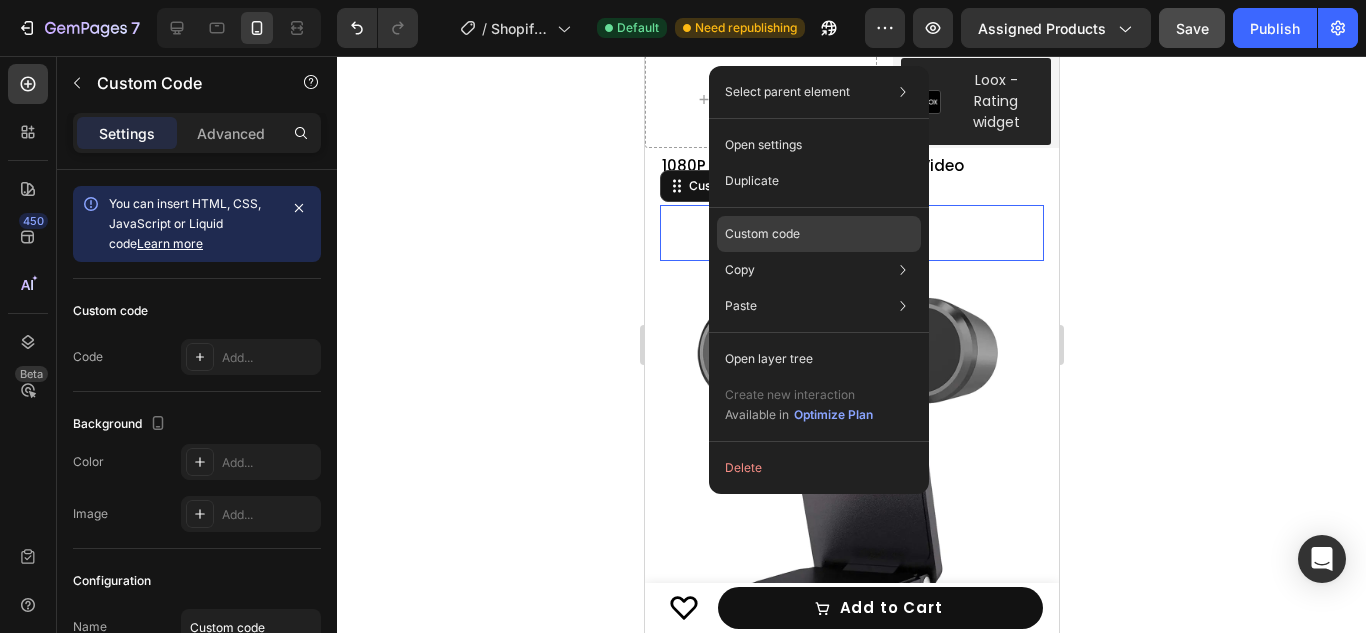 click on "Custom code" at bounding box center (762, 234) 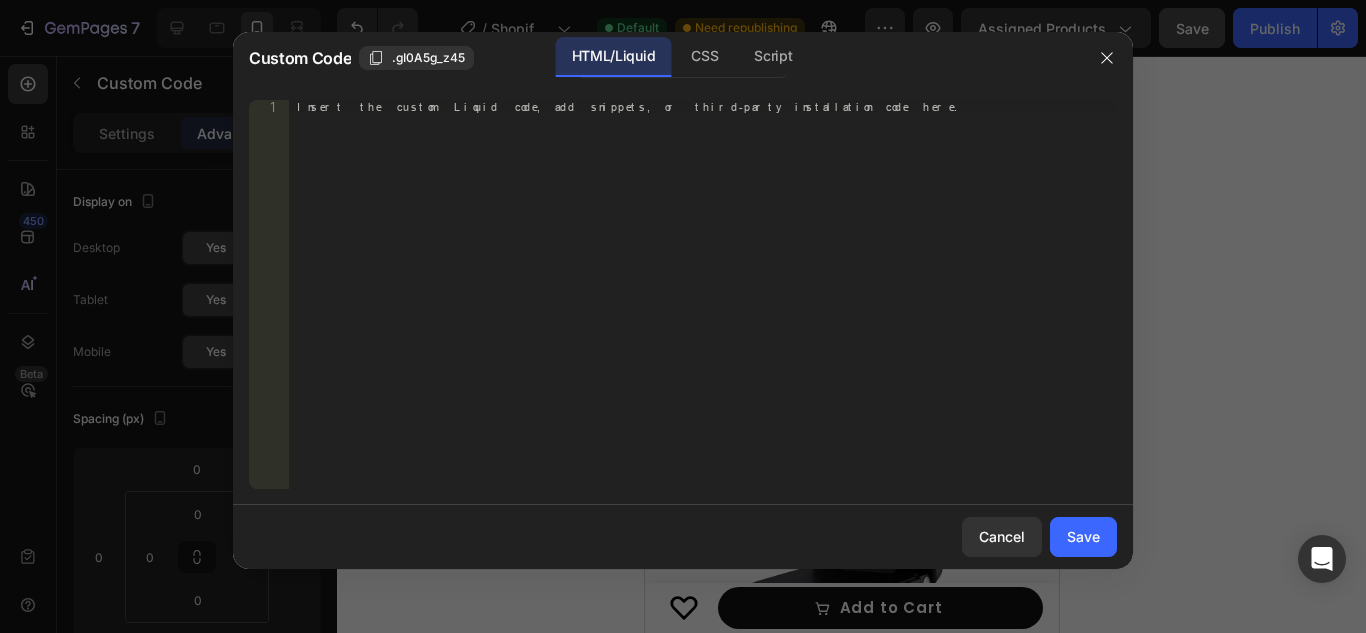 click on "Insert the custom Liquid code, add snippets, or third-party installation code here." at bounding box center [703, 308] 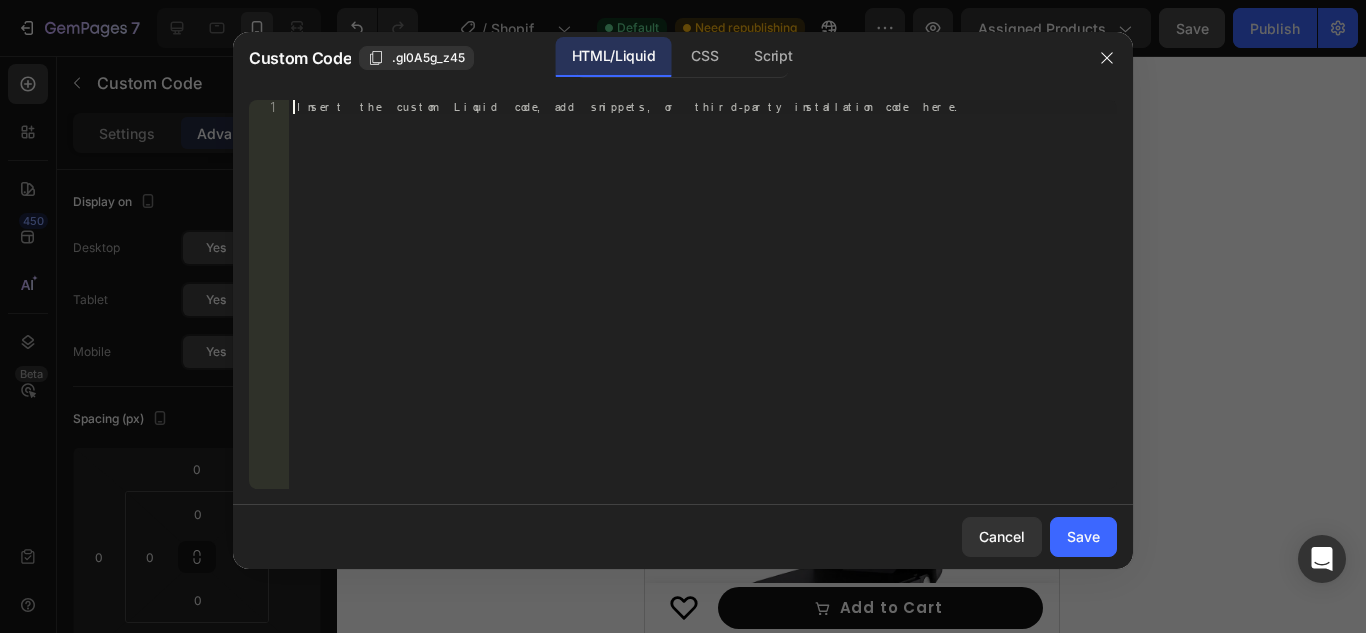 paste on "<div href="{{ card_product.url | default: product.url }}" product-id="{{ card_product.id | default: product.id }}" data-soldcount-setting-id="68904c05a46efce5c46f1b1b"></div>" 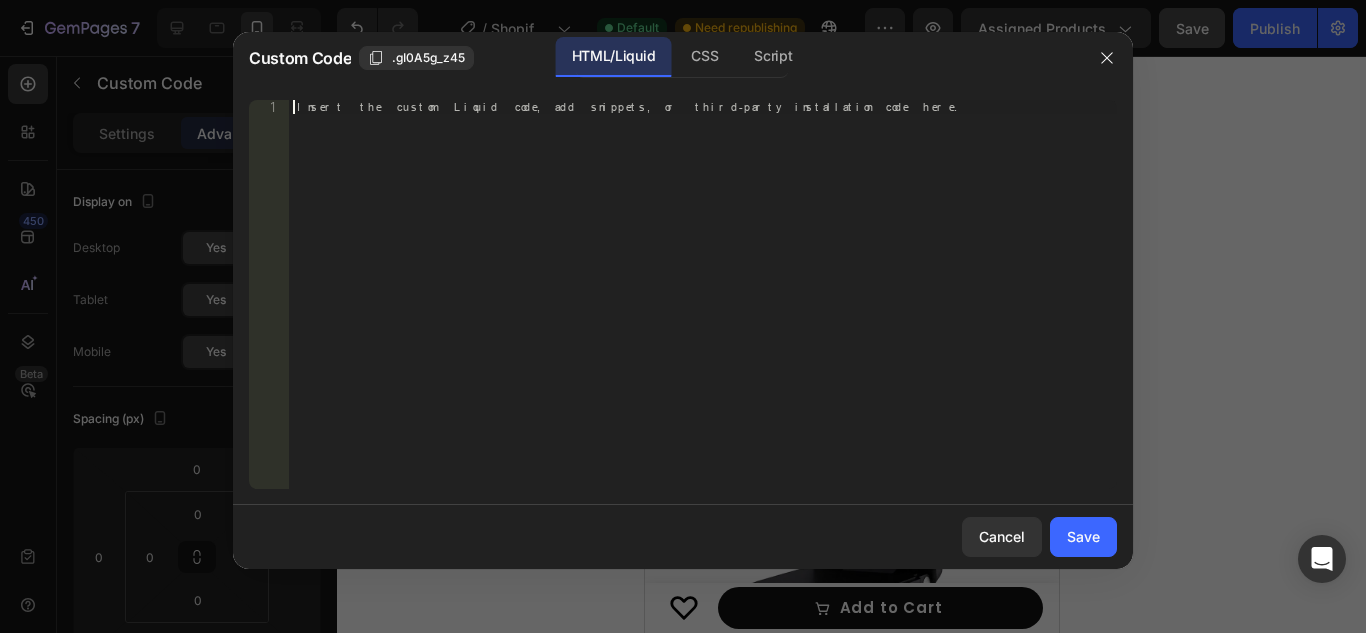 type on "<div href="{{ card_product.url | default: product.url }}" product-id="{{ card_product.id | default: product.id }}" data-soldcount-setting-id="68904c05a46efce5c46f1b1b"></div>" 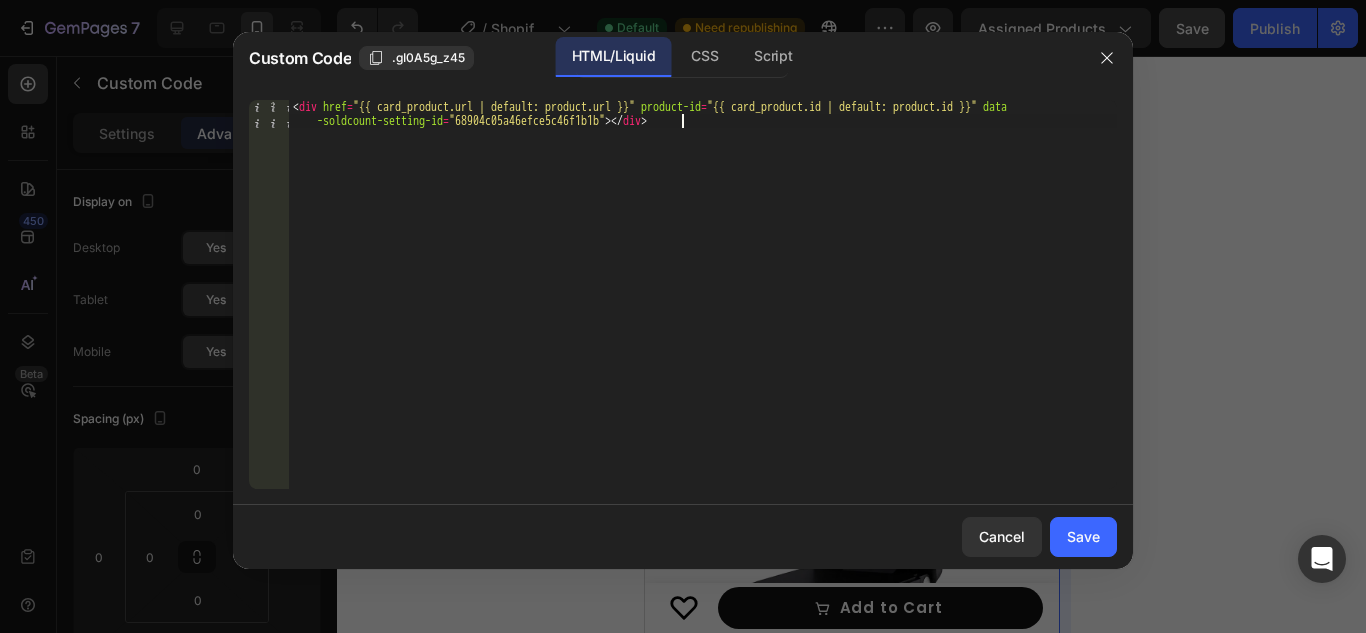 click on "Save" 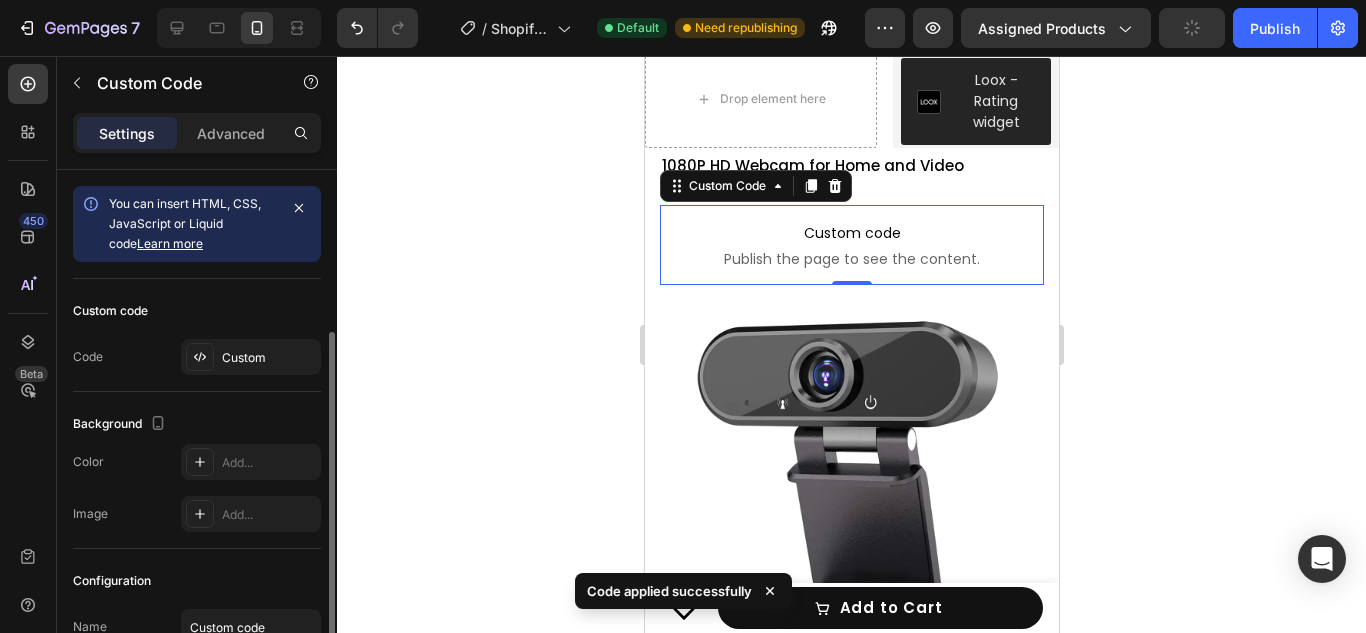 scroll, scrollTop: 177, scrollLeft: 0, axis: vertical 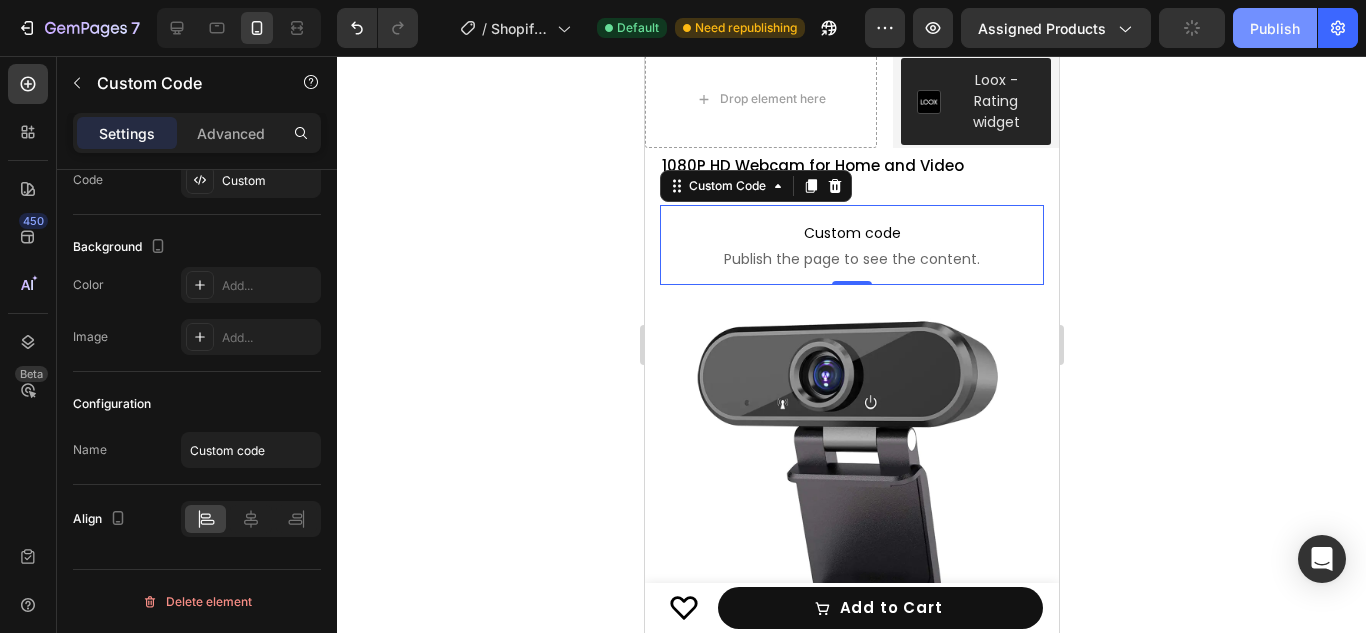 click on "Publish" 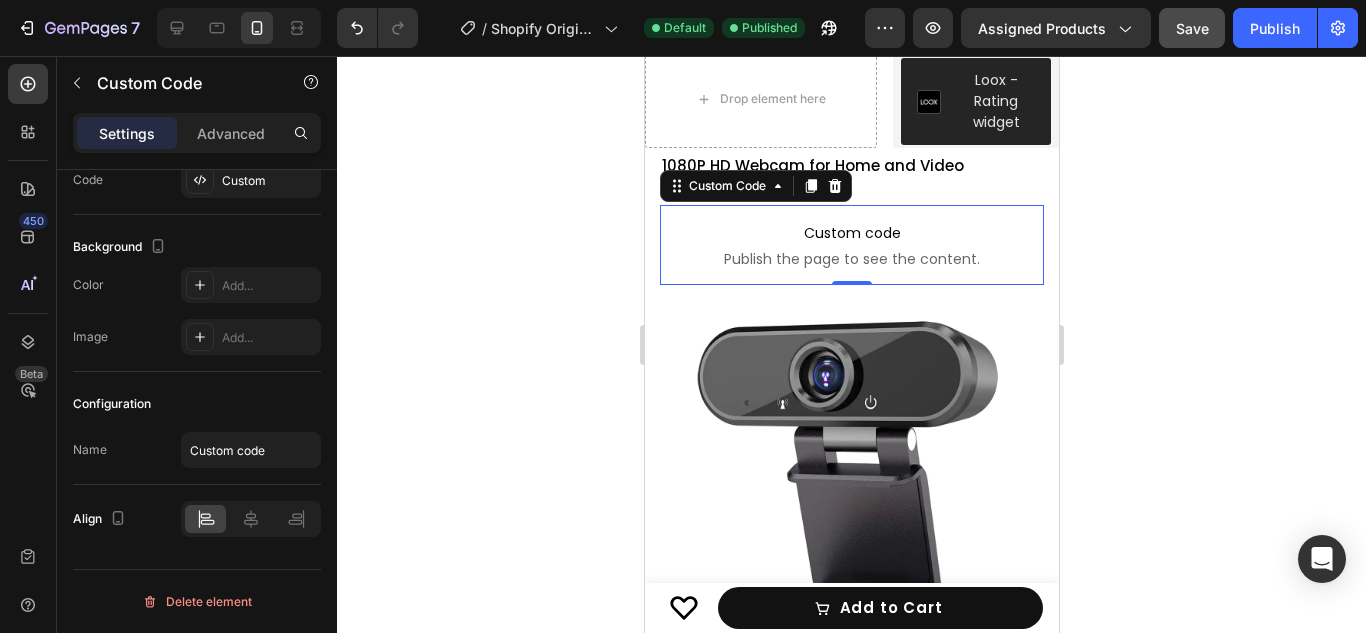click on "Custom code" at bounding box center [851, 233] 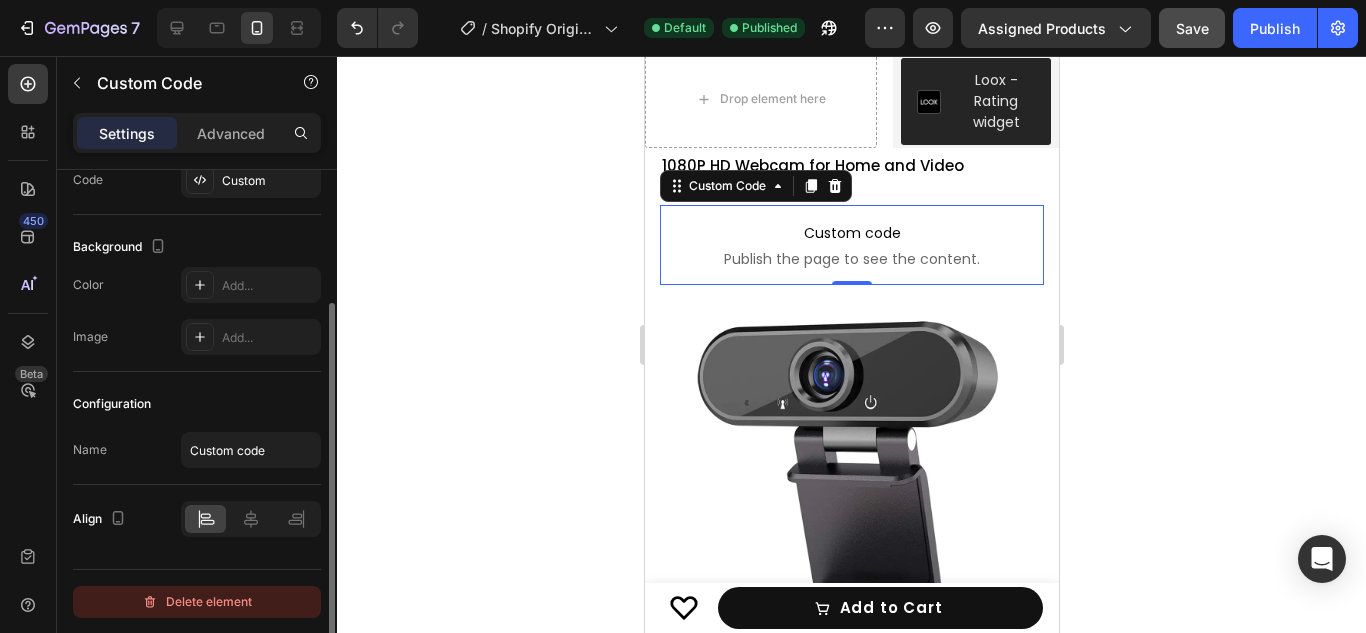 click on "Delete element" at bounding box center (197, 602) 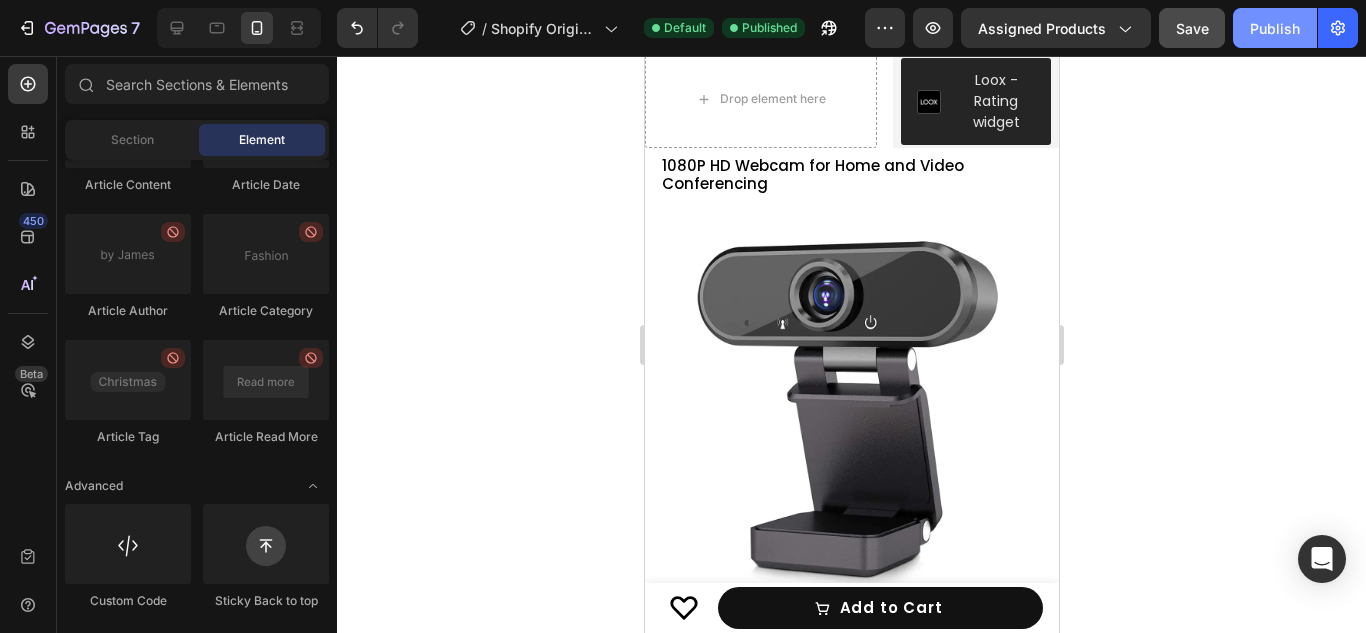 click on "Publish" at bounding box center [1275, 28] 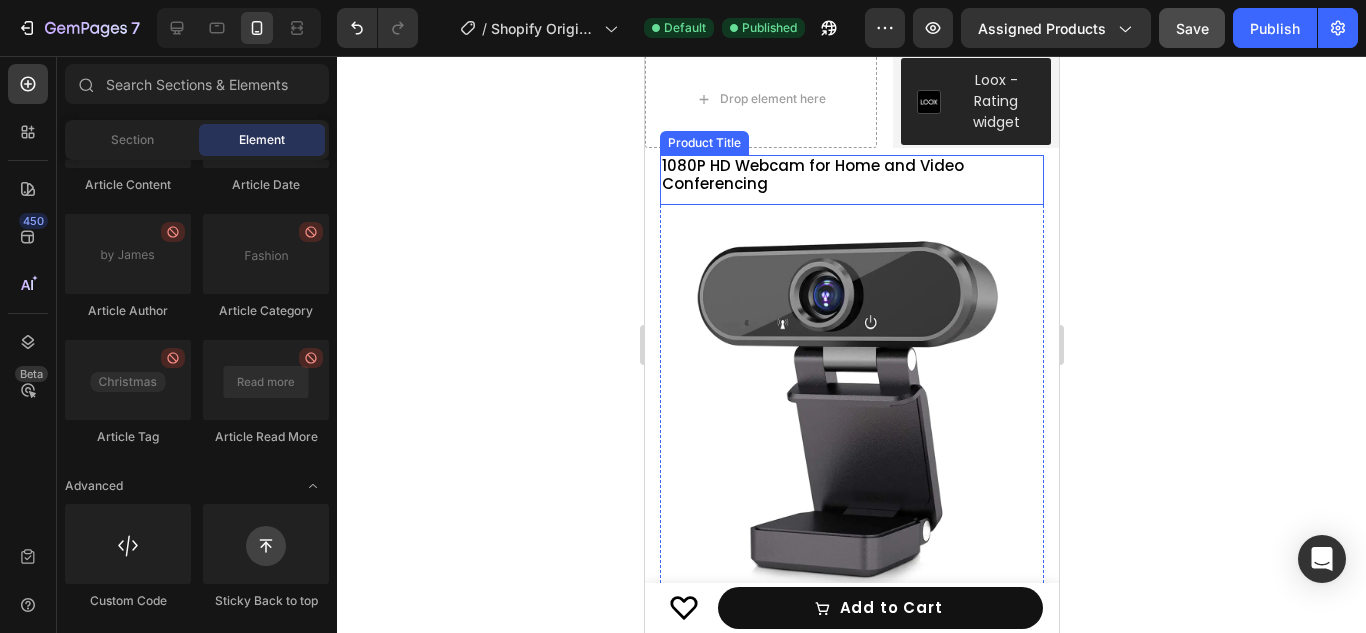 click on "1080P HD Webcam for Home and Video Conferencing Product Title" at bounding box center (851, 180) 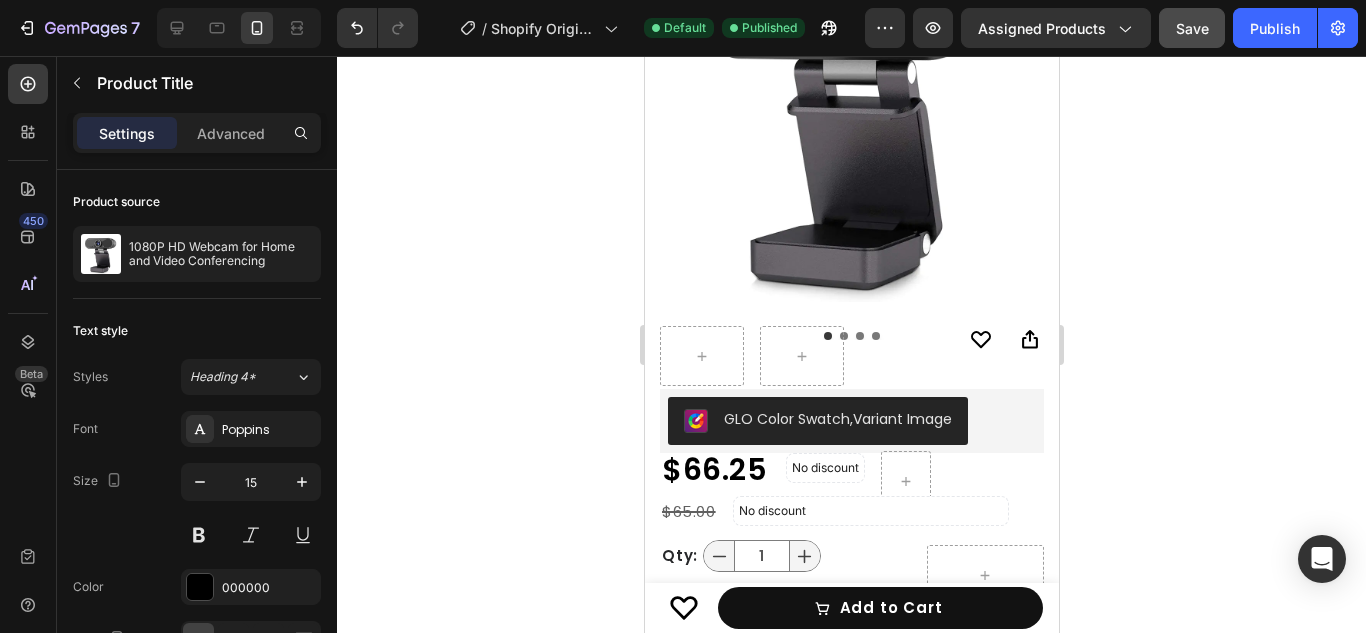 scroll, scrollTop: 0, scrollLeft: 0, axis: both 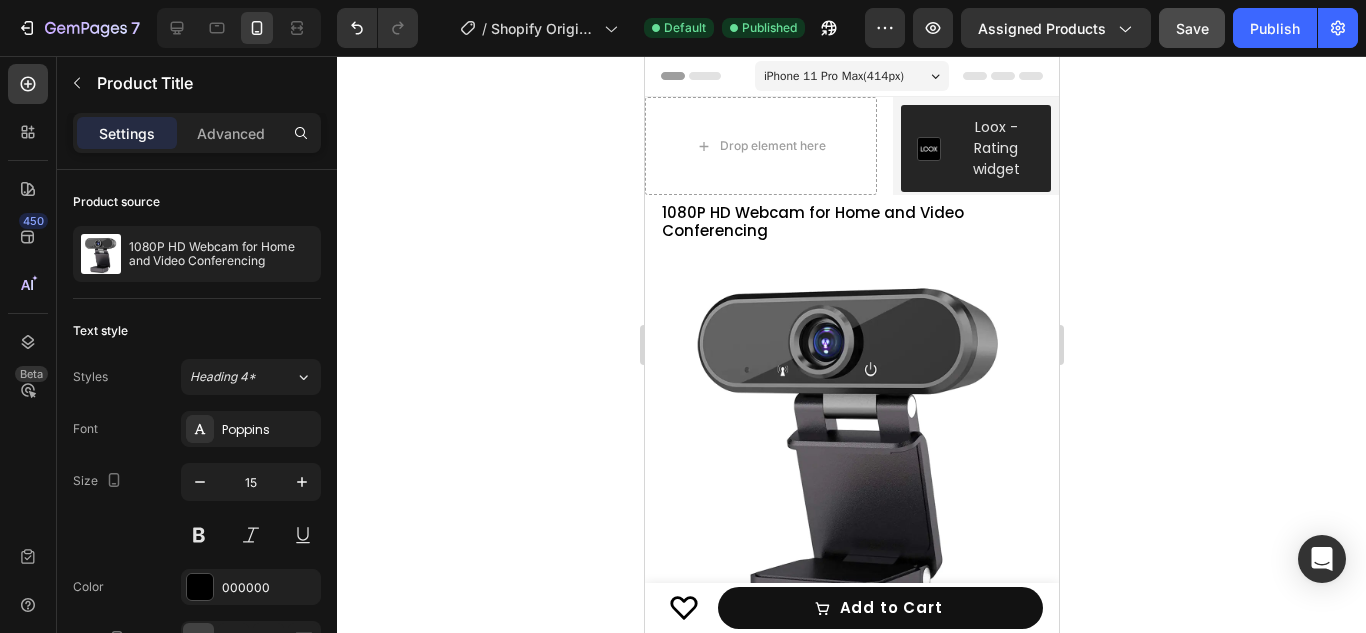 click on "1080P HD Webcam for Home and Video Conferencing" at bounding box center [851, 222] 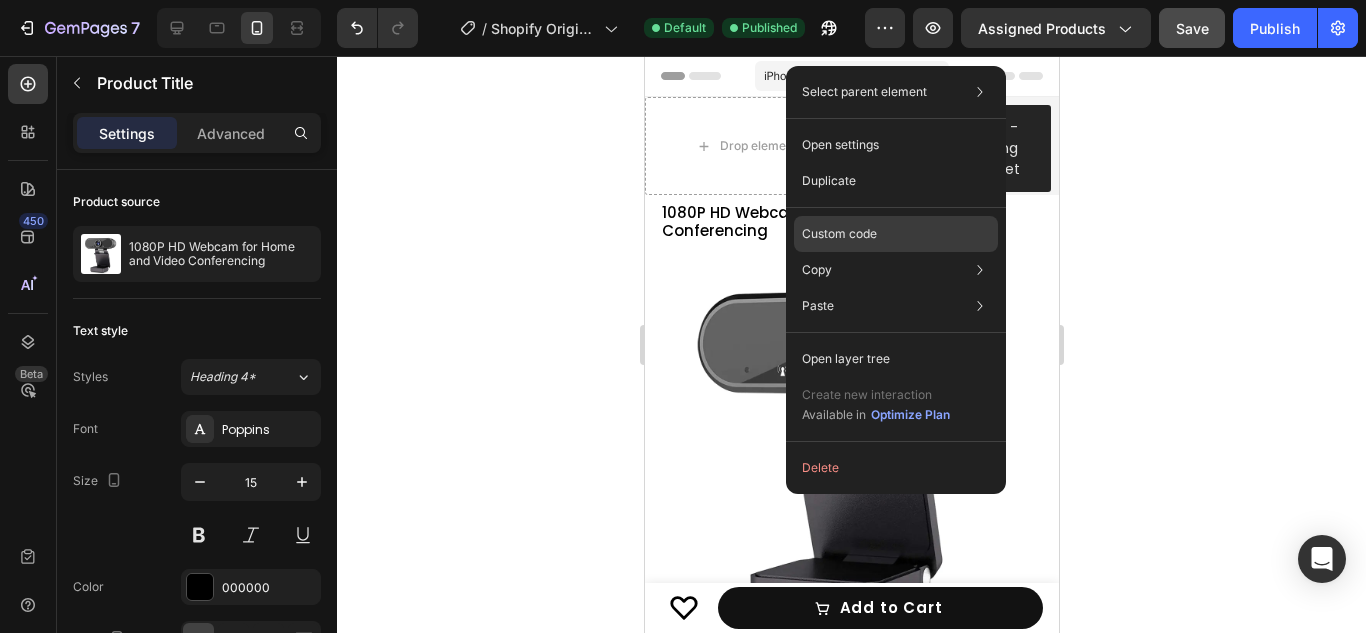 click on "Custom code" at bounding box center [839, 234] 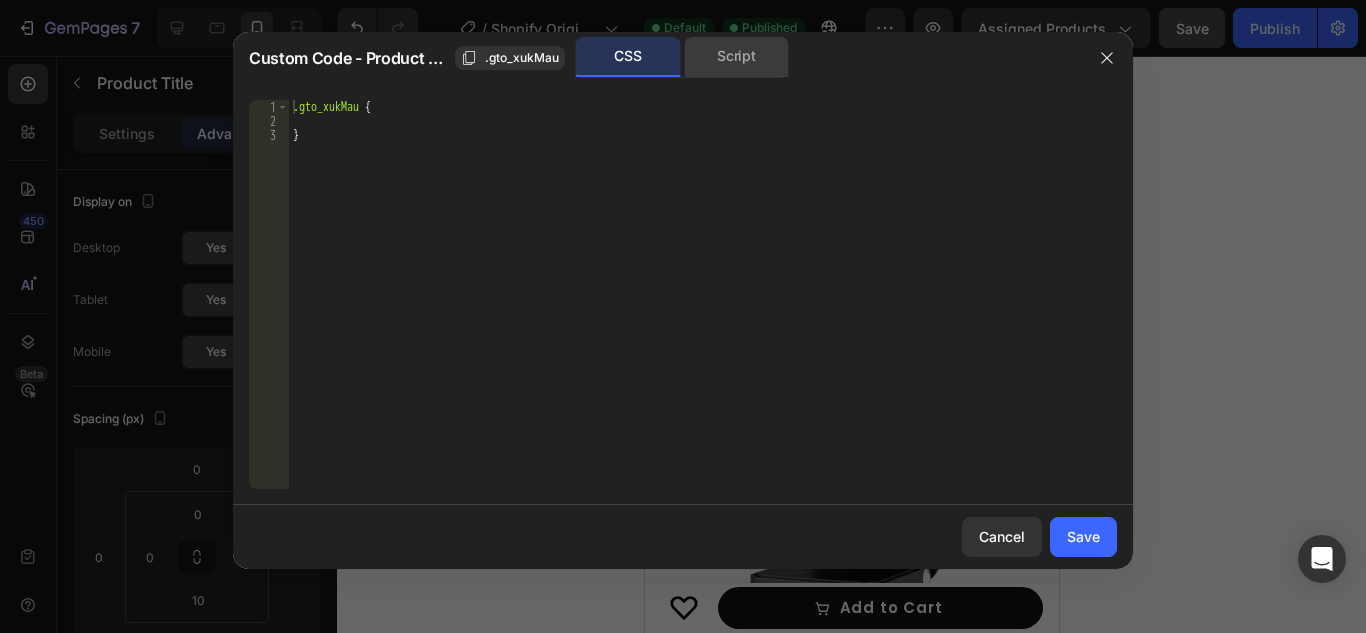click on "Script" 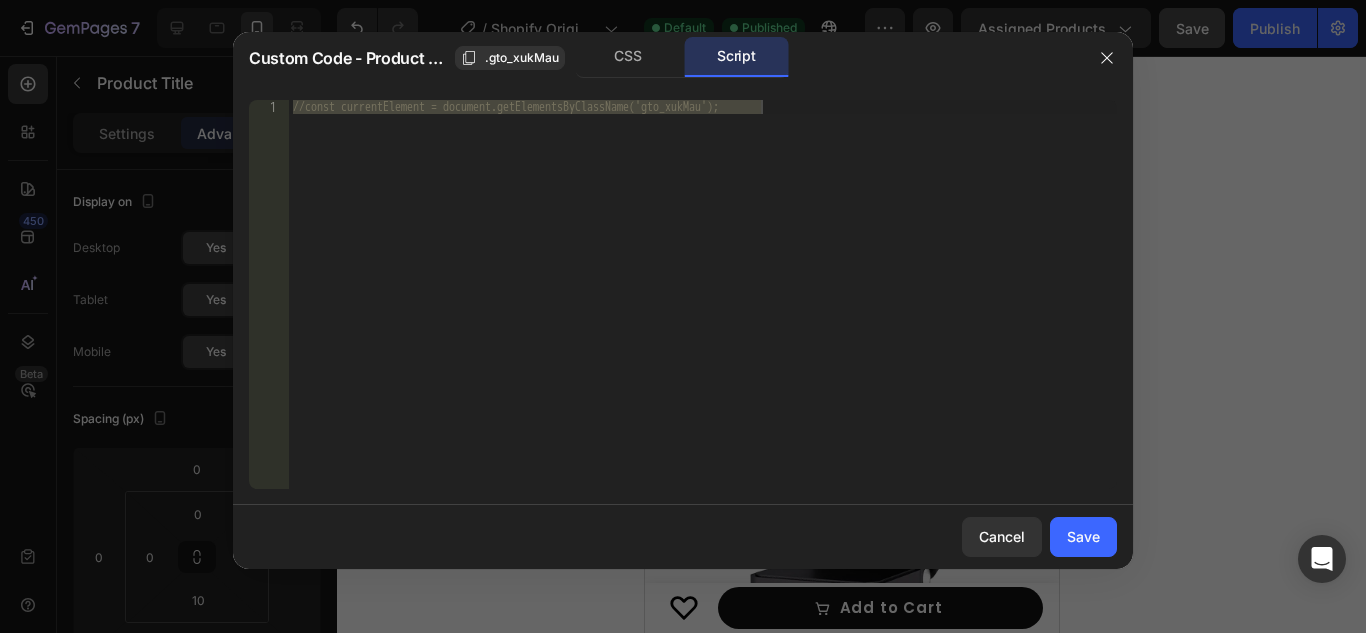 click 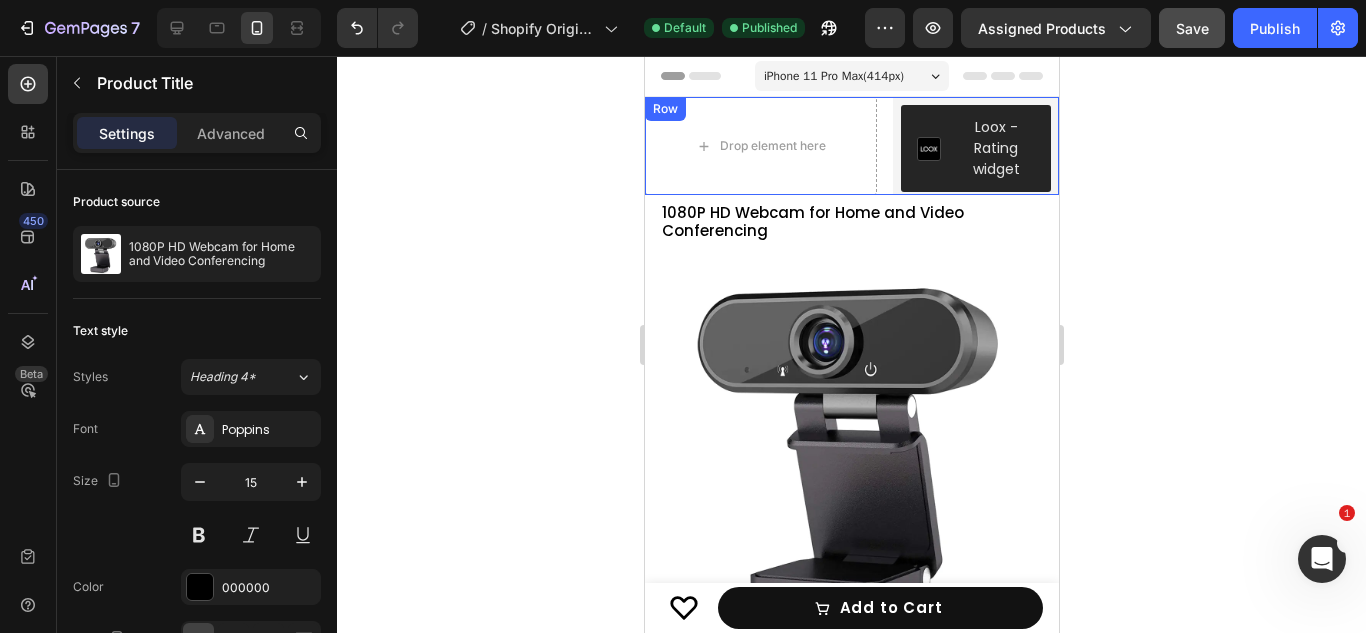 scroll, scrollTop: 0, scrollLeft: 0, axis: both 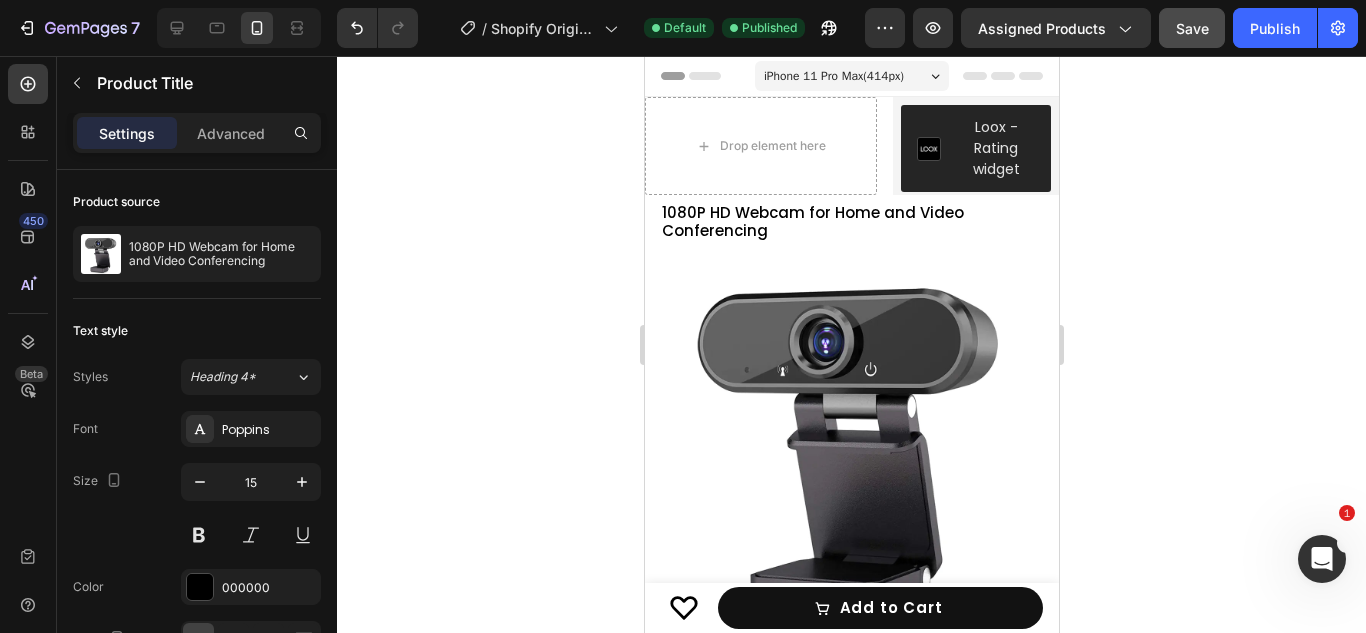 click 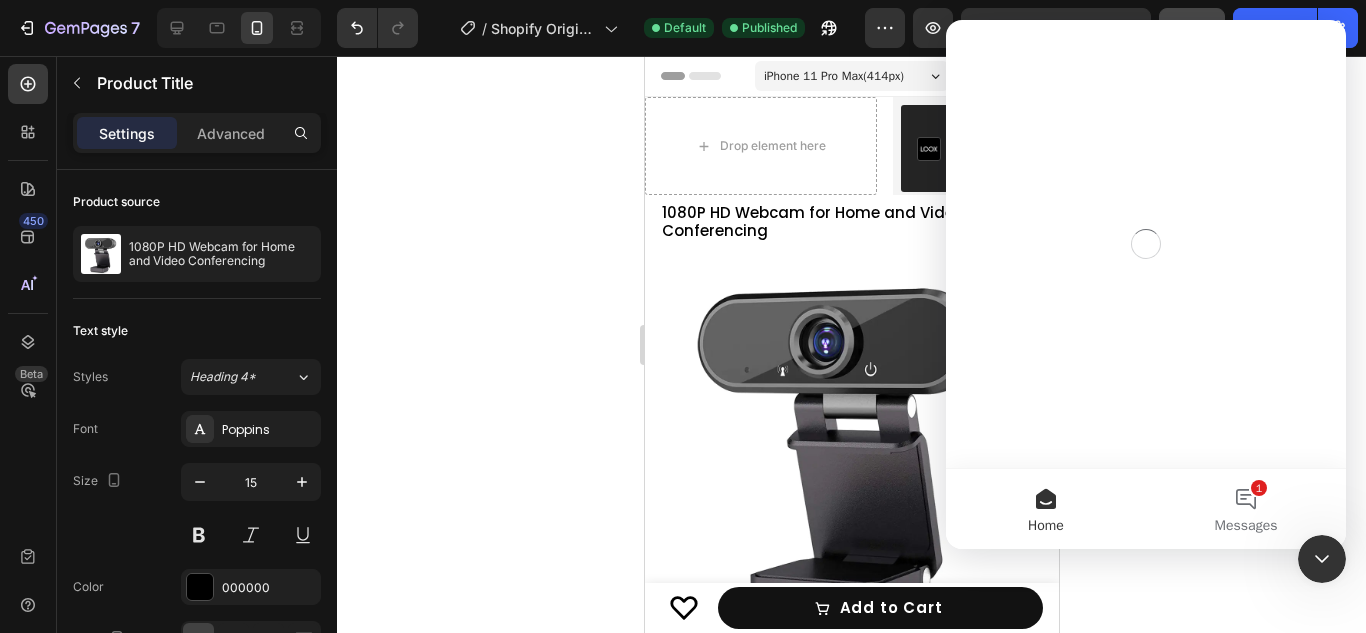 scroll, scrollTop: 0, scrollLeft: 0, axis: both 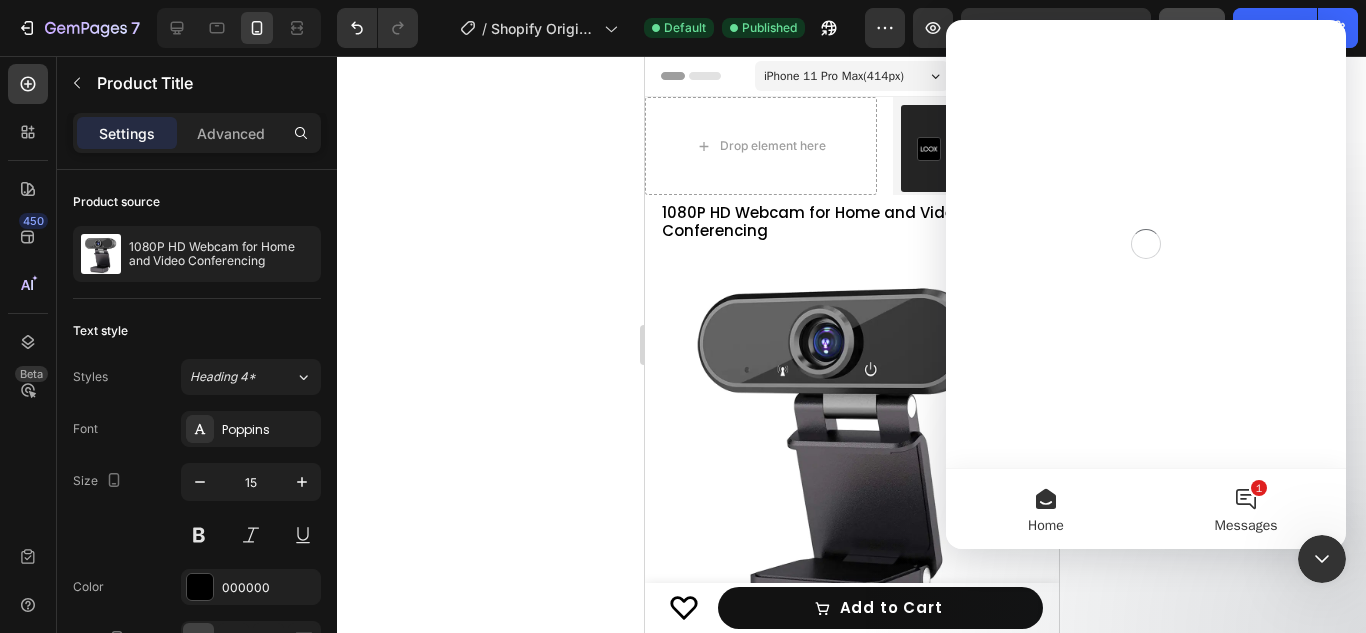 click on "1 Messages" at bounding box center [1246, 509] 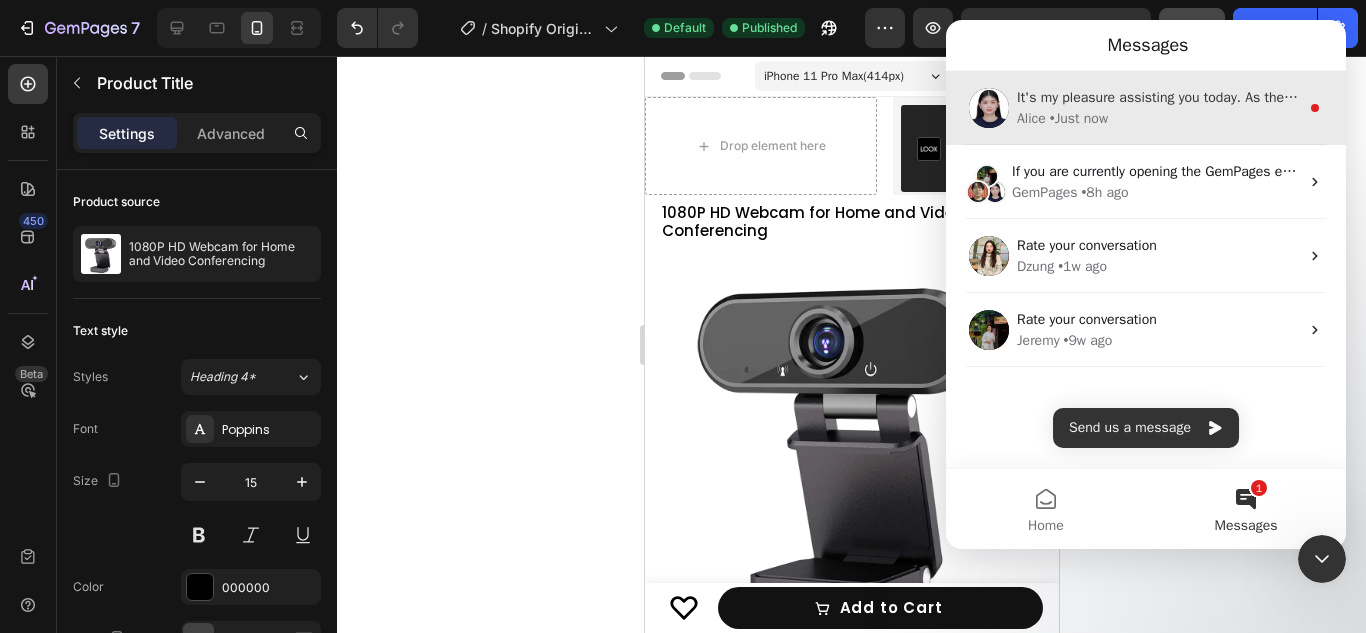 click on "•  Just now" at bounding box center (1079, 118) 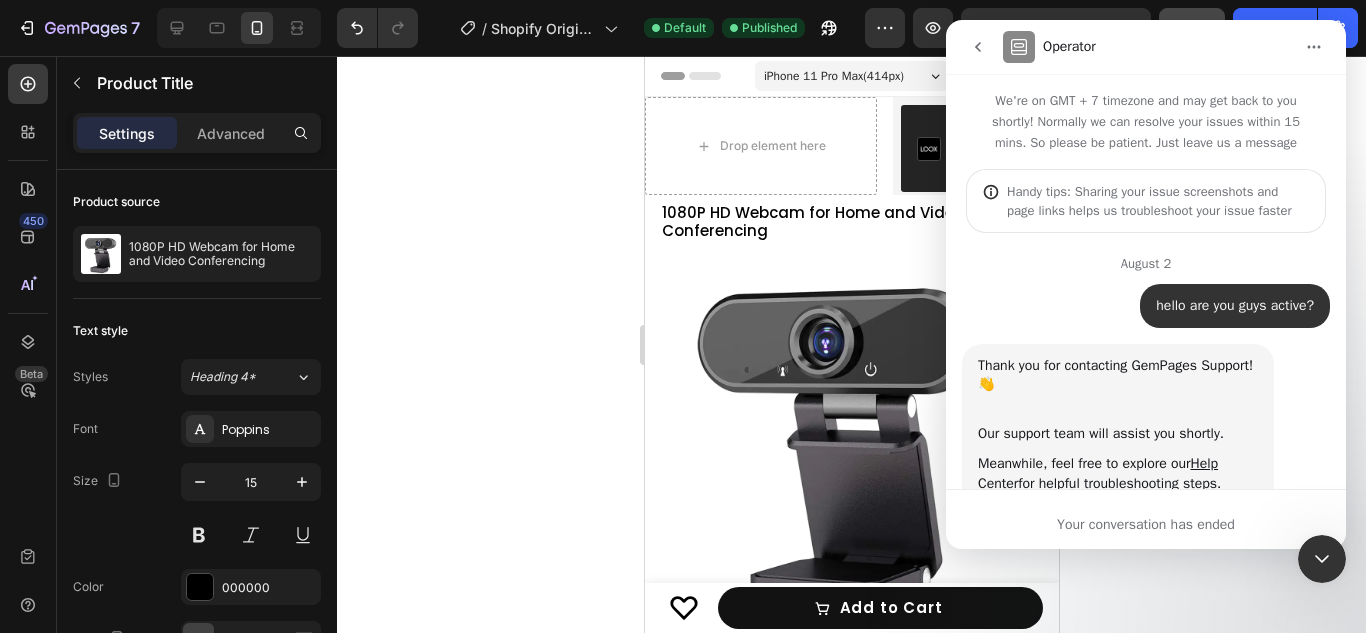 scroll, scrollTop: 3, scrollLeft: 0, axis: vertical 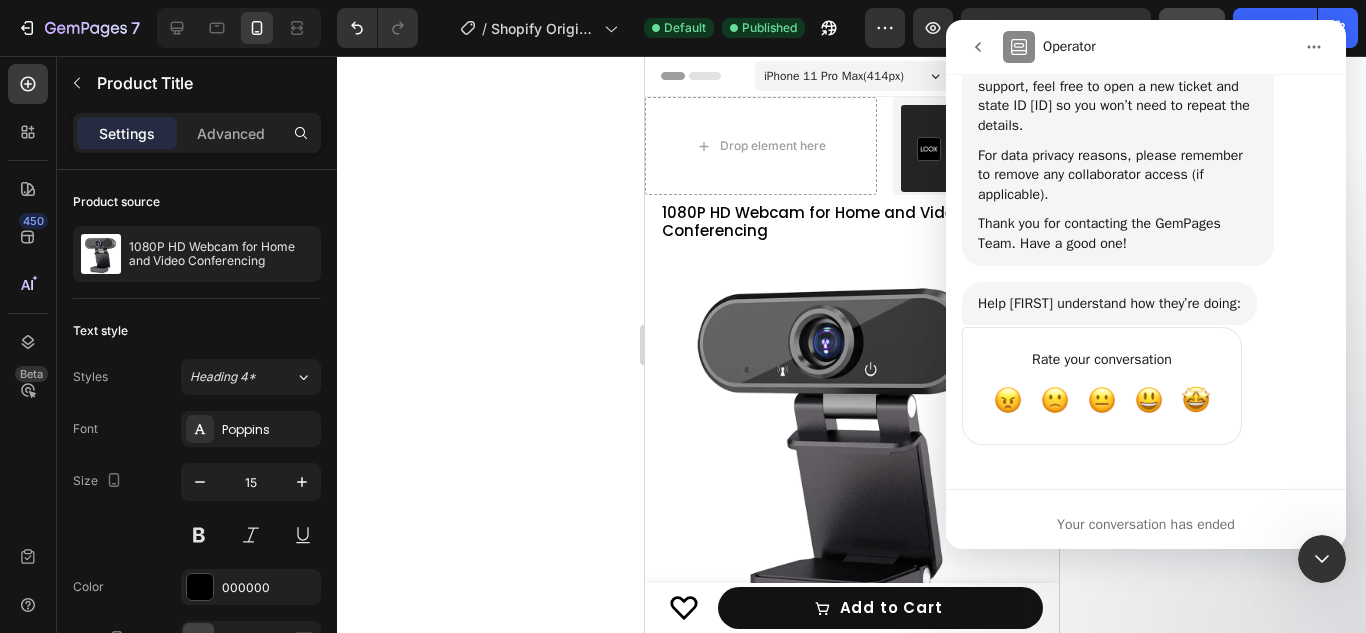 click at bounding box center [978, 47] 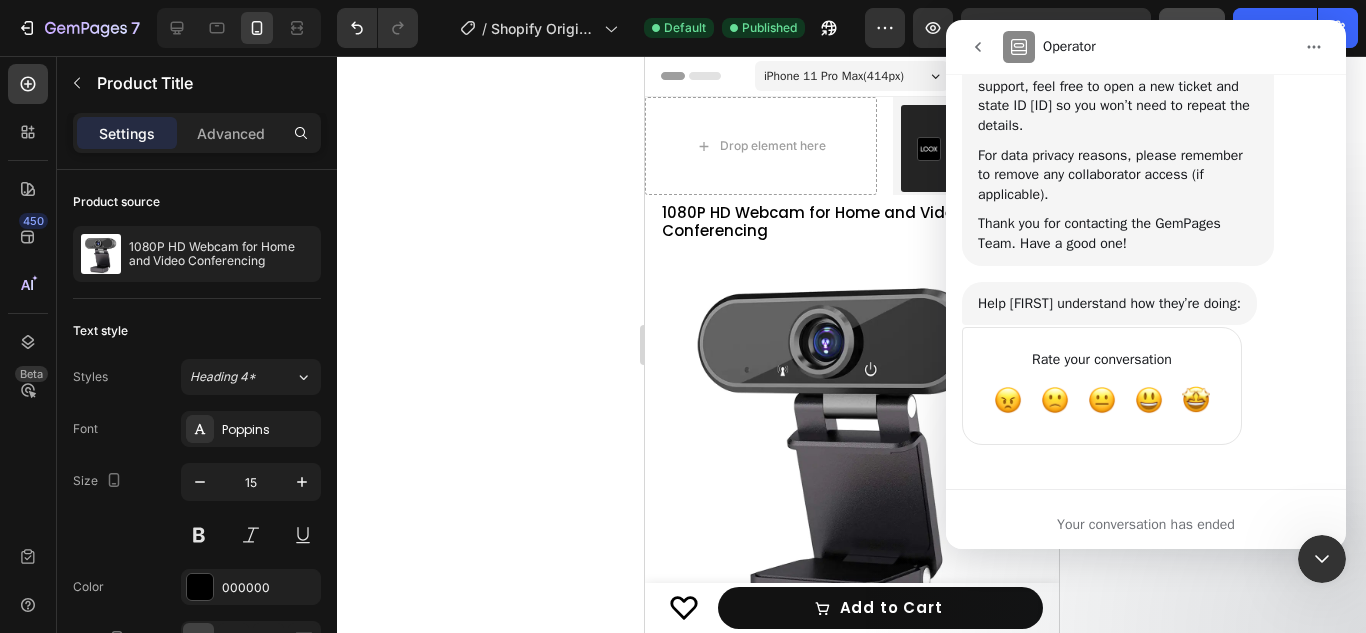 scroll, scrollTop: 0, scrollLeft: 0, axis: both 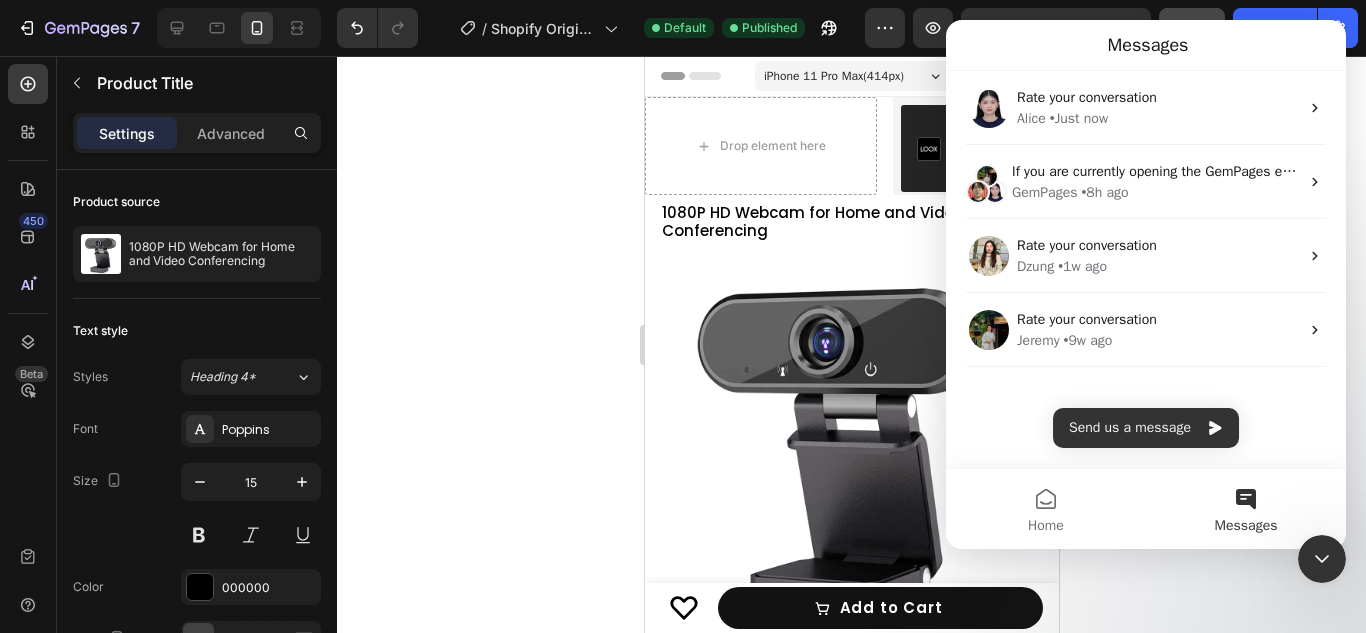 click 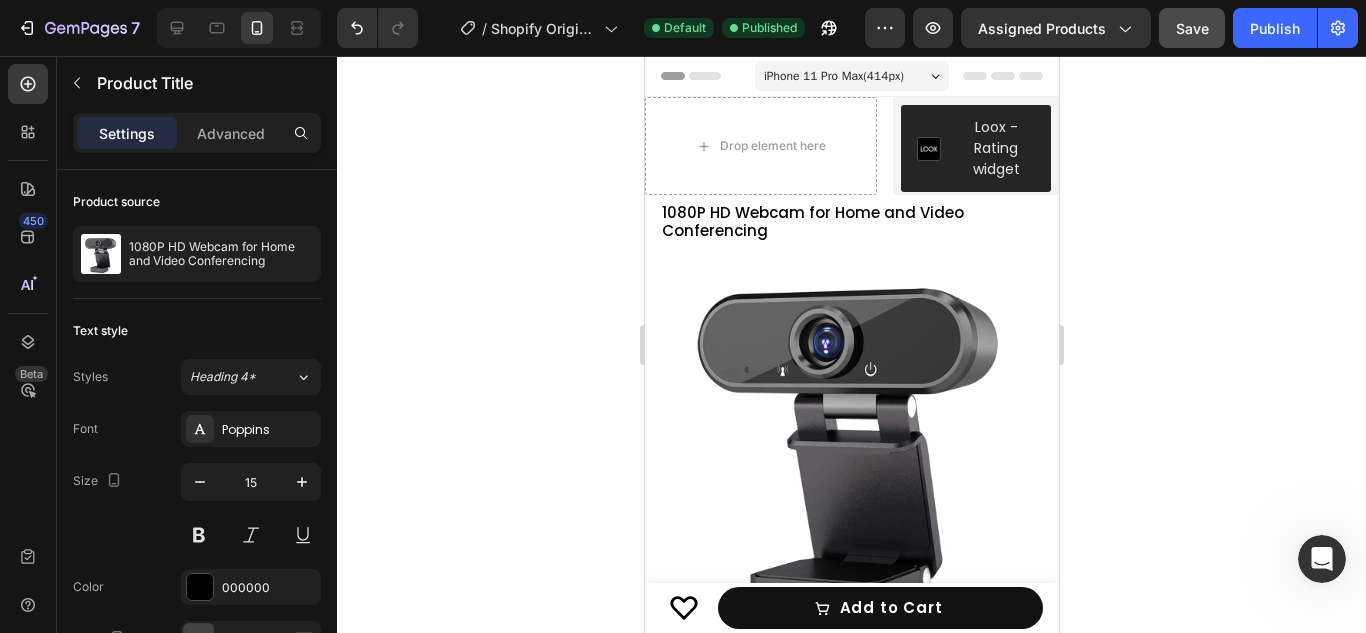 scroll, scrollTop: 0, scrollLeft: 0, axis: both 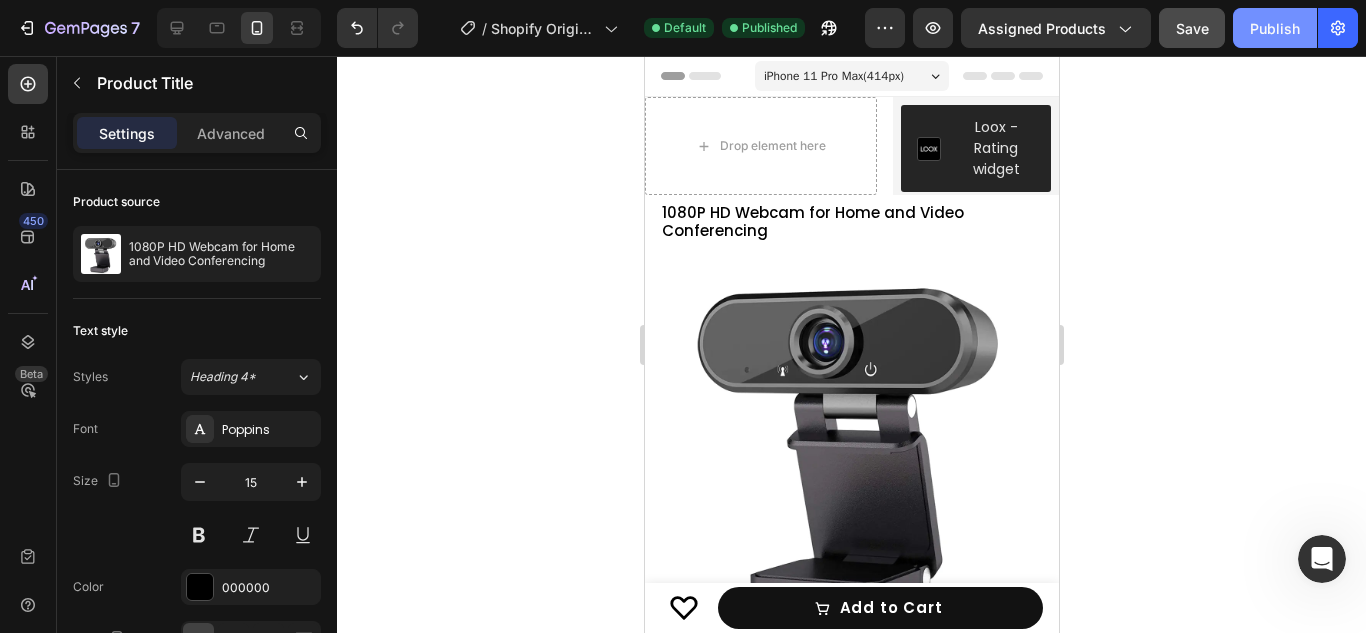click on "Publish" at bounding box center [1275, 28] 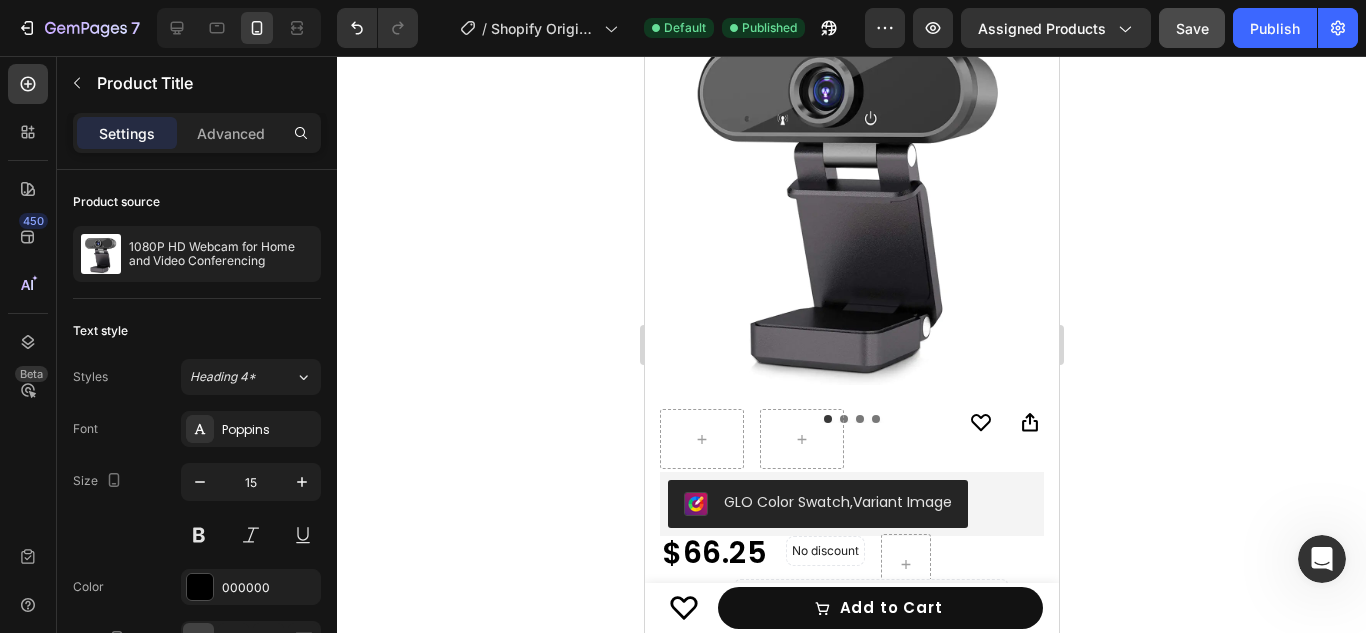 scroll, scrollTop: 252, scrollLeft: 0, axis: vertical 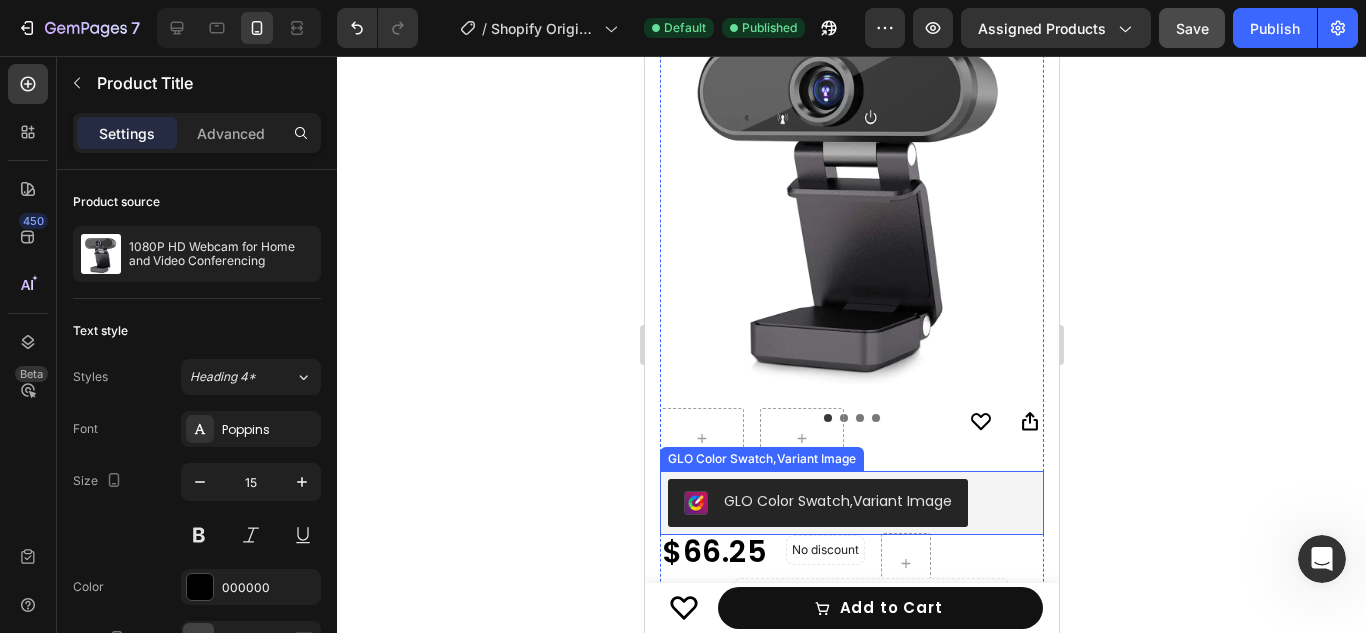 click on "GLO Color Swatch,Variant Image" at bounding box center (837, 501) 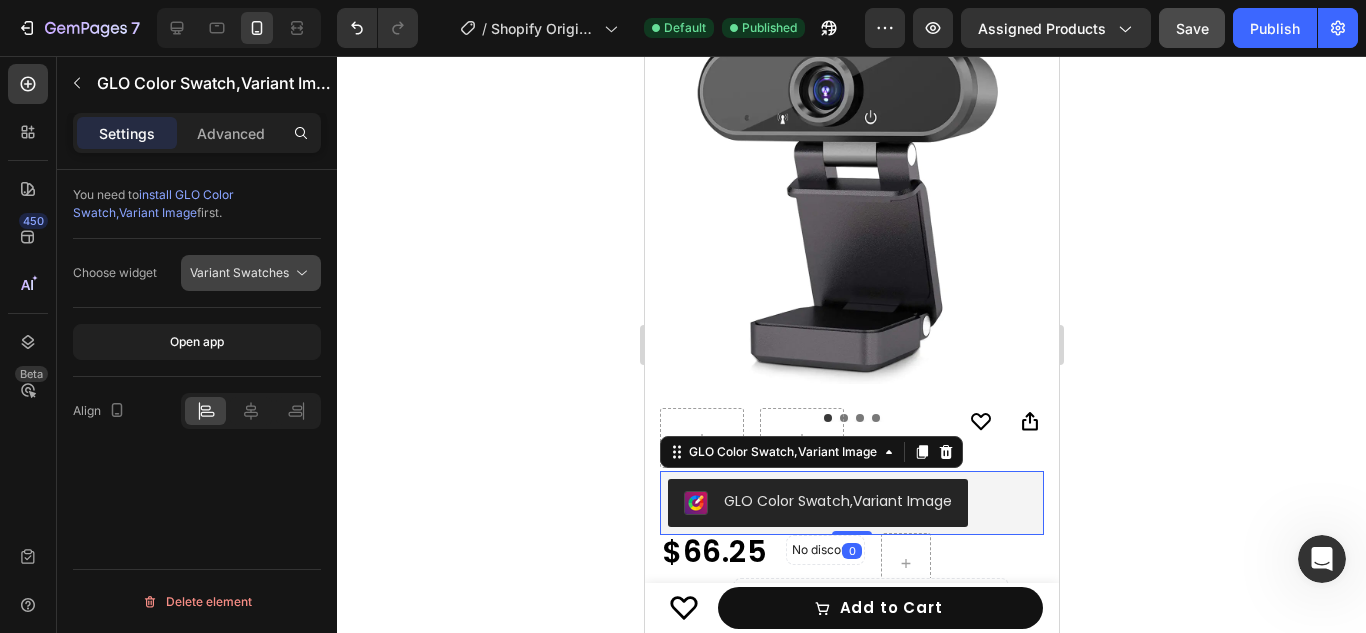 click on "Variant Swatches" at bounding box center (239, 272) 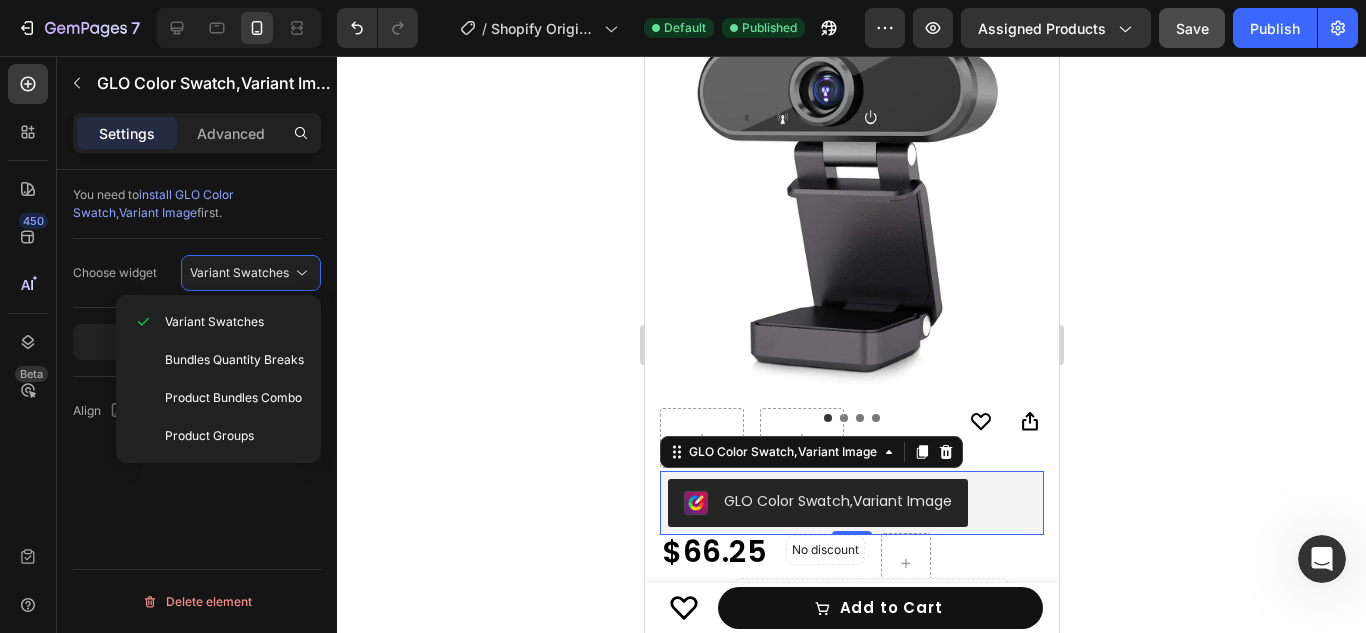 click on "You need to  install GLO Color Swatch,Variant Image  first." 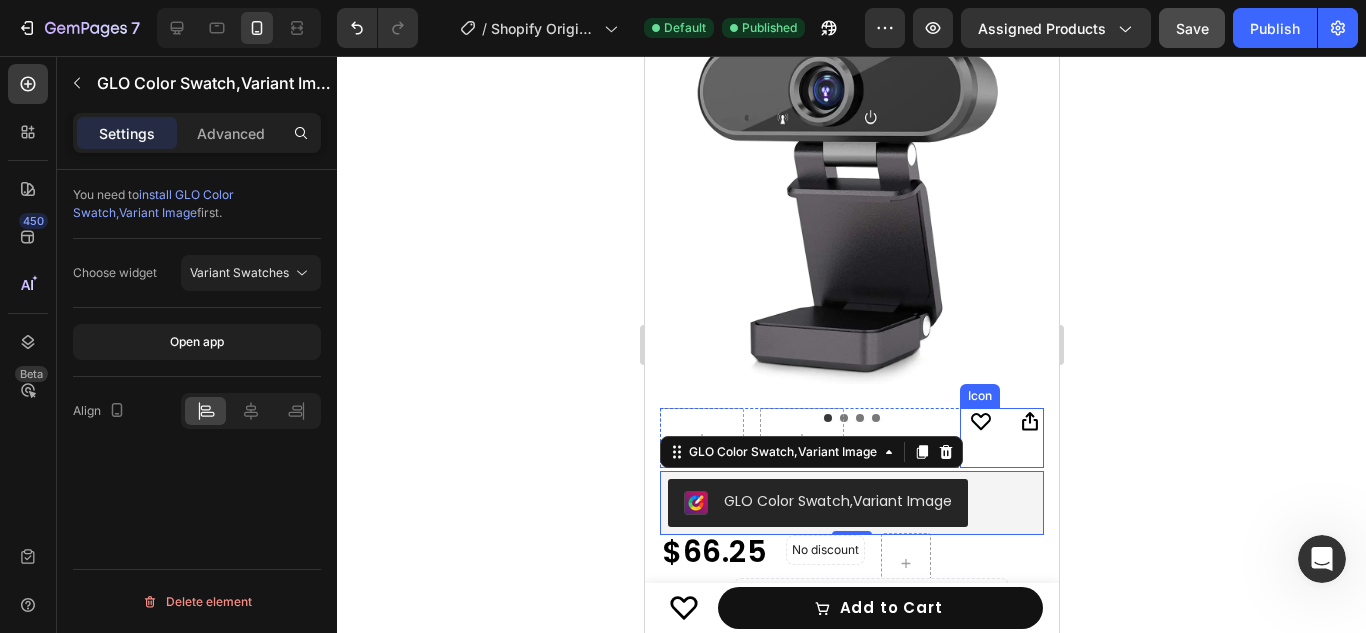 click on "Icon" at bounding box center (1001, 422) 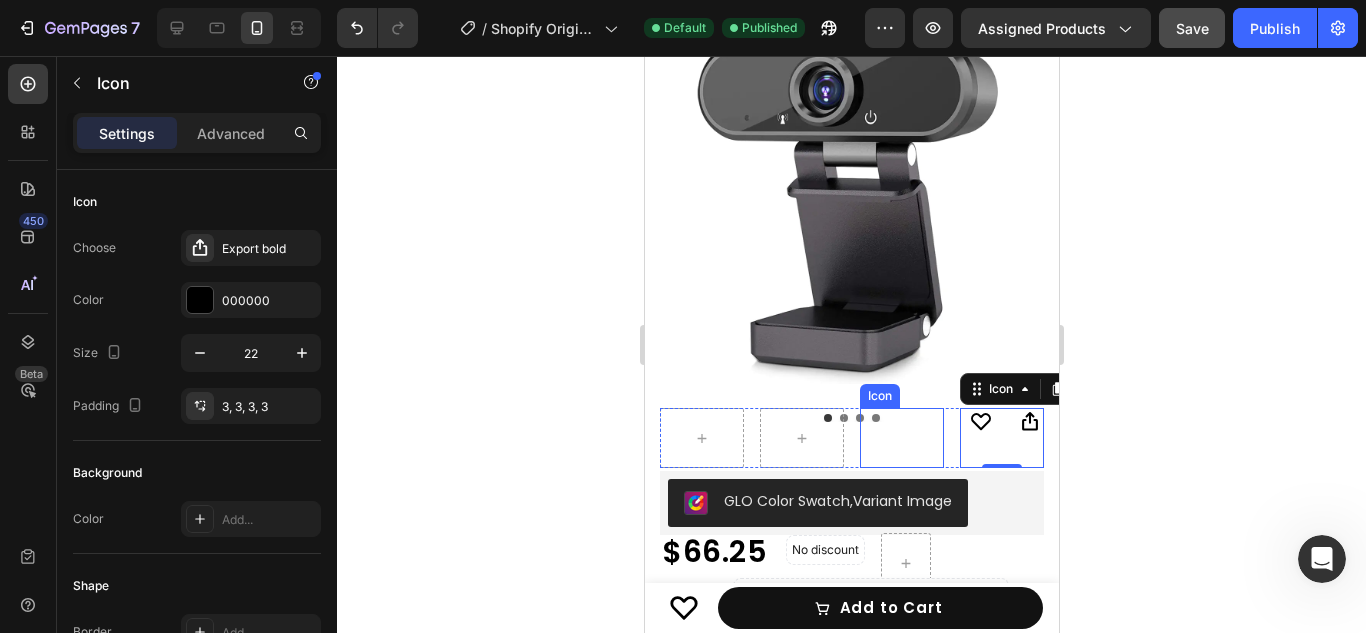 click on "Icon" at bounding box center (951, 421) 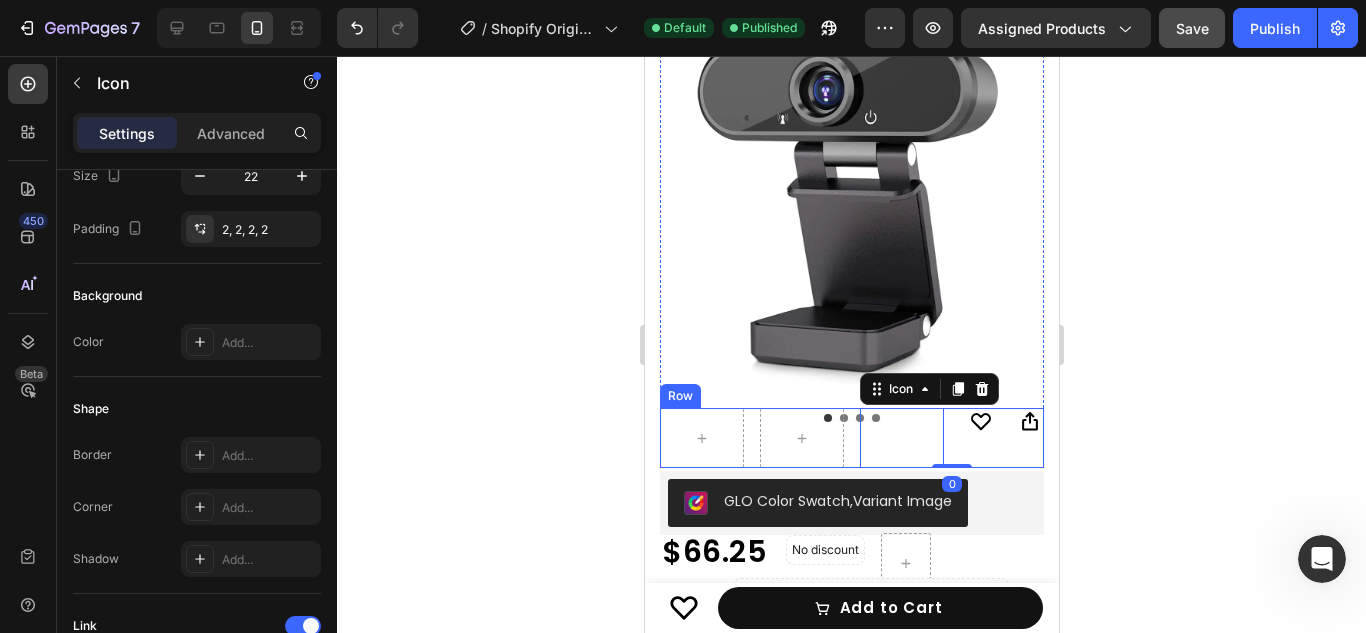 click on "Icon   0
Icon Row" at bounding box center (851, 438) 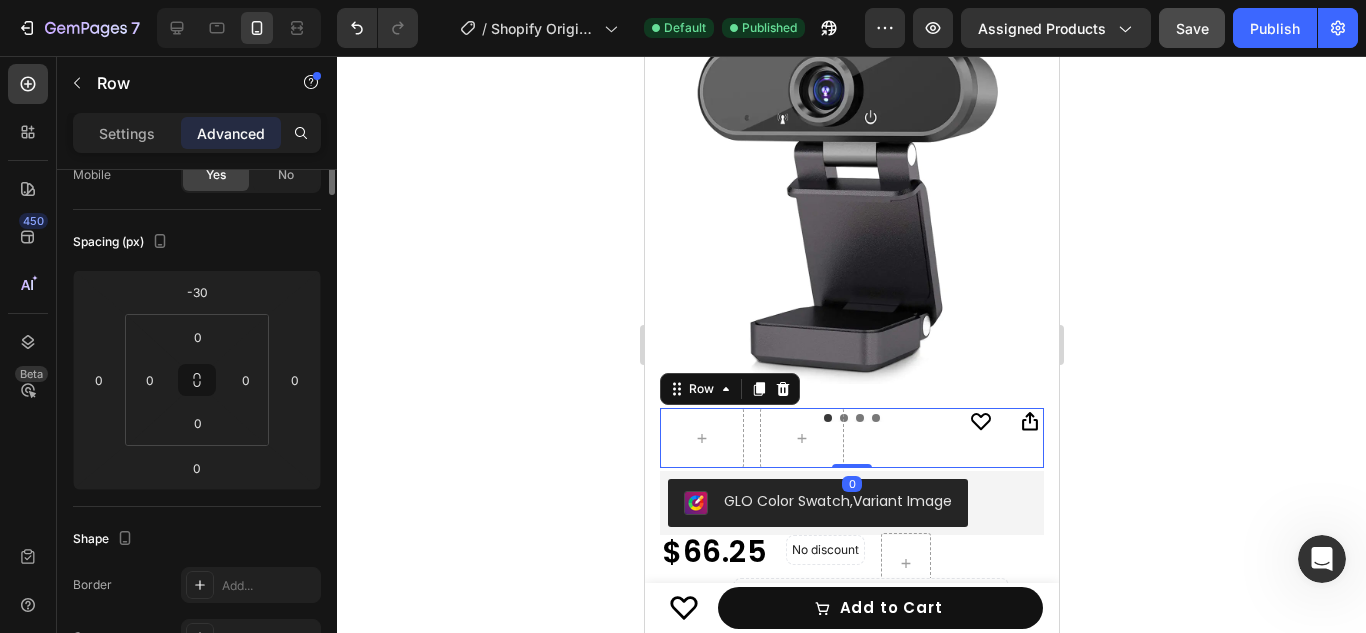 scroll, scrollTop: 0, scrollLeft: 0, axis: both 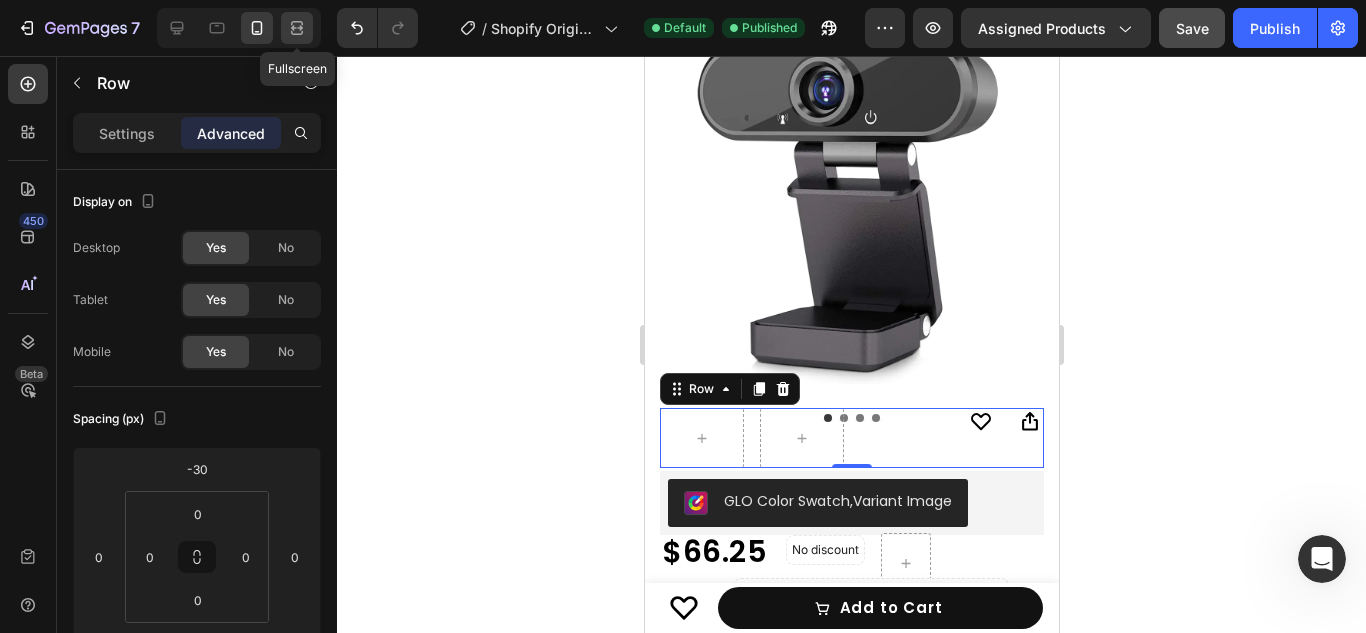 click 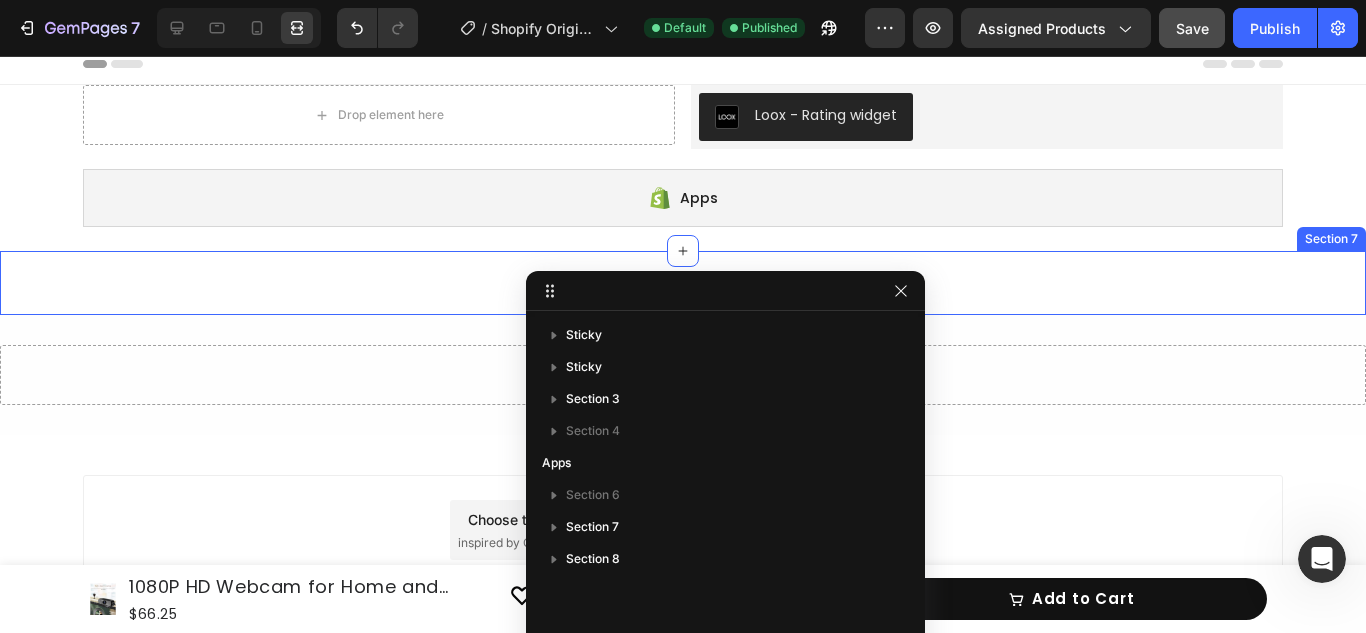 scroll, scrollTop: 0, scrollLeft: 0, axis: both 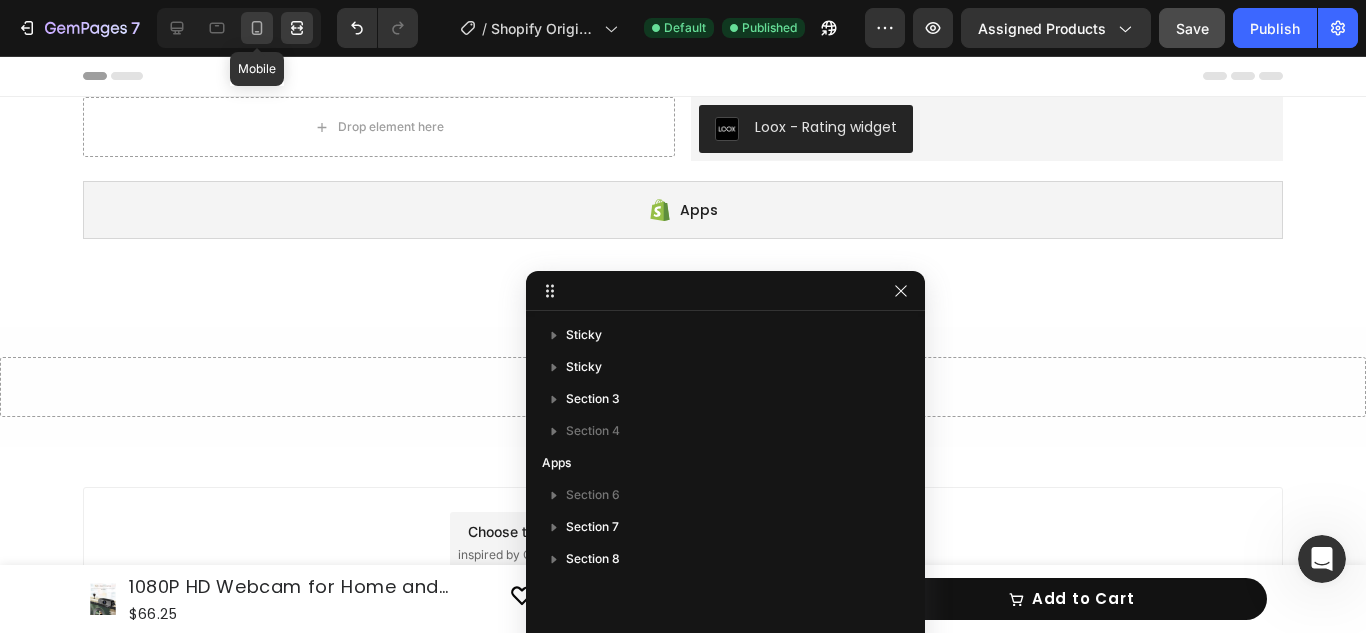 click 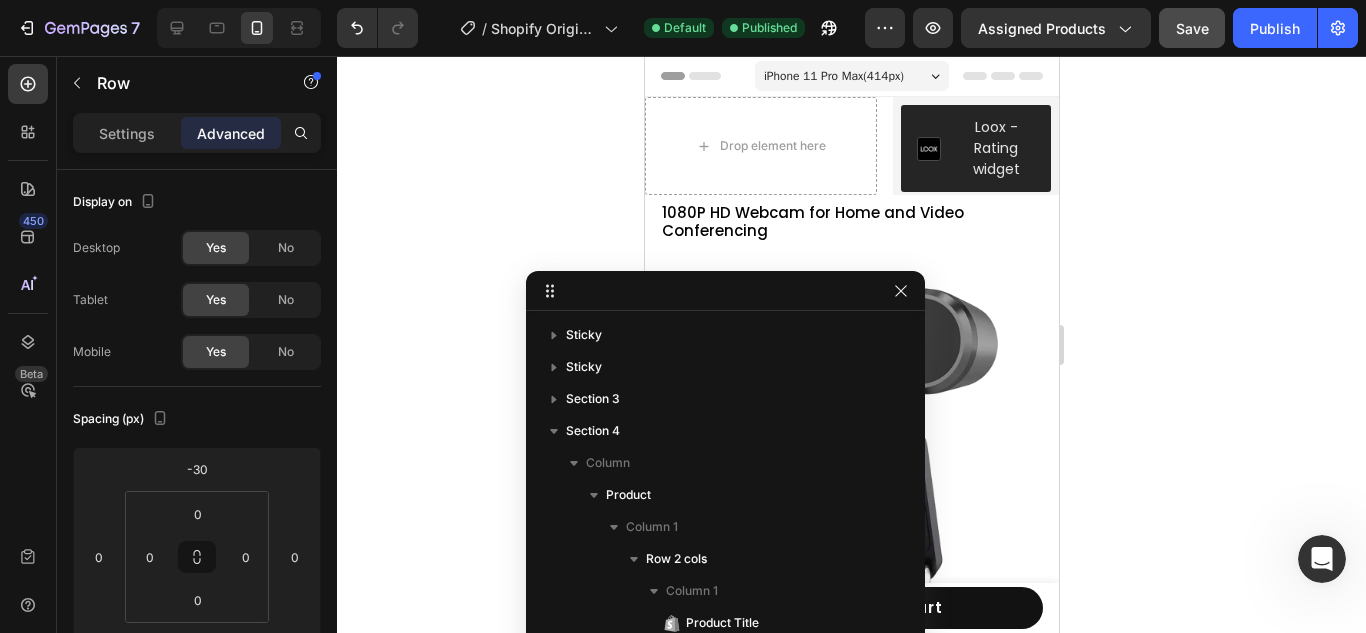 click 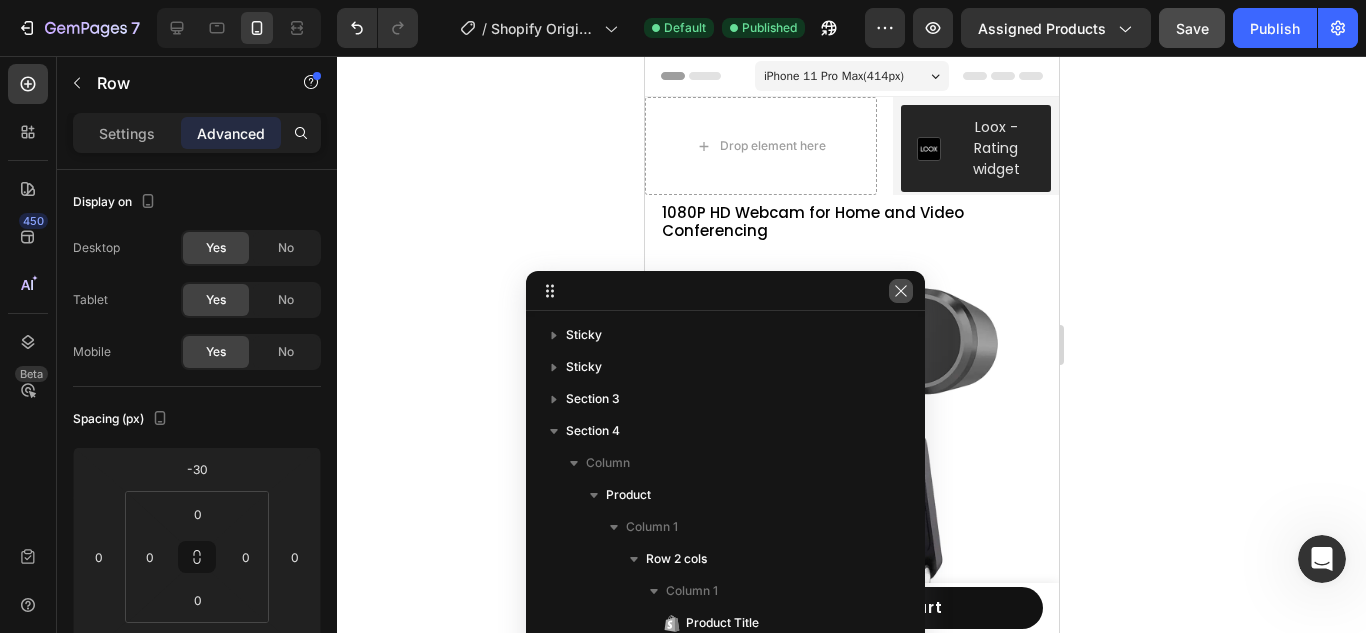 click at bounding box center (901, 291) 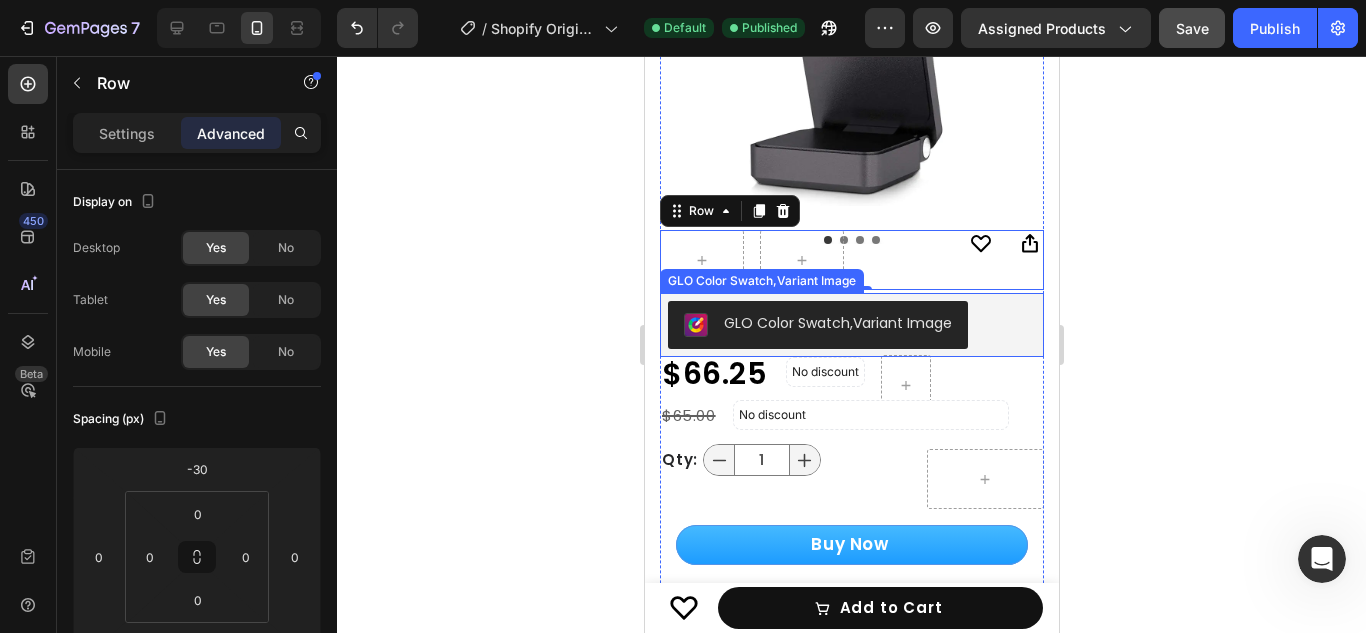 scroll, scrollTop: 429, scrollLeft: 0, axis: vertical 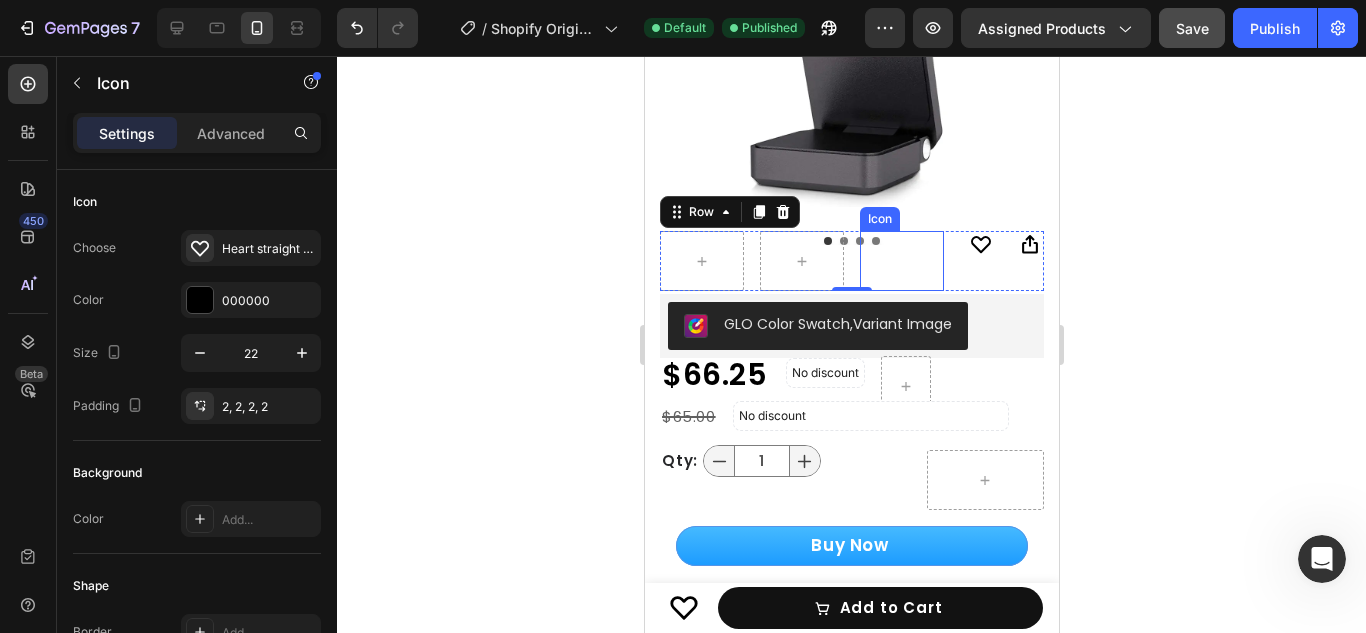 click on "Icon" at bounding box center [951, 244] 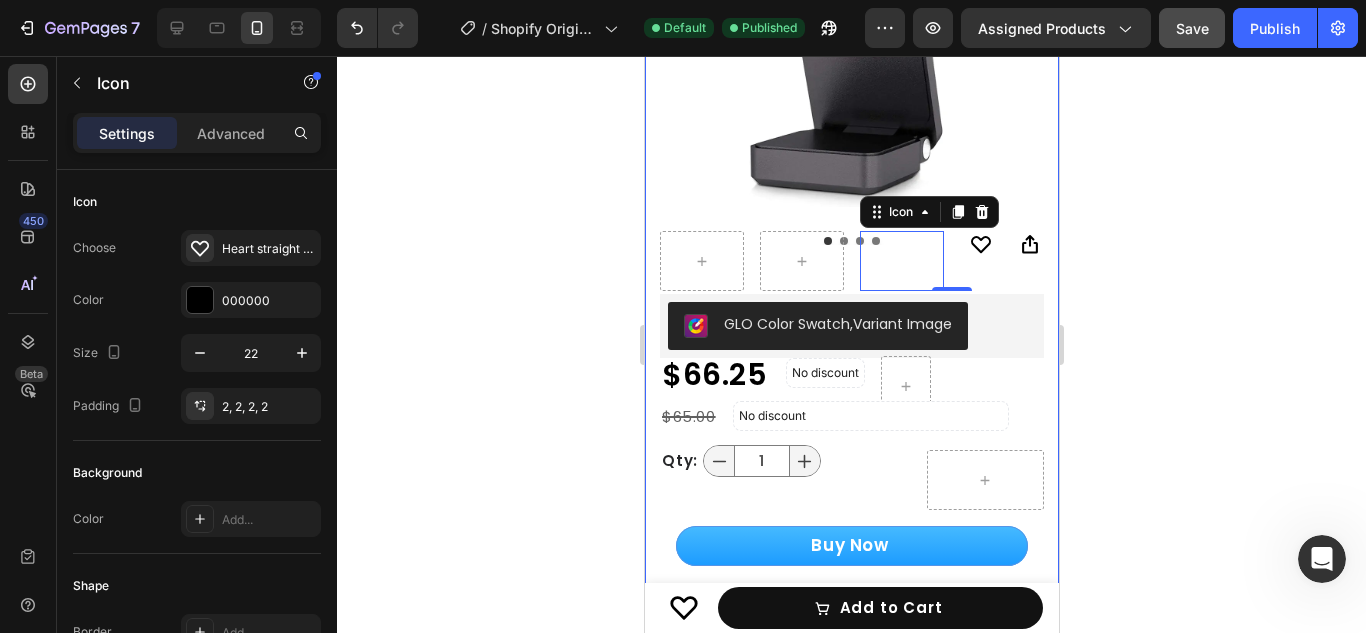 click on "1080P HD Webcam for Home and Video Conferencing Product Title Product Images
Icon   0
Icon Row Row
Icon Boosts immunity and defense Text Block
Icon Boosts immunity and defense Text Block
Icon Boosts immunity and defense Text Block Row Icon Icon Icon Icon Icon Icon List Briana M. Text Block Row Verified Buyer Item List Row “At vero eos et accusamus et iusto odio dignissimos ducimus qui blanditiis praesentium voluptatum” Text Block Row GLO Color Swatch,Variant Image GLO Color Swatch,Variant Image $66.25 Product Price Product Price No discount   Not be displayed when published Discount Tag
Row $65.00 Compare Price Compare Price No discount   Not be displayed when published Discount Tag Row
Row
Row Qty: Heading" at bounding box center [851, 276] 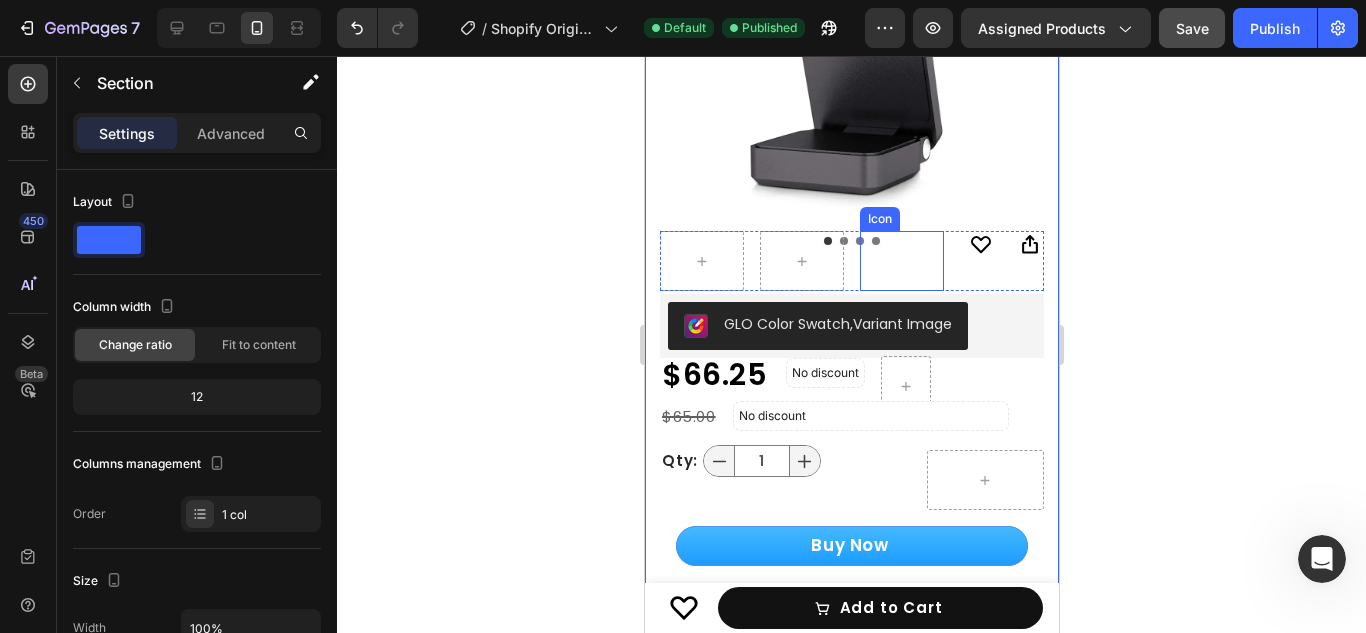 click on "Icon" at bounding box center [951, 244] 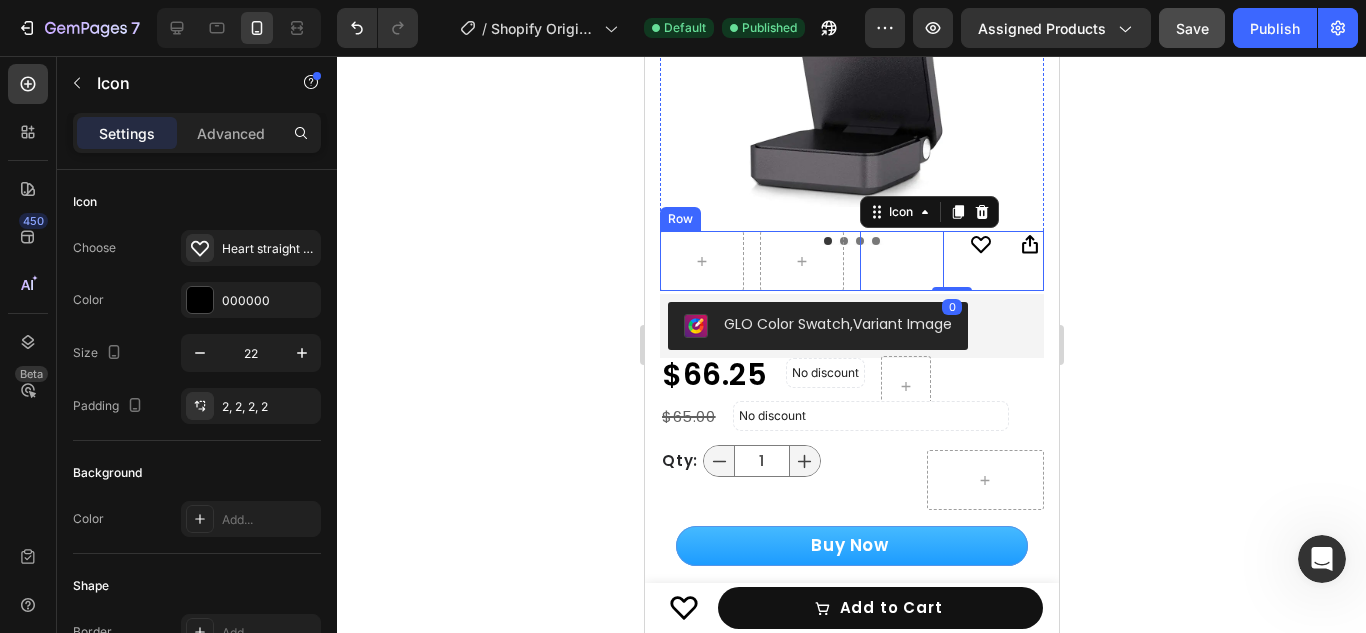 click on "Icon   0
Icon Row" at bounding box center (851, 261) 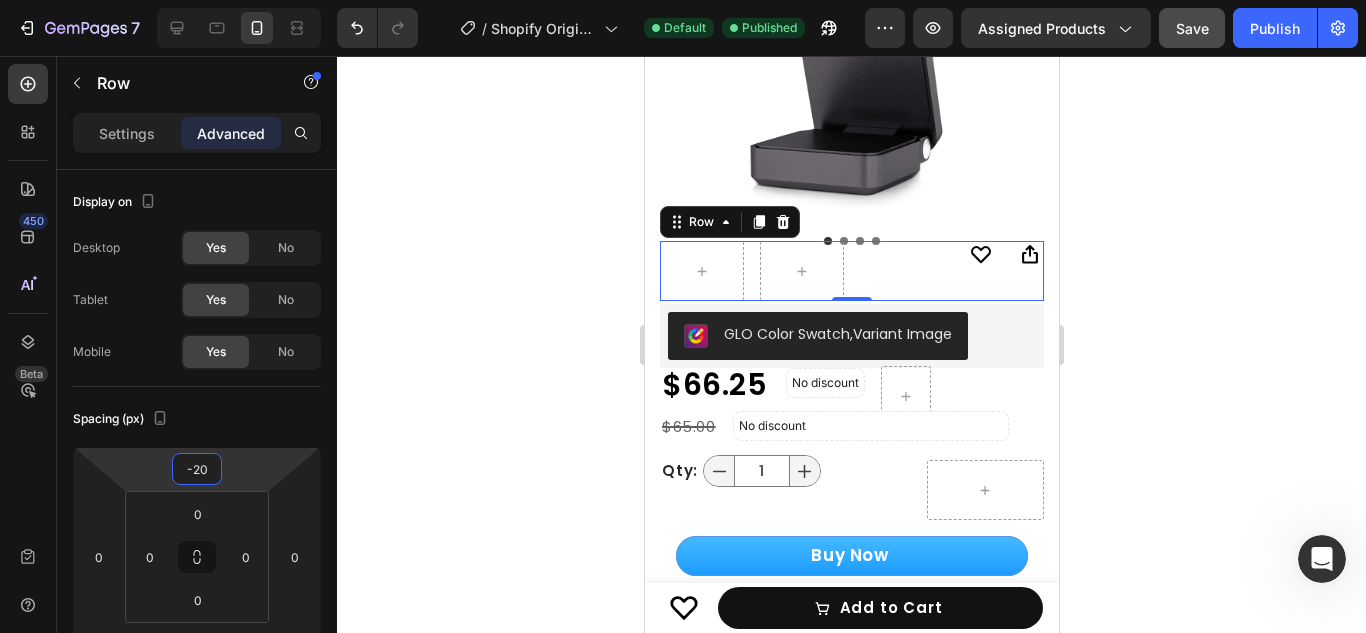 click on "7   /  Shopify Original Product Template Default Published Preview Assigned Products  Save   Publish  450 Beta Sections(18) Elements(84) Section Element Hero Section Product Detail Brands Trusted Badges Guarantee Product Breakdown How to use Testimonials Compare Bundle FAQs Social Proof Brand Story Product List Collection Blog List Contact Sticky Add to Cart Custom Footer Browse Library 450 Layout
Row
Row
Row
Row Text
Heading
Text Block Button
Button
Button Media
Image
Image
Video" at bounding box center [683, 0] 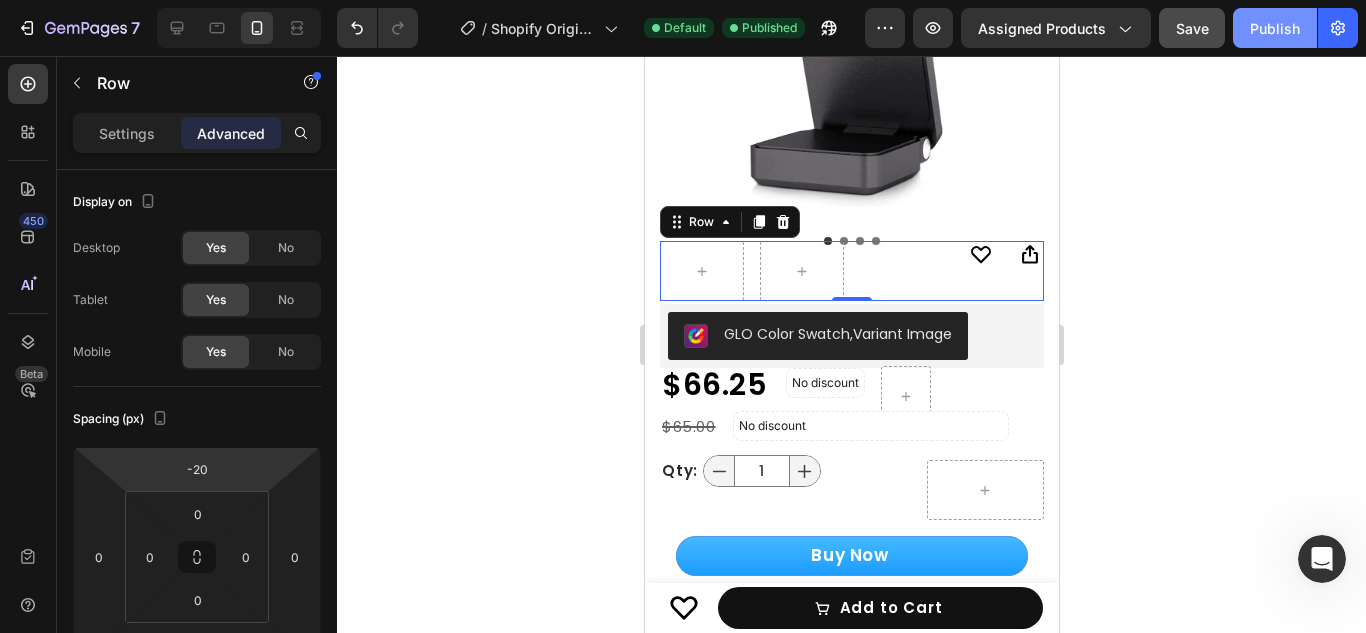 click on "Publish" 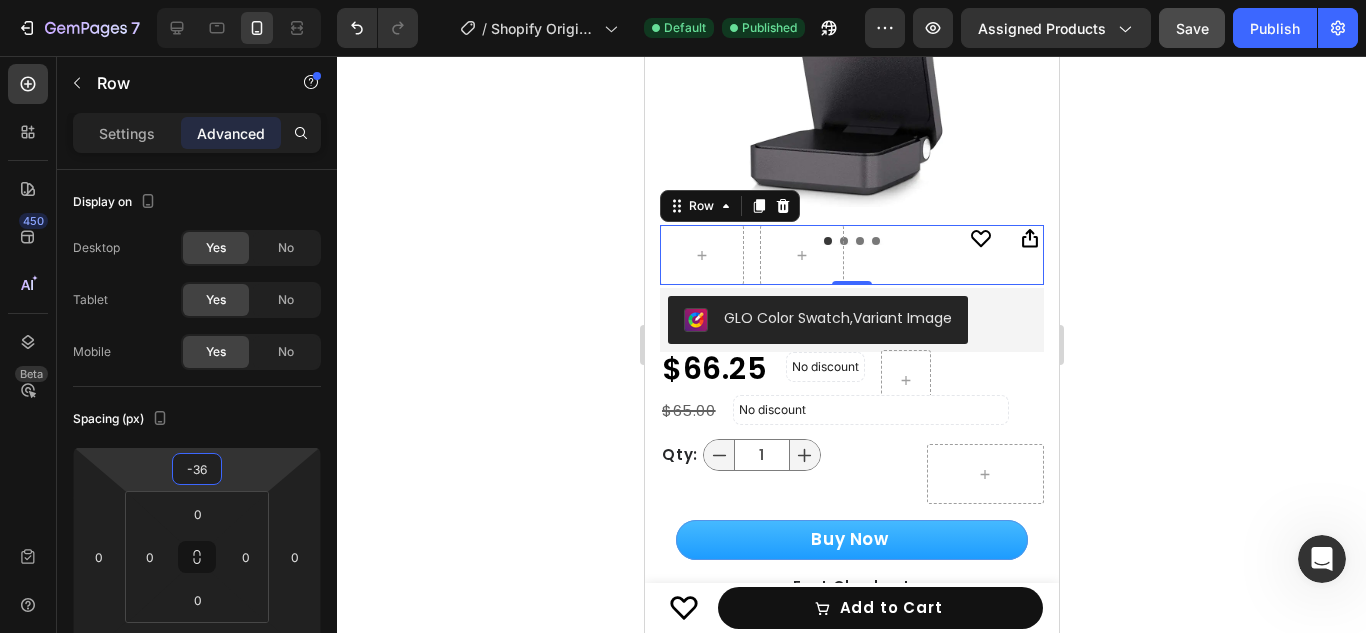 click on "7   /  Shopify Original Product Template Default Published Preview Assigned Products  Save   Publish  450 Beta Sections(18) Elements(84) Section Element Hero Section Product Detail Brands Trusted Badges Guarantee Product Breakdown How to use Testimonials Compare Bundle FAQs Social Proof Brand Story Product List Collection Blog List Contact Sticky Add to Cart Custom Footer Browse Library 450 Layout
Row
Row
Row
Row Text
Heading
Text Block Button
Button
Button Media
Image
Image
Video" at bounding box center (683, 0) 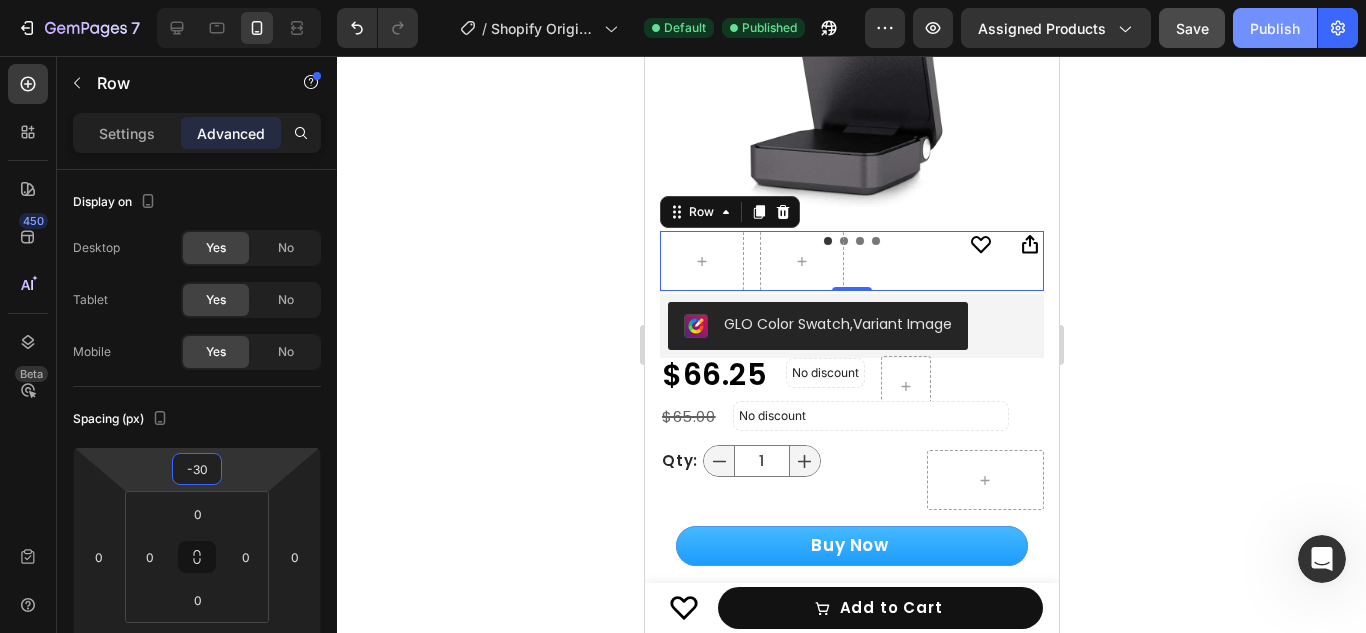 type on "-30" 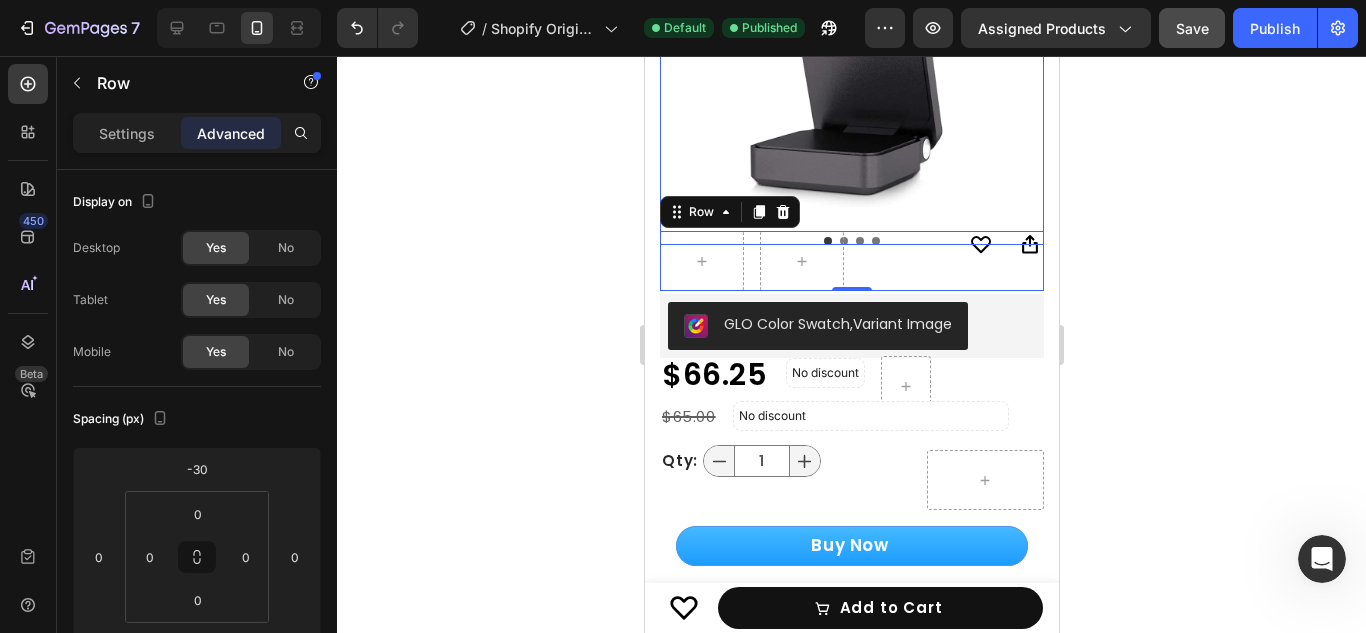 click at bounding box center [851, 15] 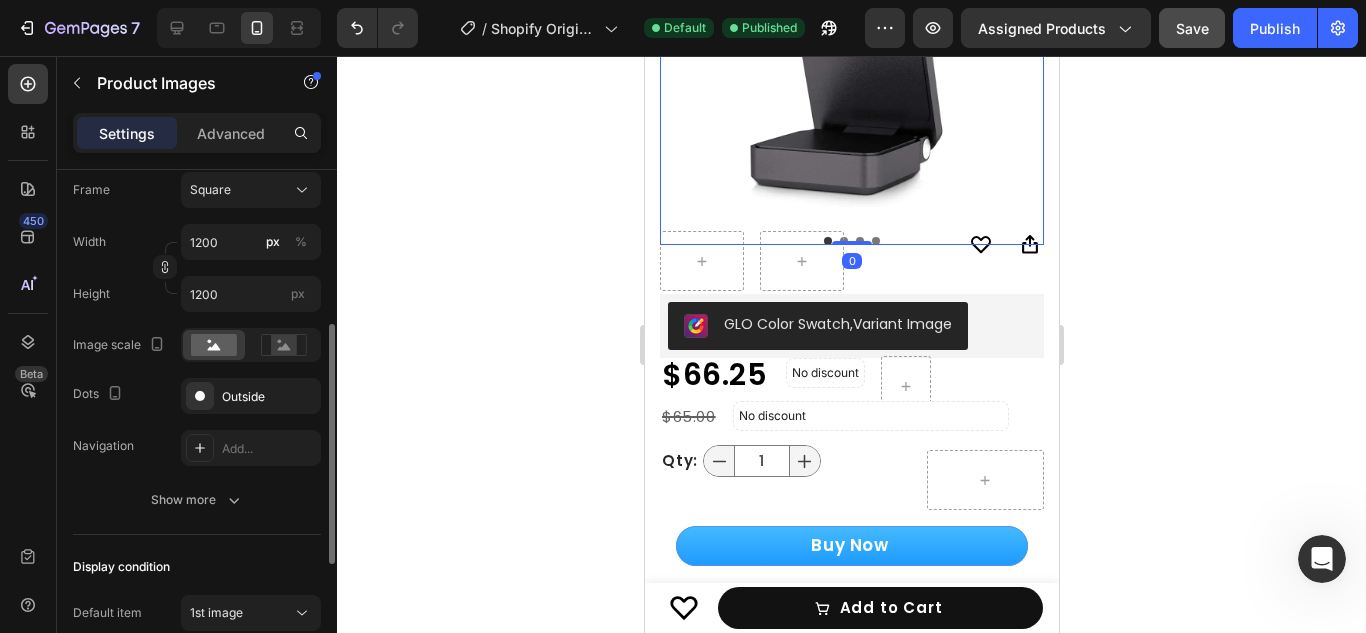 scroll, scrollTop: 330, scrollLeft: 0, axis: vertical 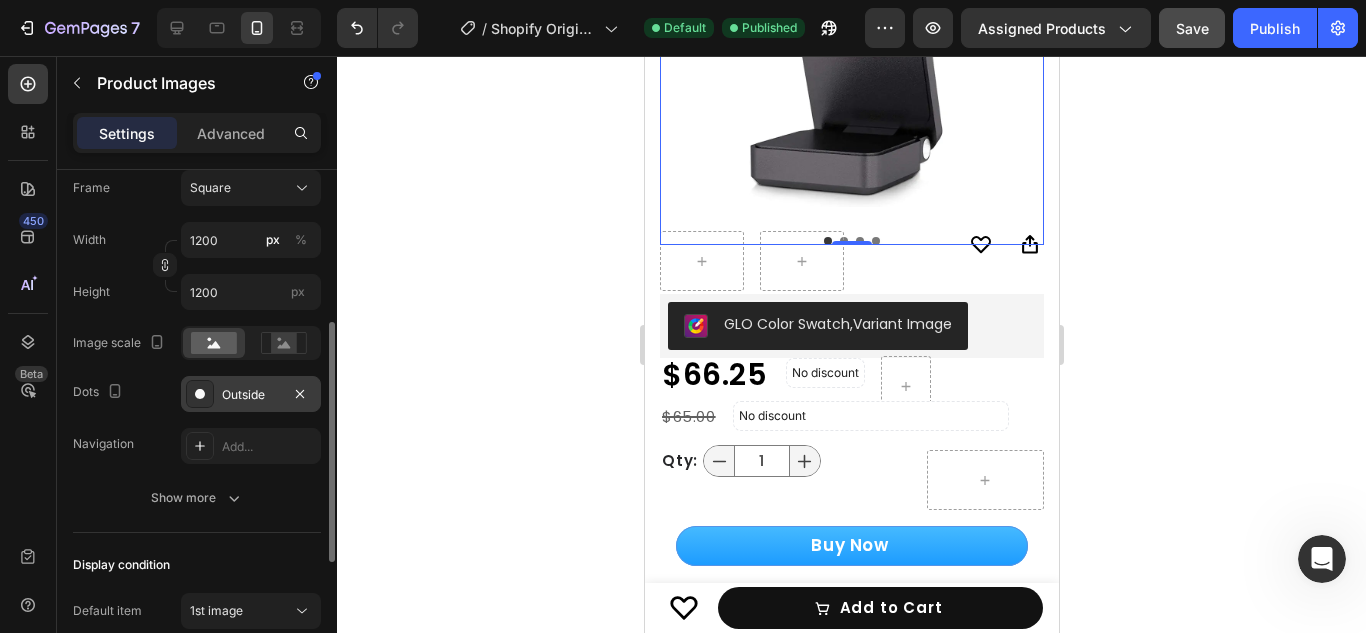 click on "Outside" at bounding box center (251, 394) 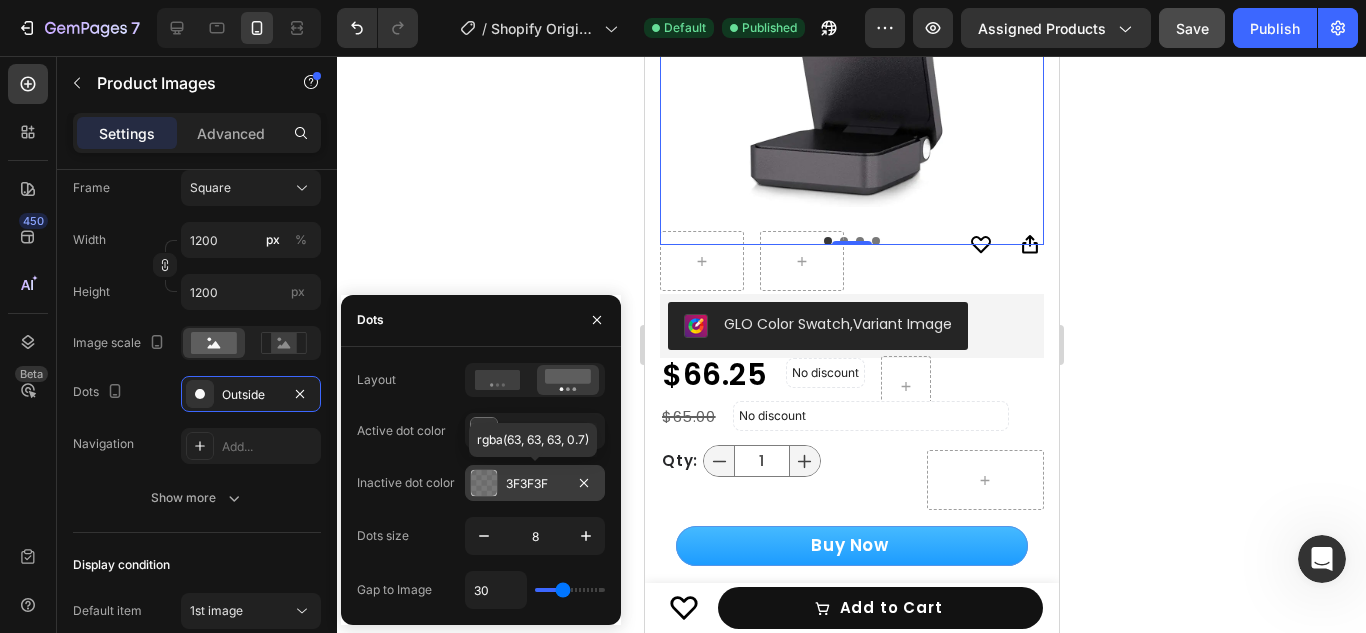 click at bounding box center (484, 483) 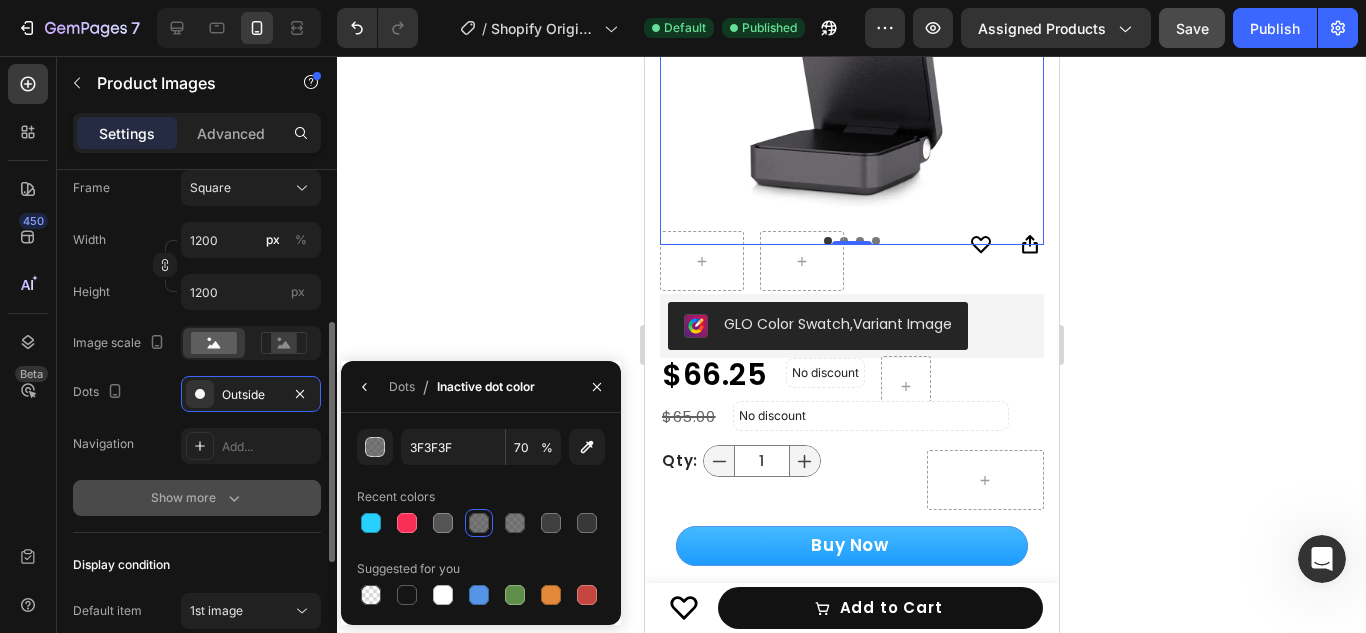 click on "Show more" at bounding box center (197, 498) 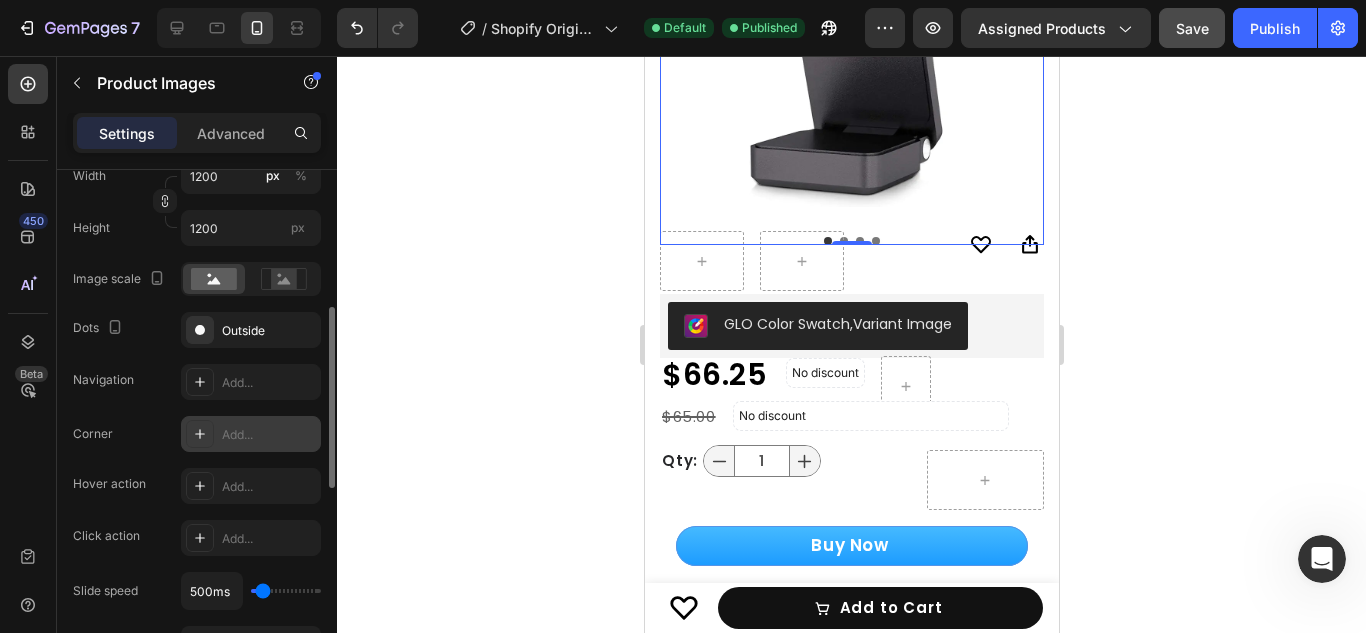 scroll, scrollTop: 393, scrollLeft: 0, axis: vertical 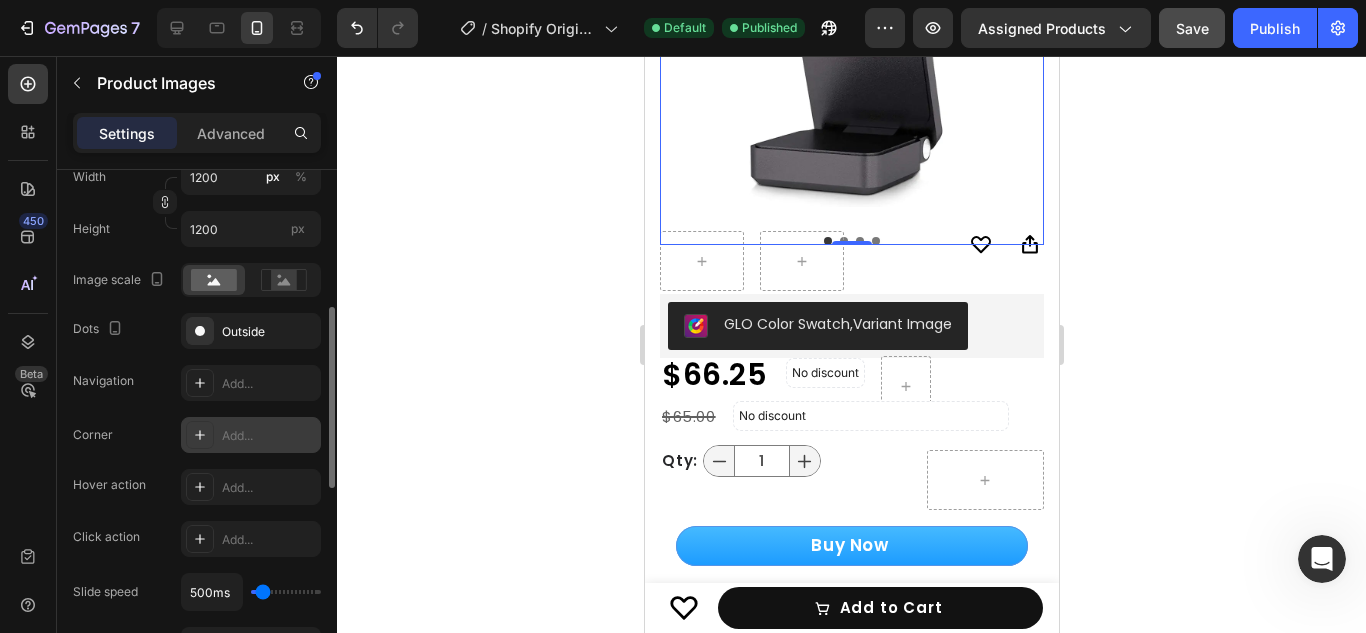 click on "Add..." at bounding box center [269, 436] 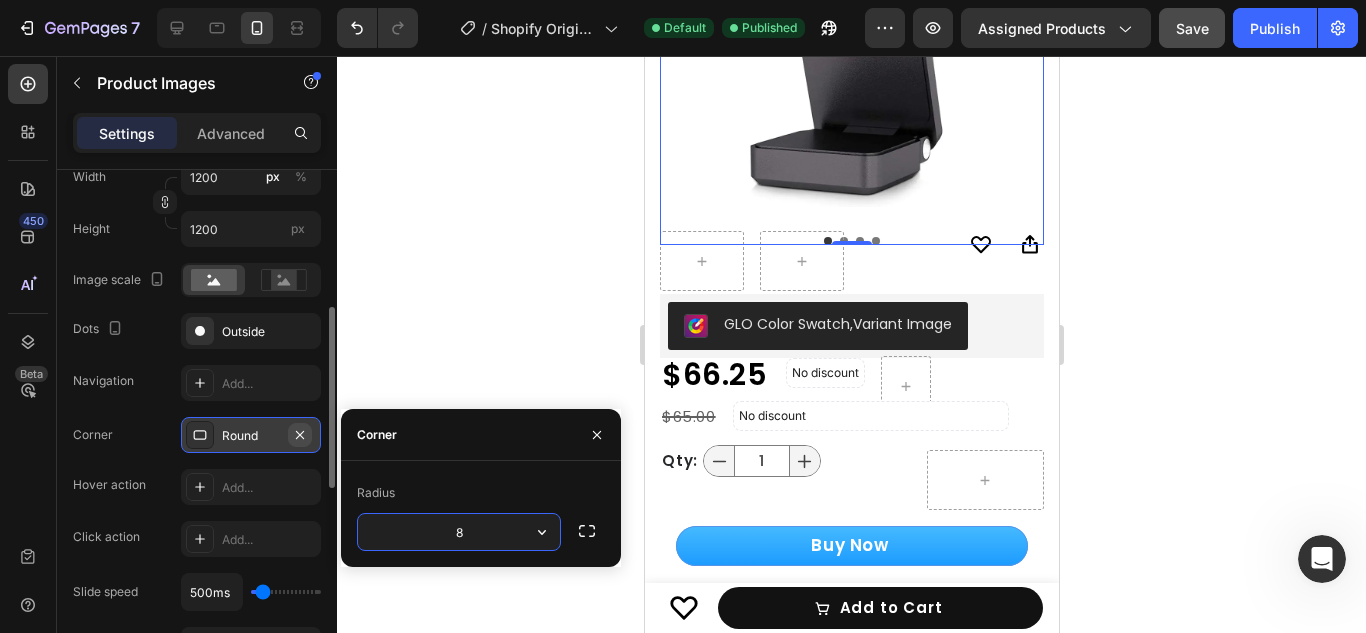click 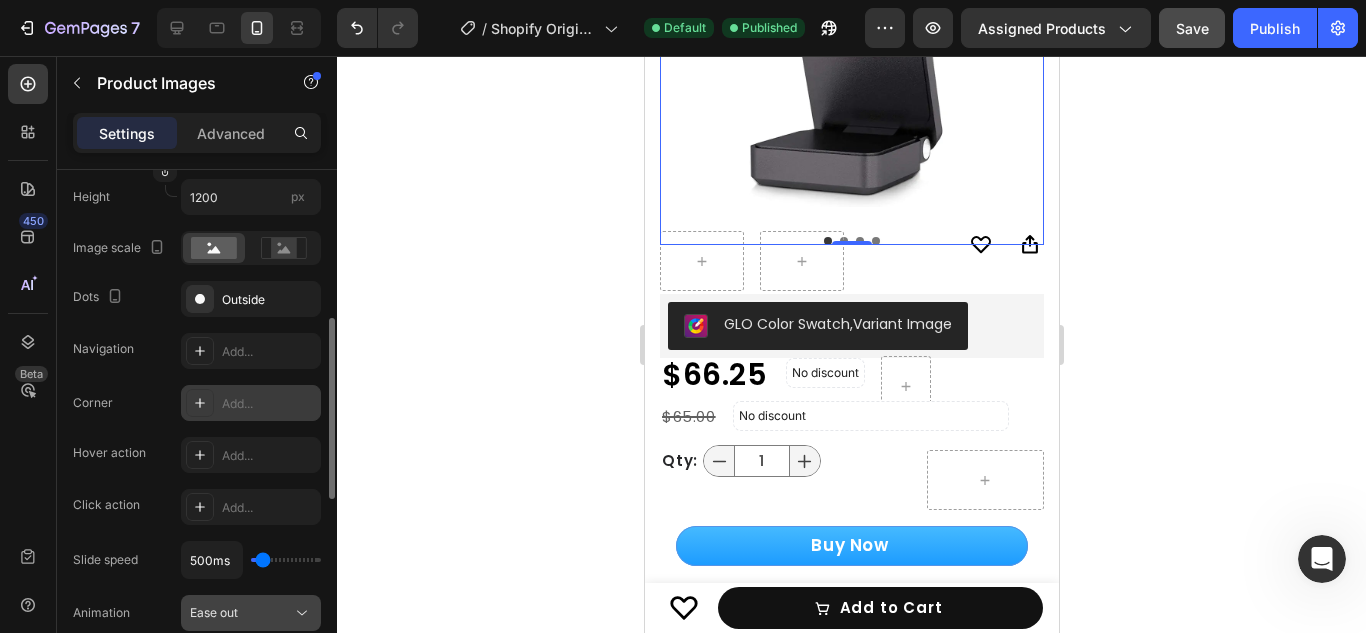 scroll, scrollTop: 424, scrollLeft: 0, axis: vertical 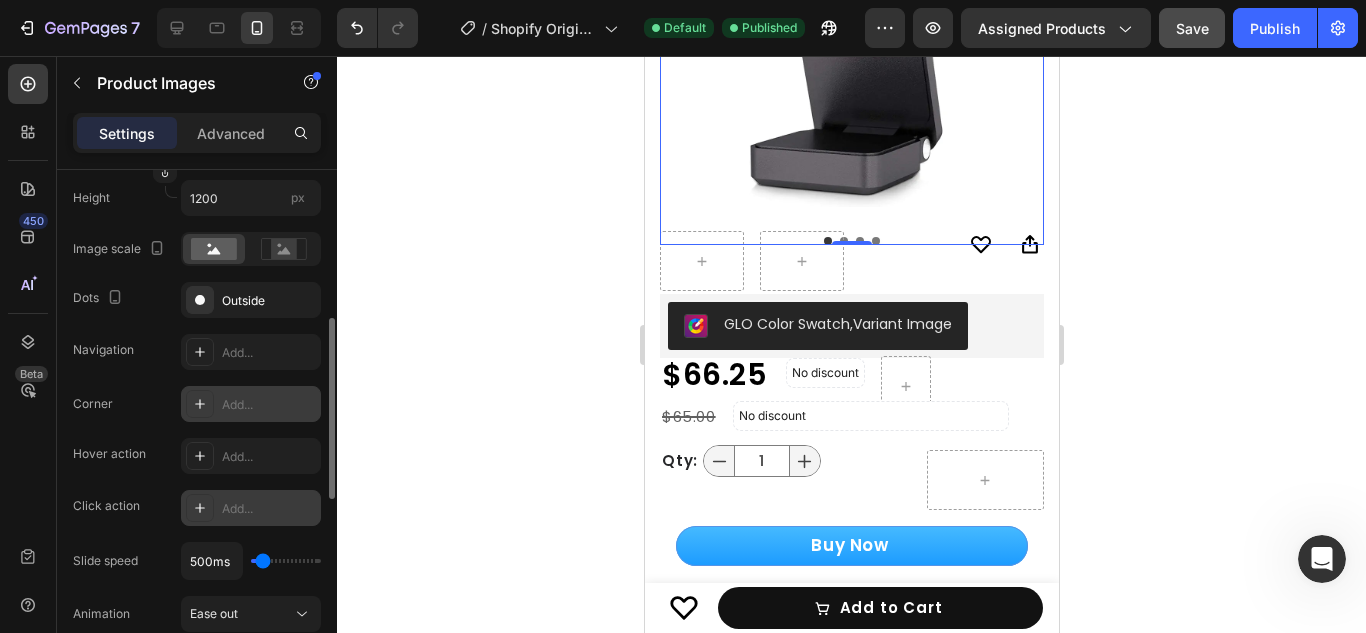 click on "Add..." at bounding box center [269, 509] 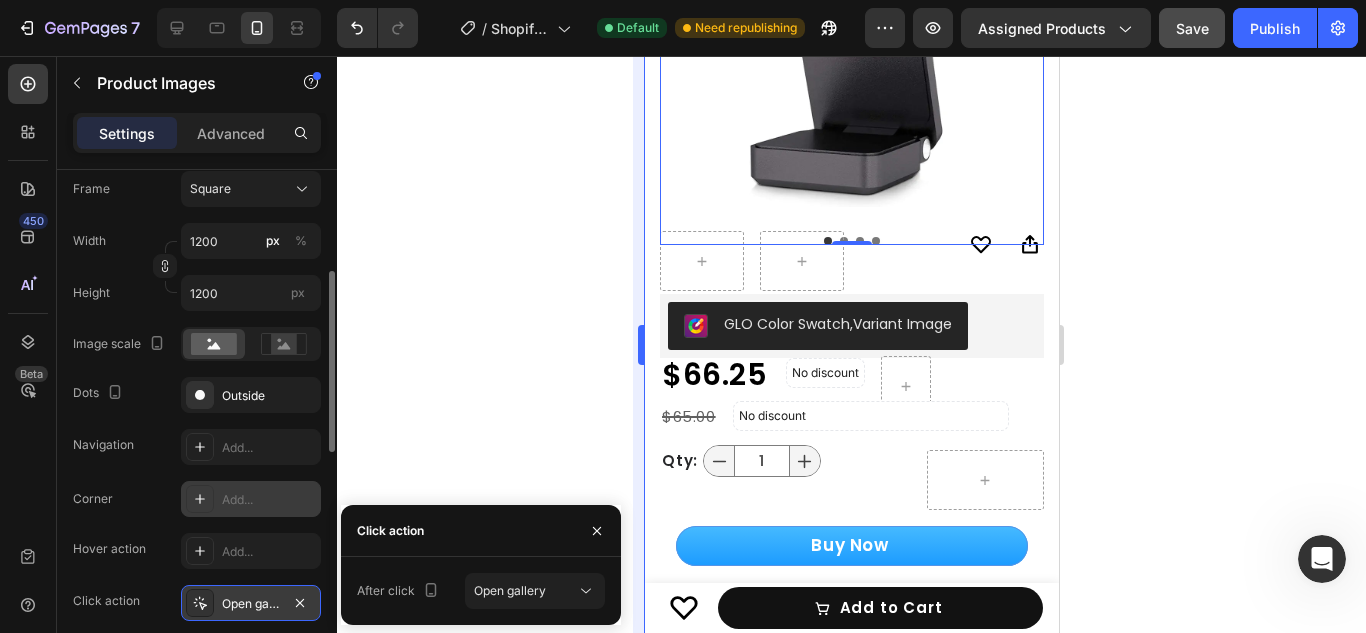 scroll, scrollTop: 319, scrollLeft: 0, axis: vertical 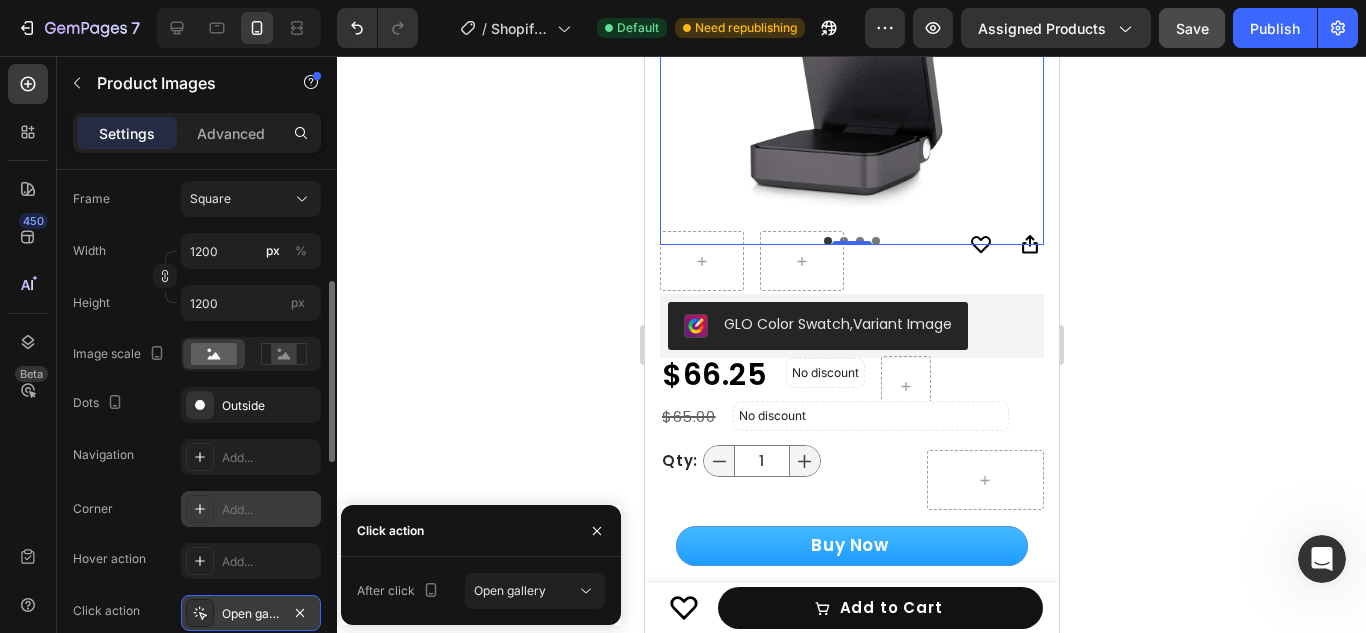 click at bounding box center (851, 15) 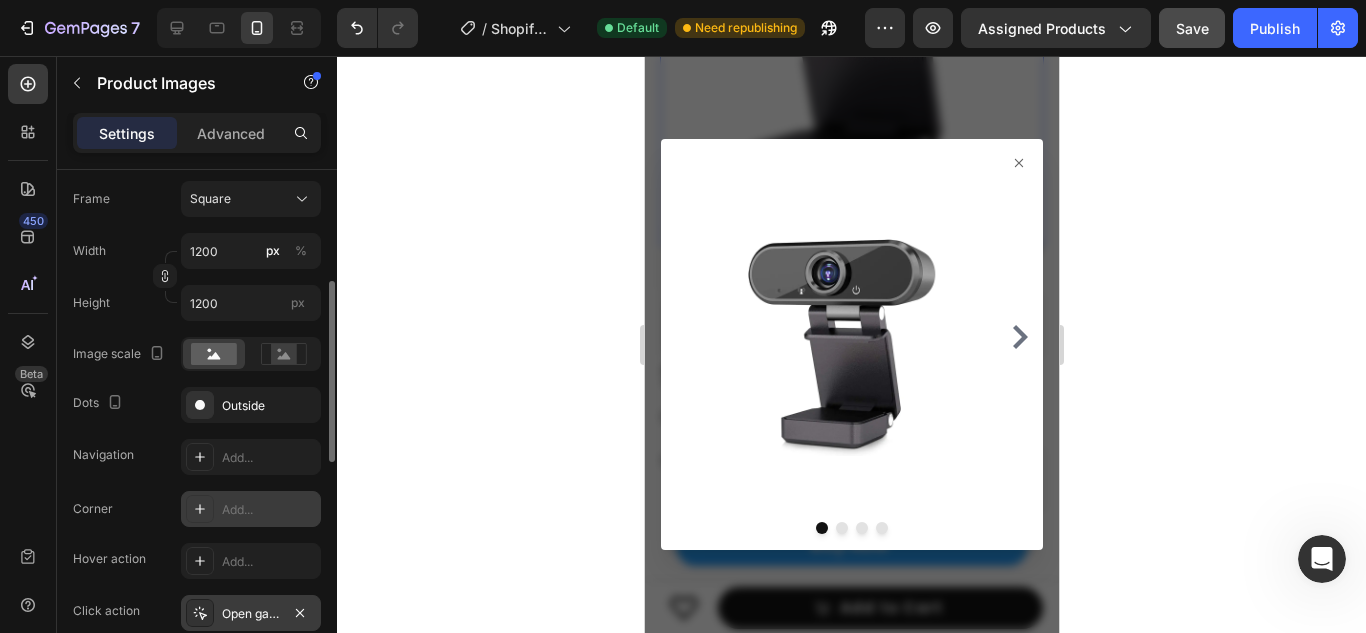 click 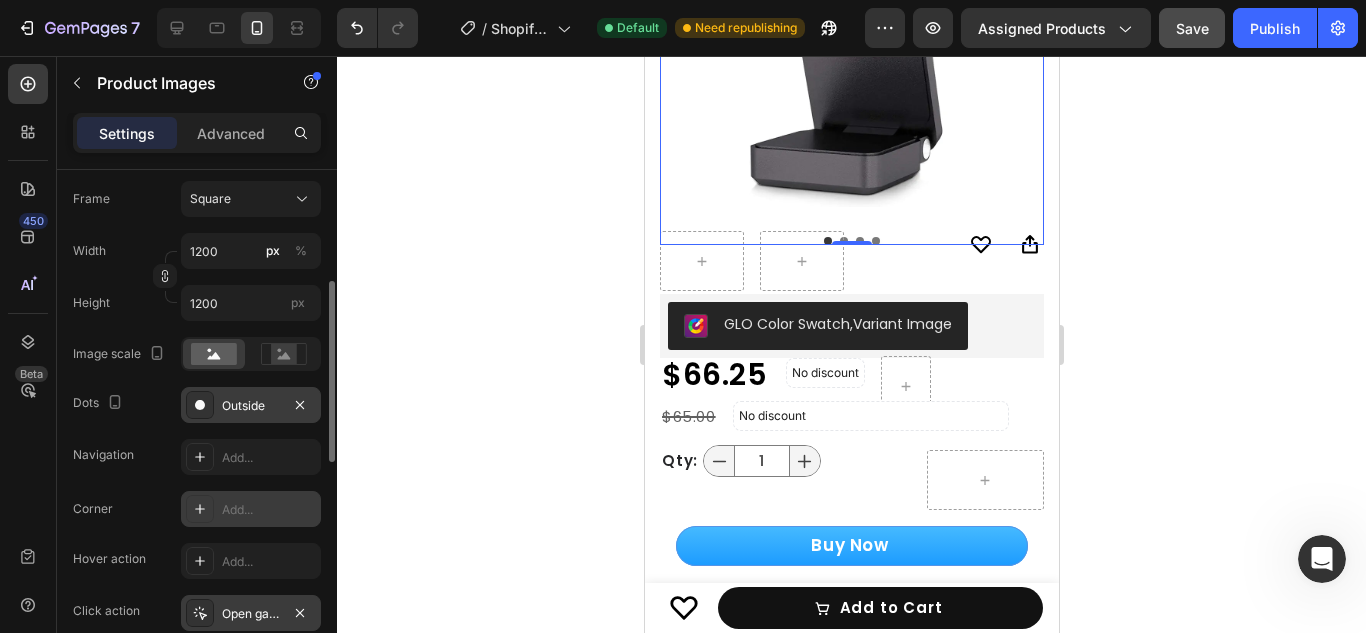 click on "Outside" at bounding box center [251, 405] 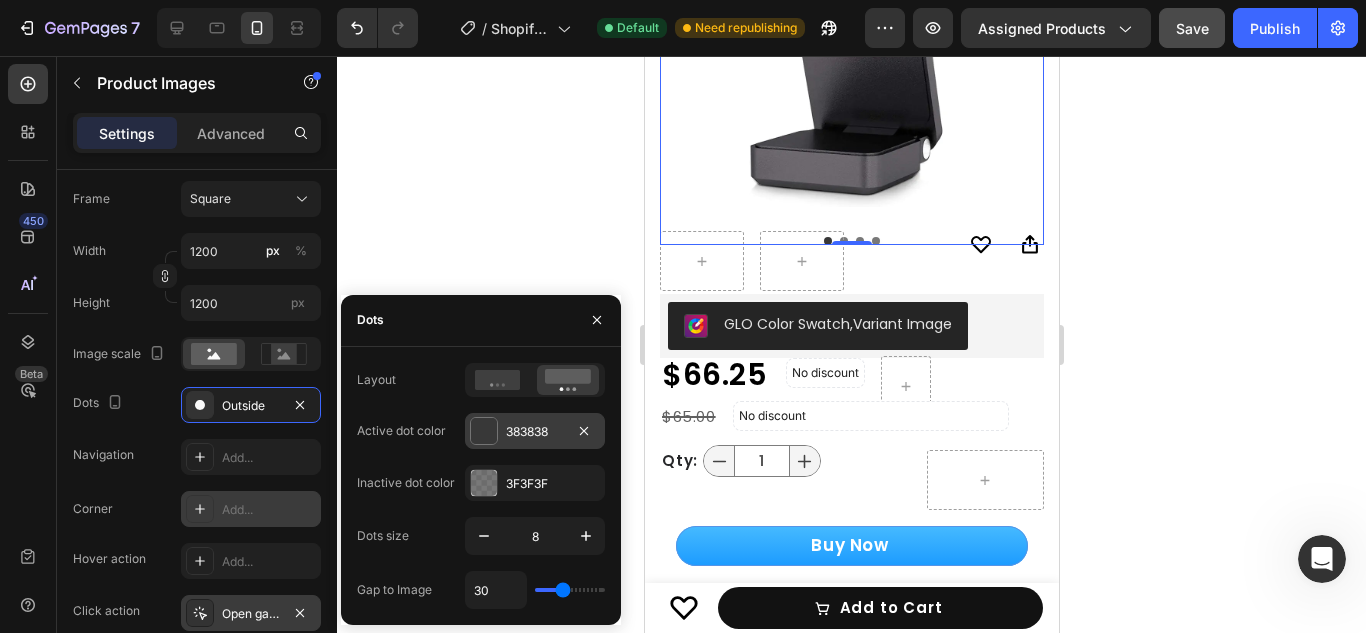 click at bounding box center (484, 431) 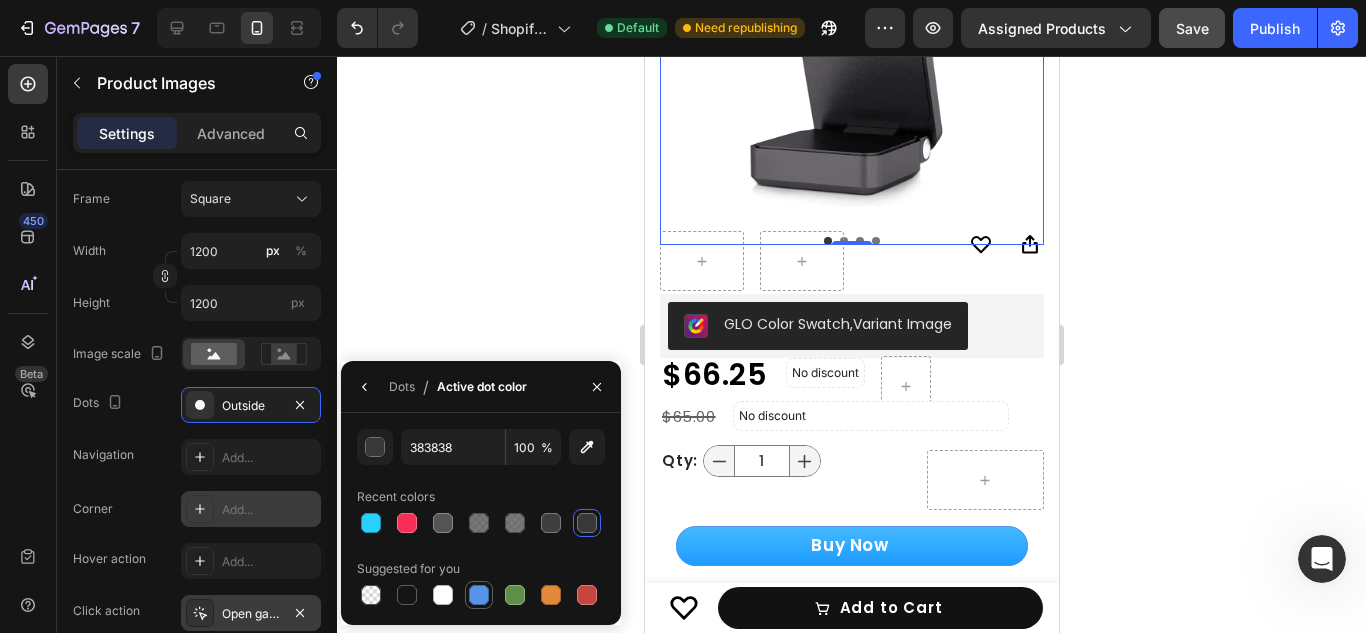 click at bounding box center [479, 595] 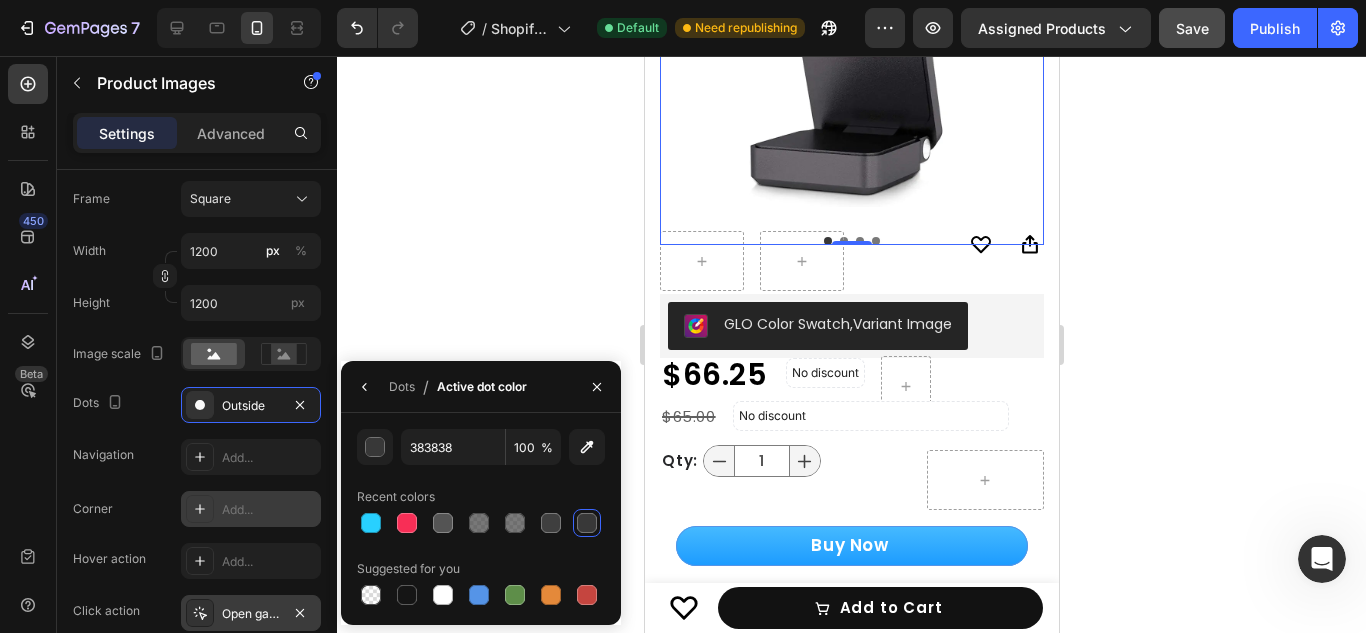 type on "5594E7" 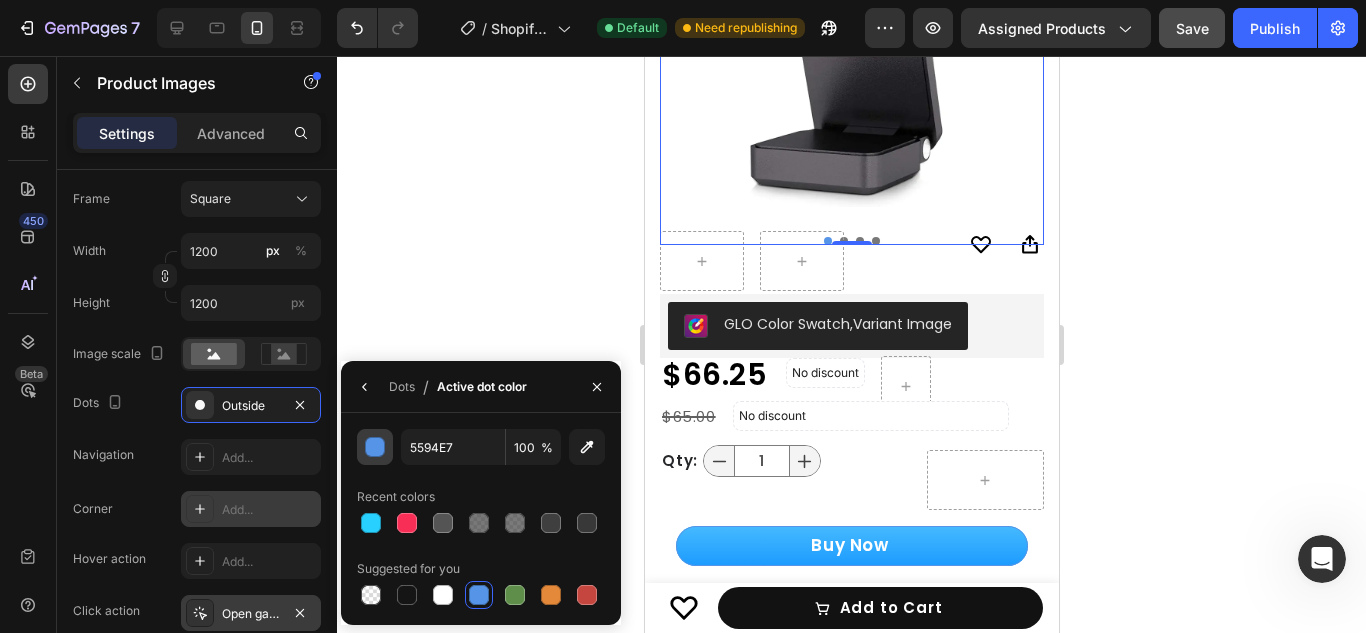 click at bounding box center (376, 448) 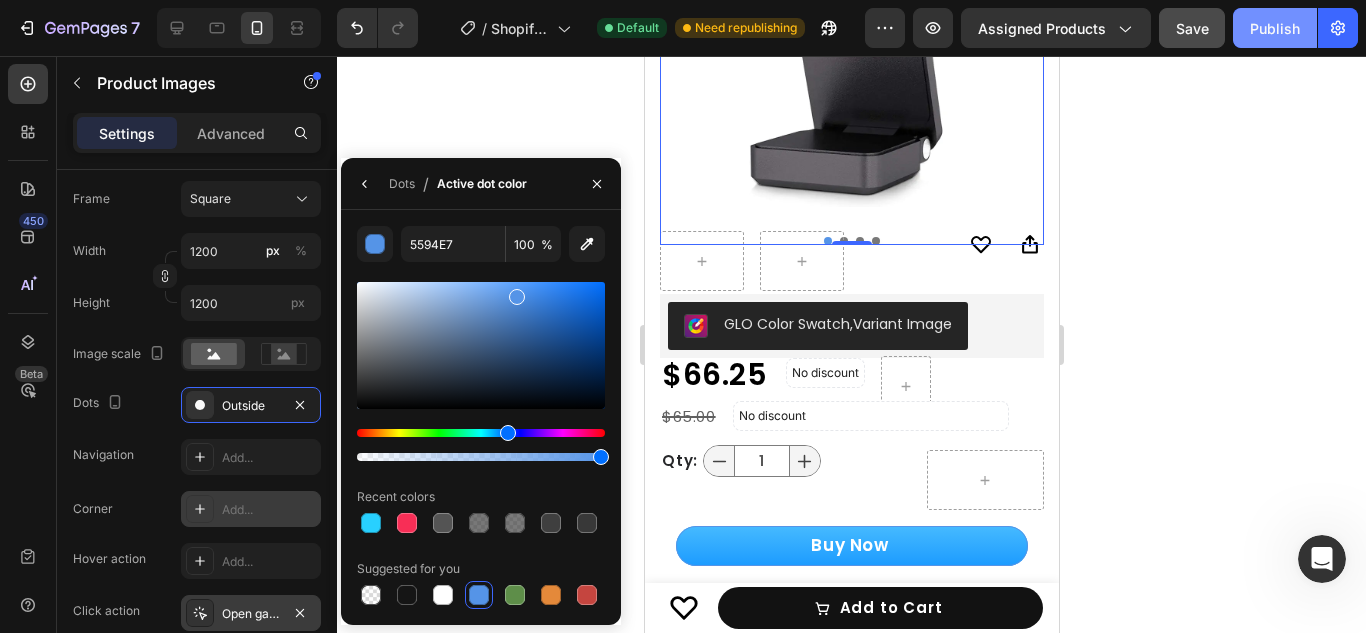 click on "Publish" 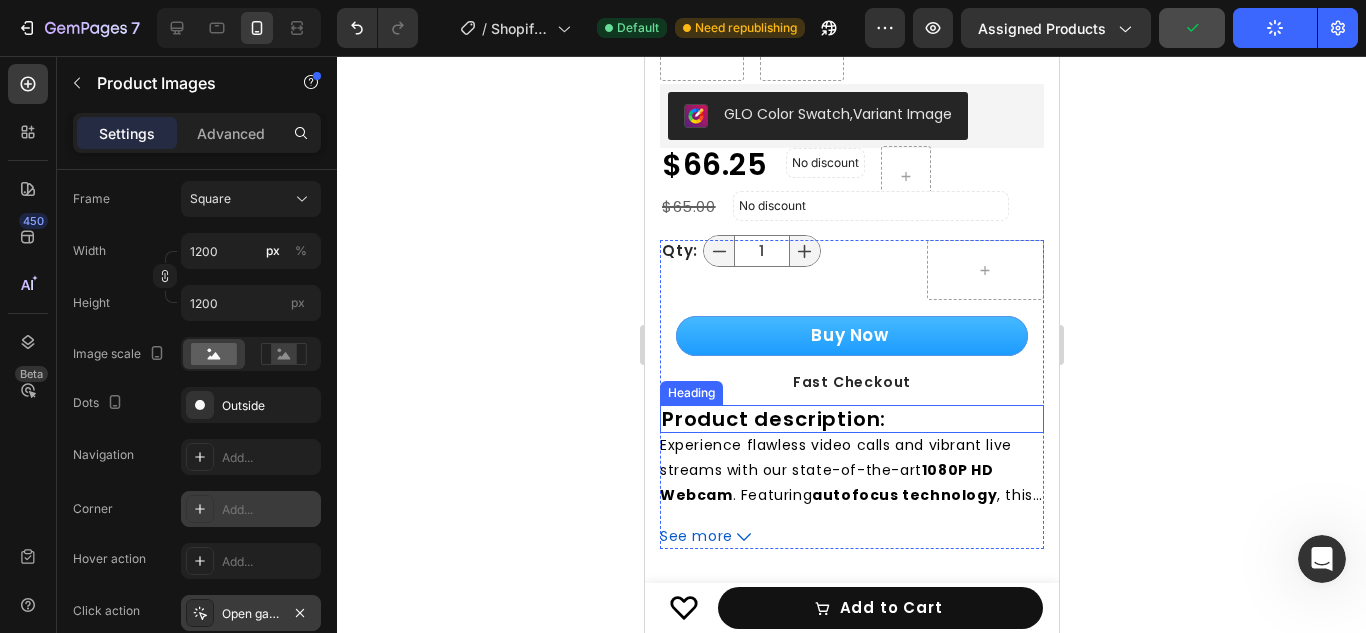 scroll, scrollTop: 640, scrollLeft: 0, axis: vertical 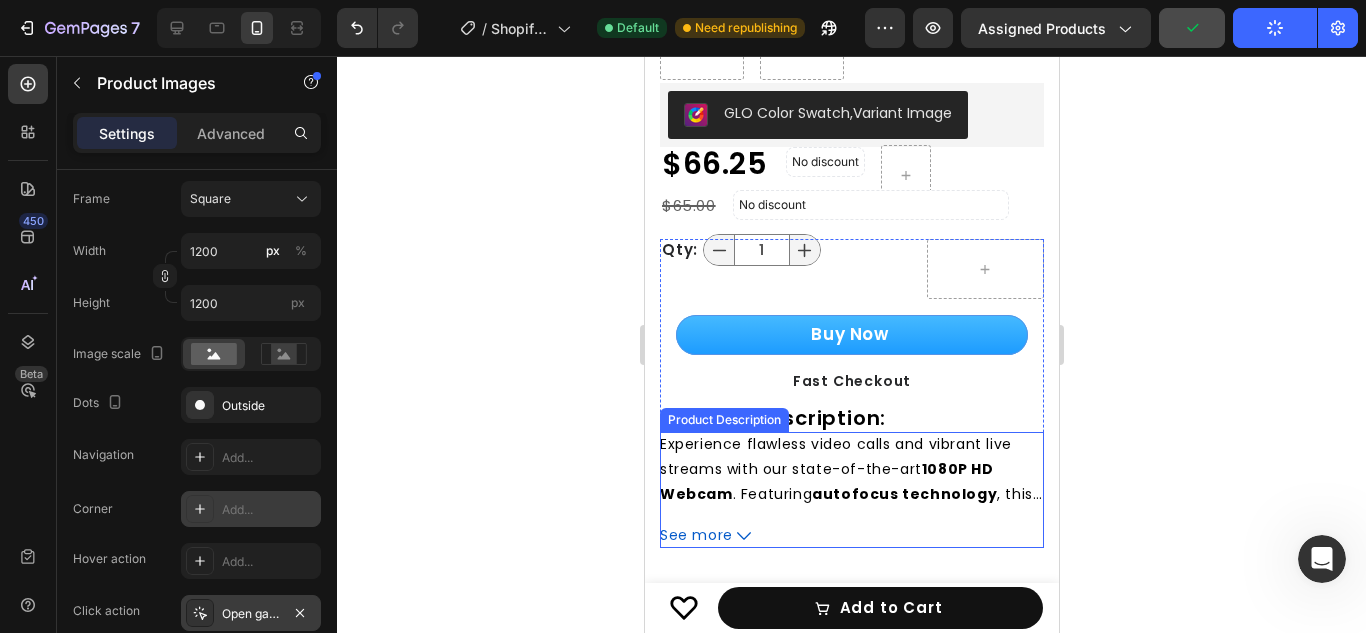 click on "See more" at bounding box center [851, 535] 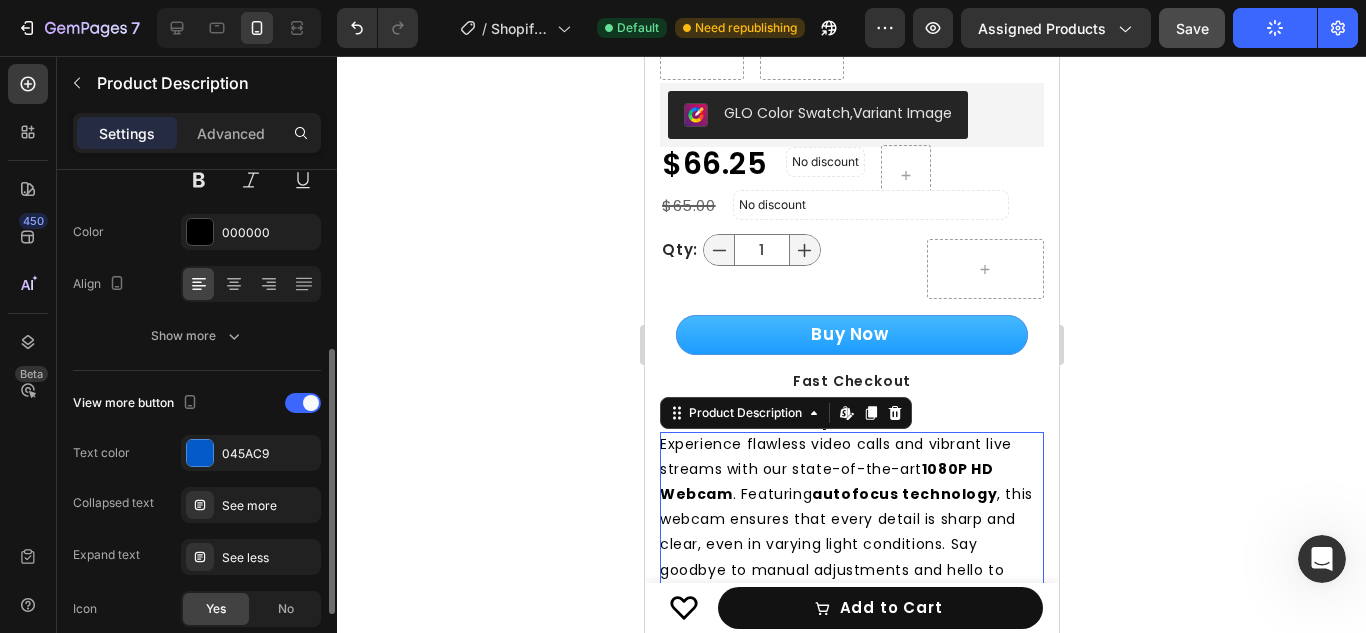 scroll, scrollTop: 359, scrollLeft: 0, axis: vertical 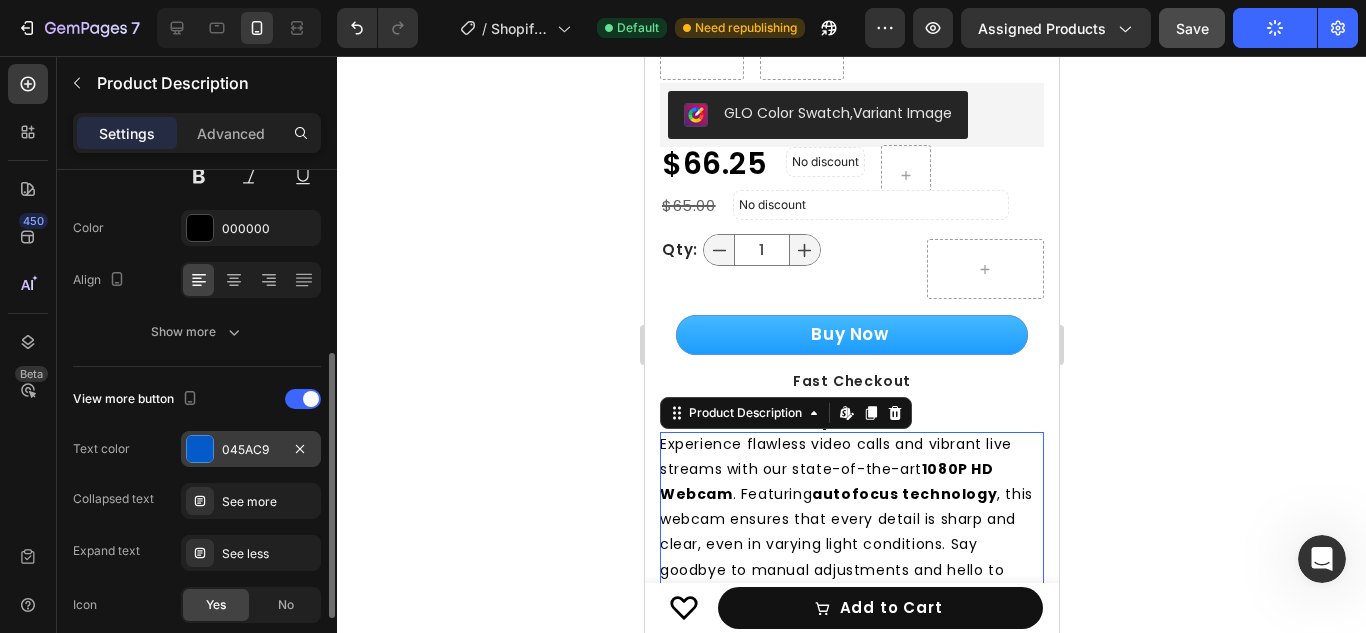 click at bounding box center (200, 449) 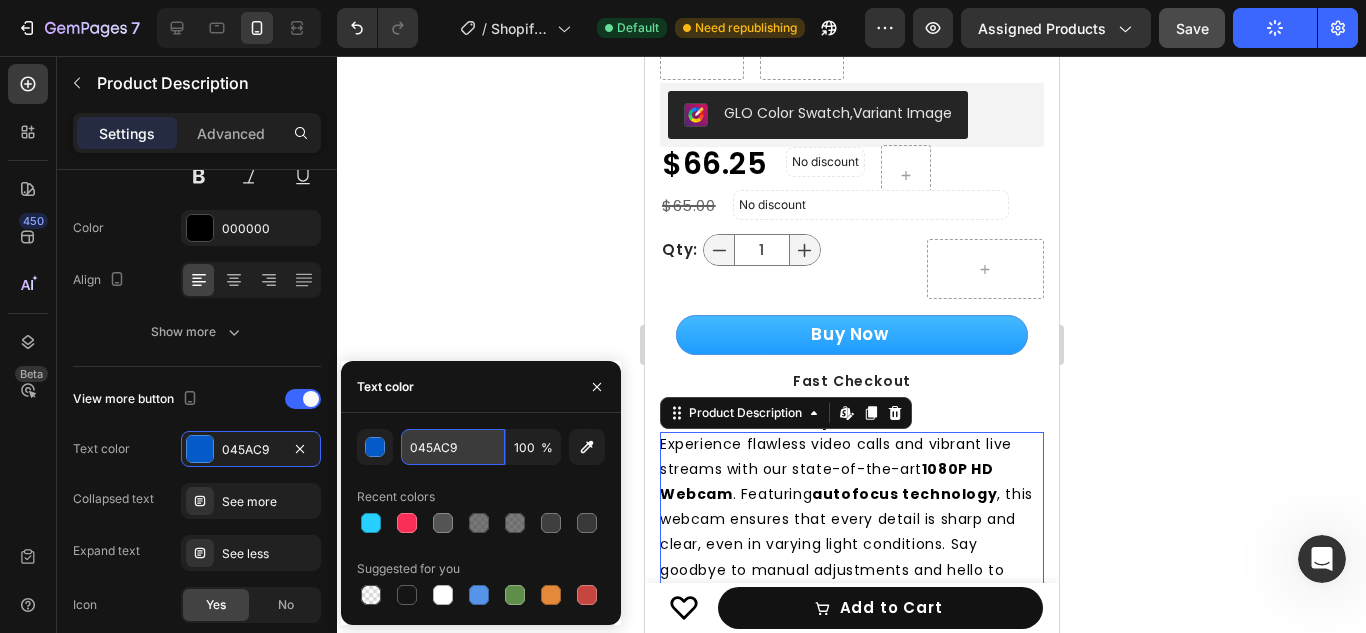 click on "045AC9" at bounding box center (453, 447) 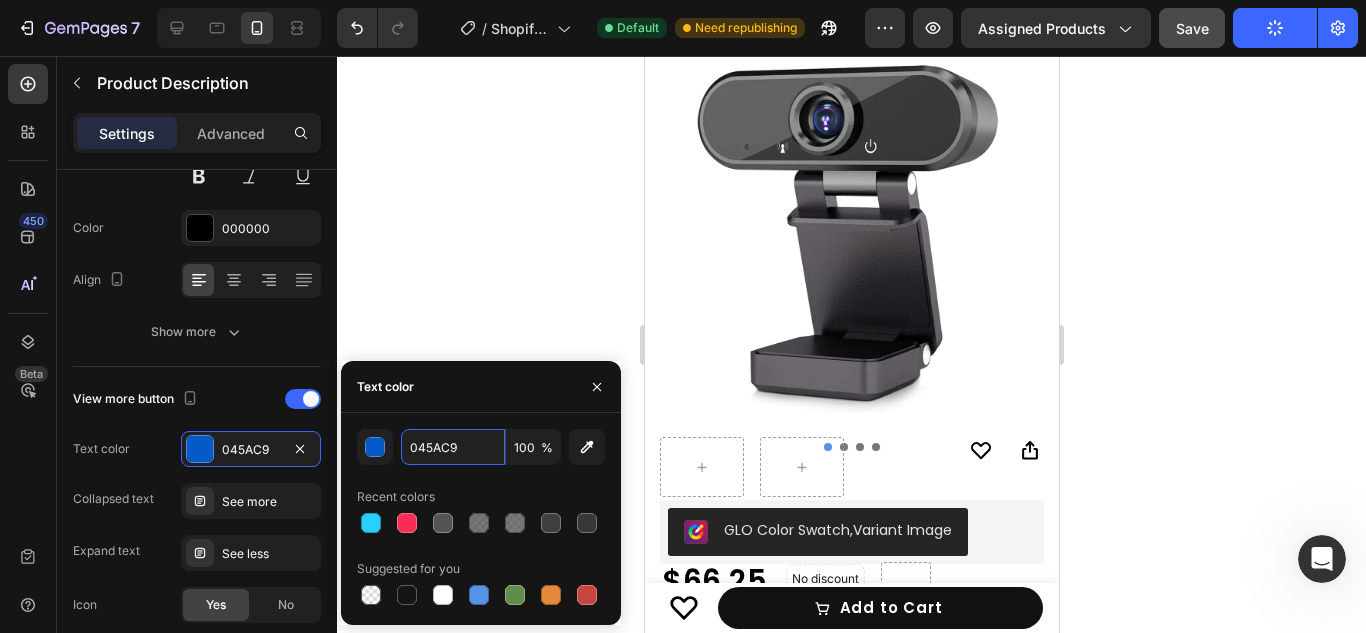 scroll, scrollTop: 35, scrollLeft: 0, axis: vertical 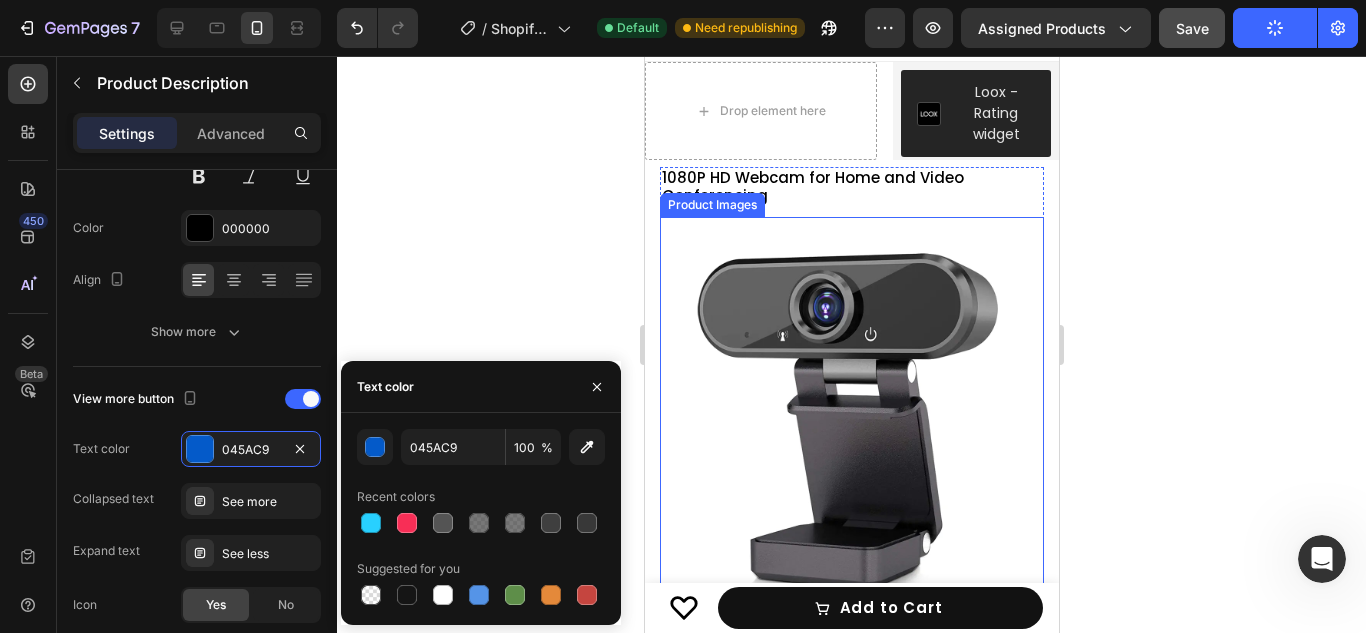 click at bounding box center [851, 409] 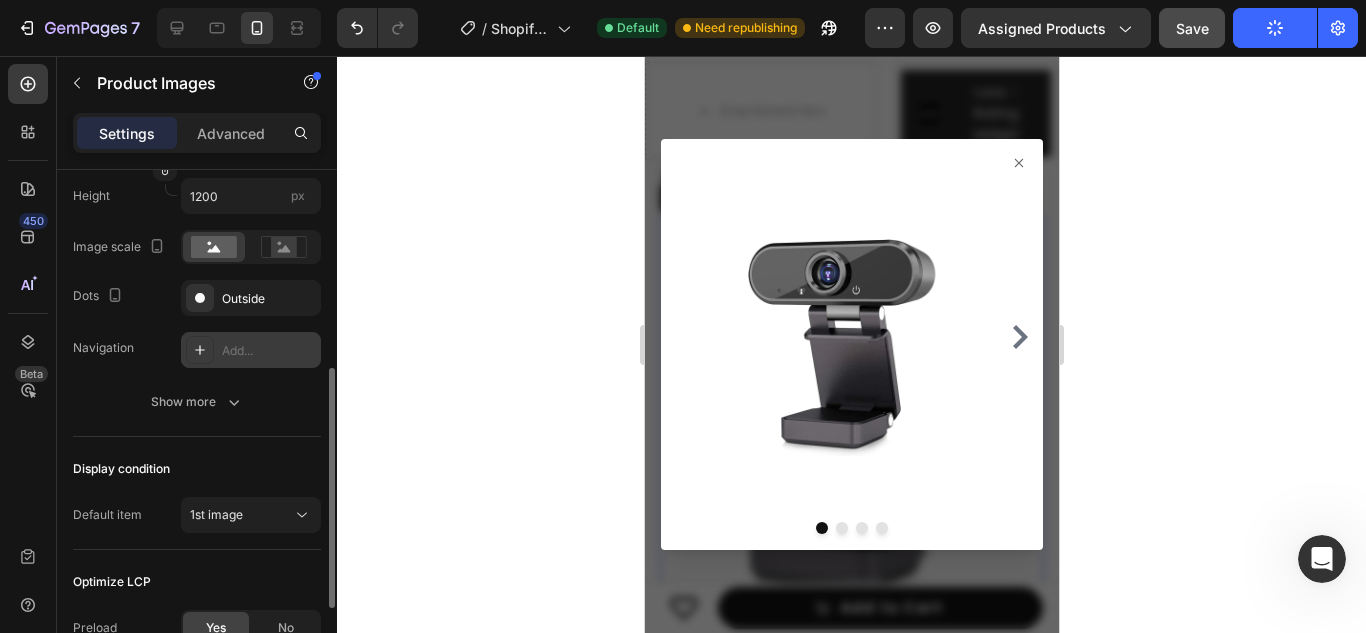 scroll, scrollTop: 427, scrollLeft: 0, axis: vertical 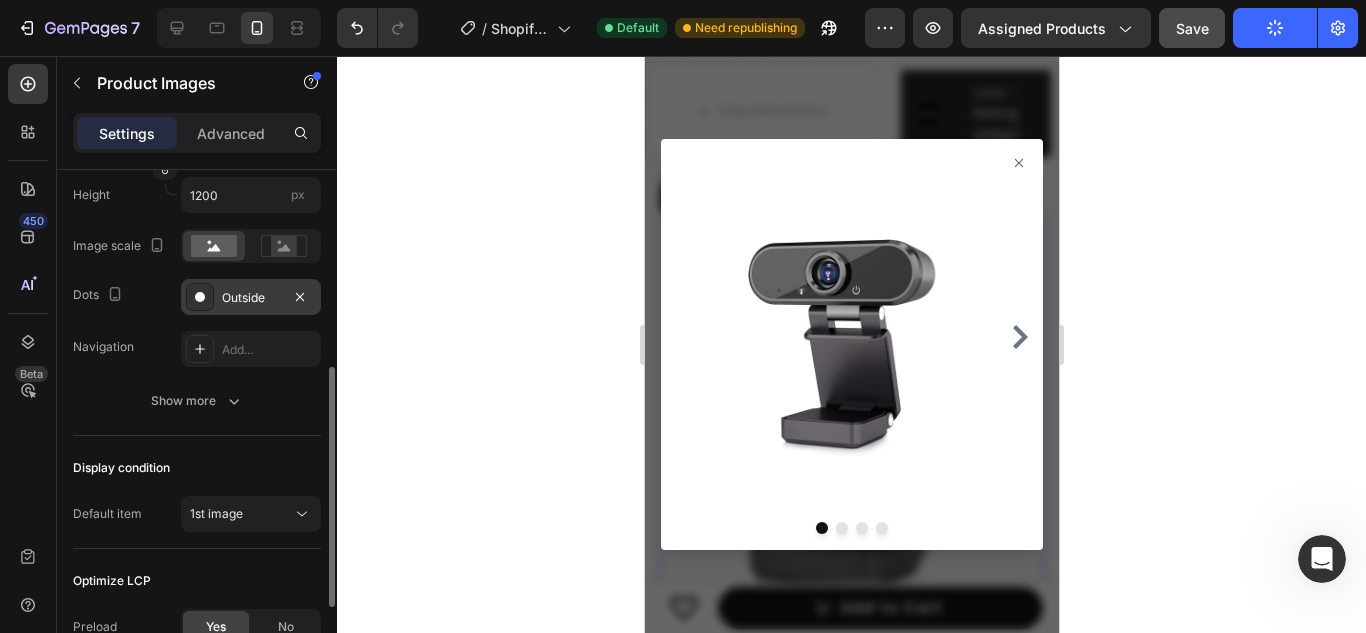 click on "Outside" at bounding box center (251, 298) 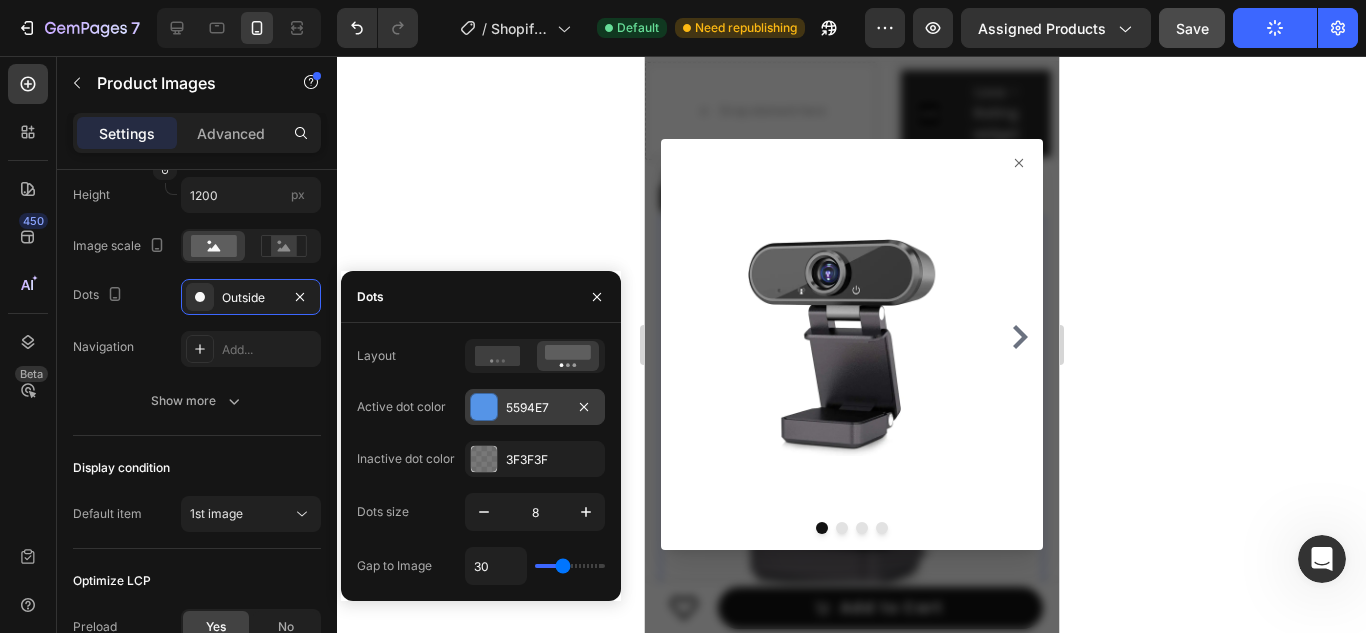 click on "5594E7" at bounding box center [535, 408] 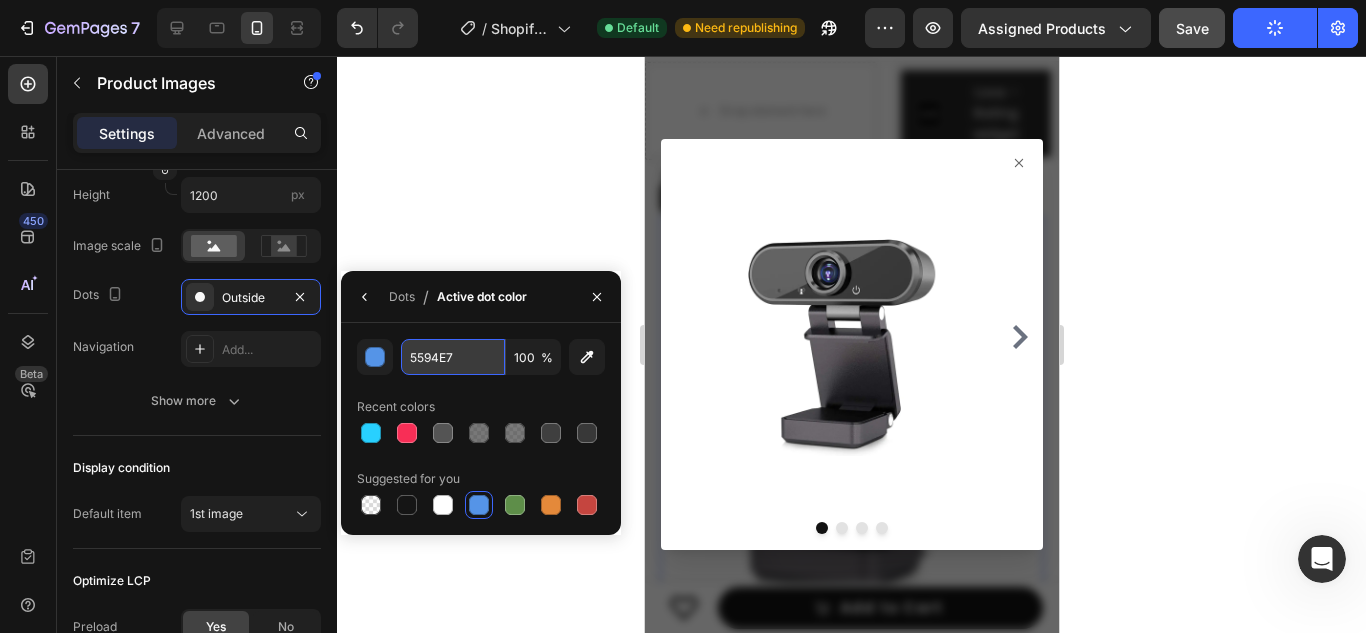 click on "5594E7" at bounding box center (453, 357) 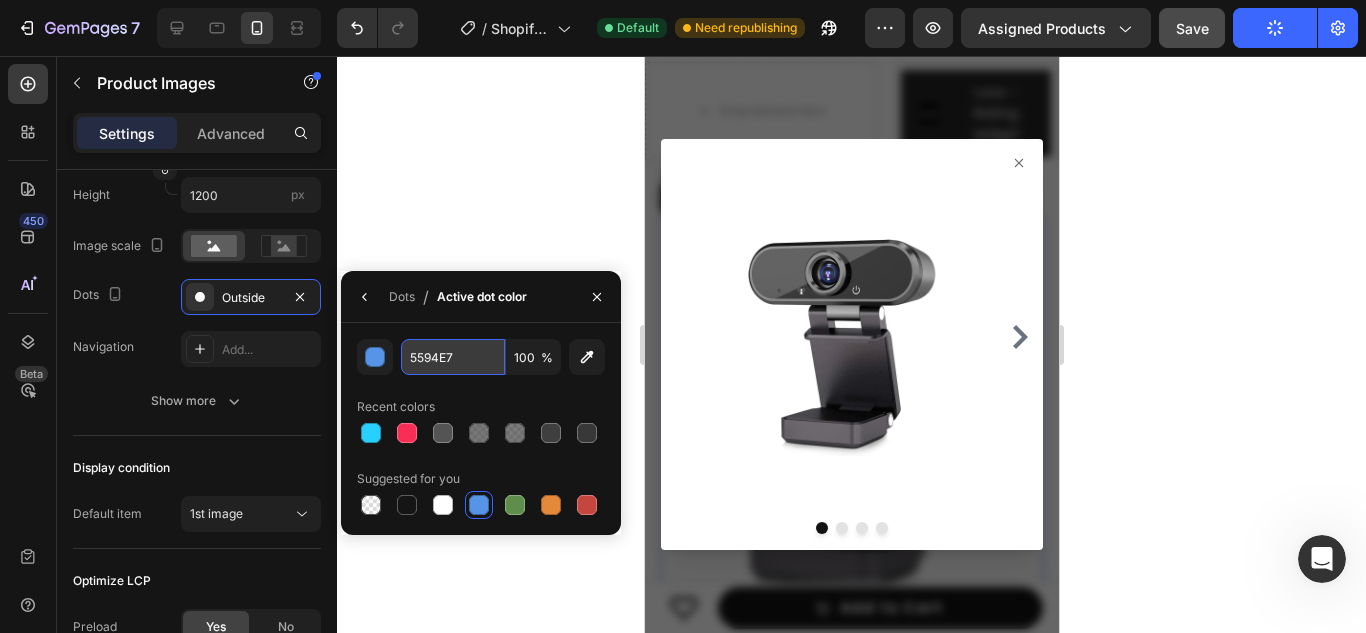 type on "v" 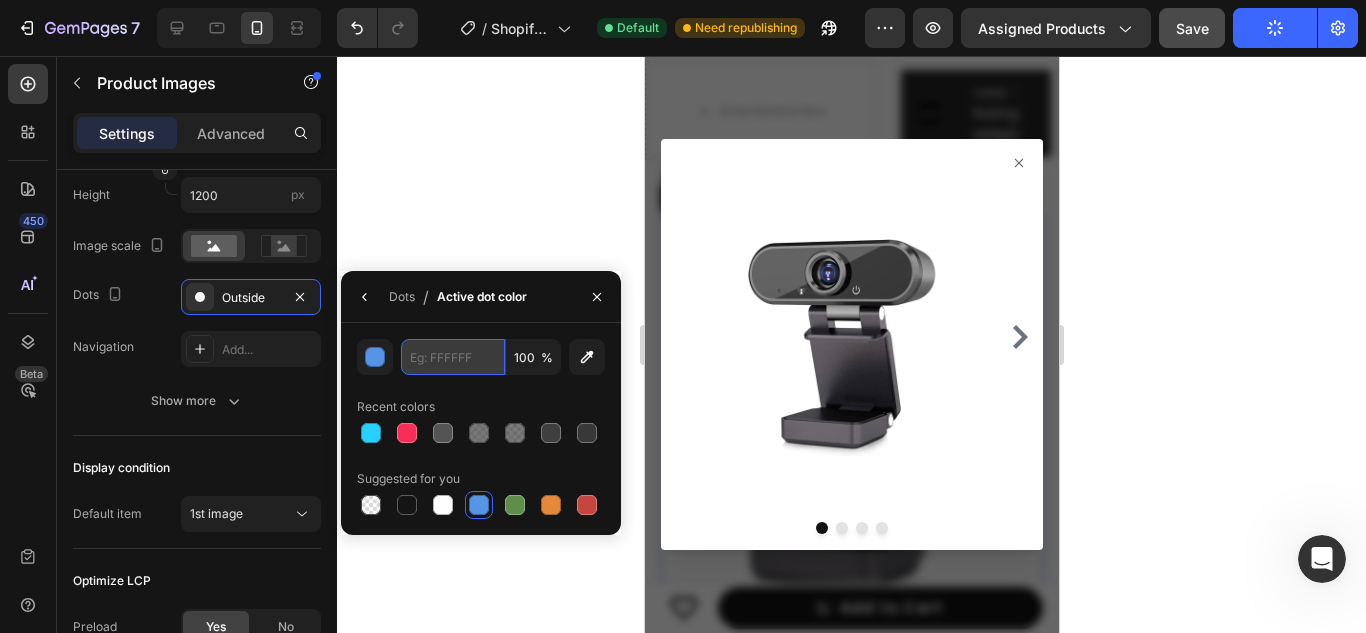 paste on "045AC9" 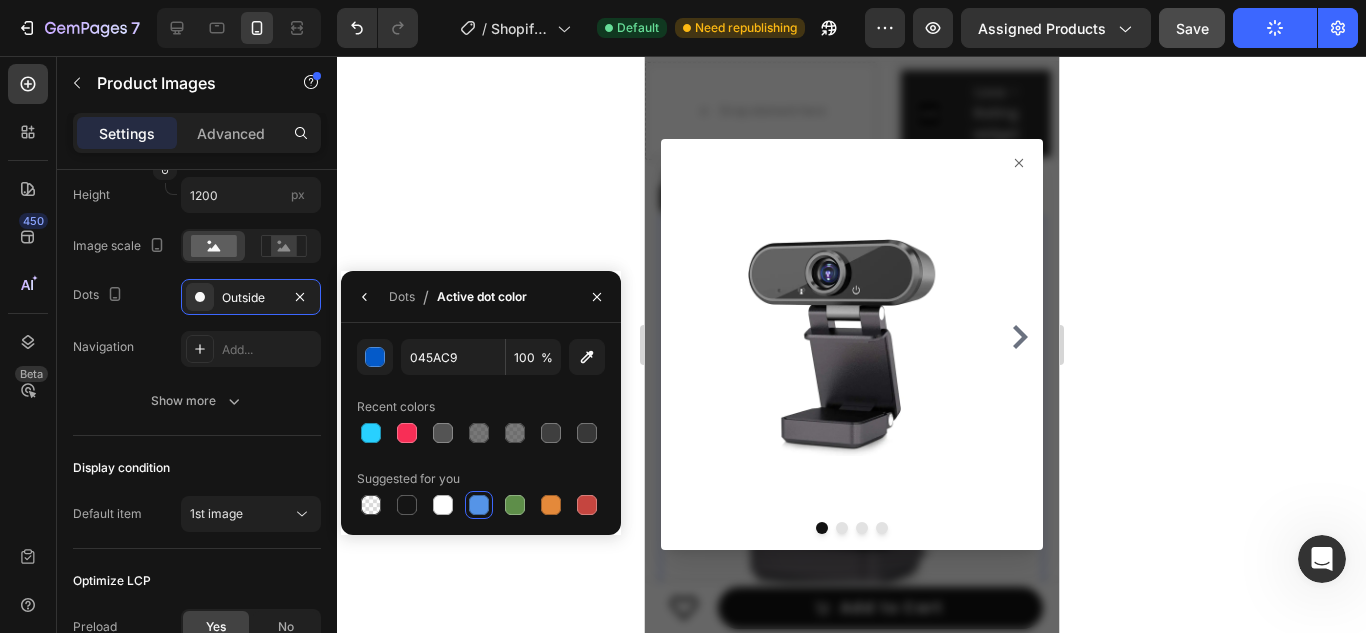click 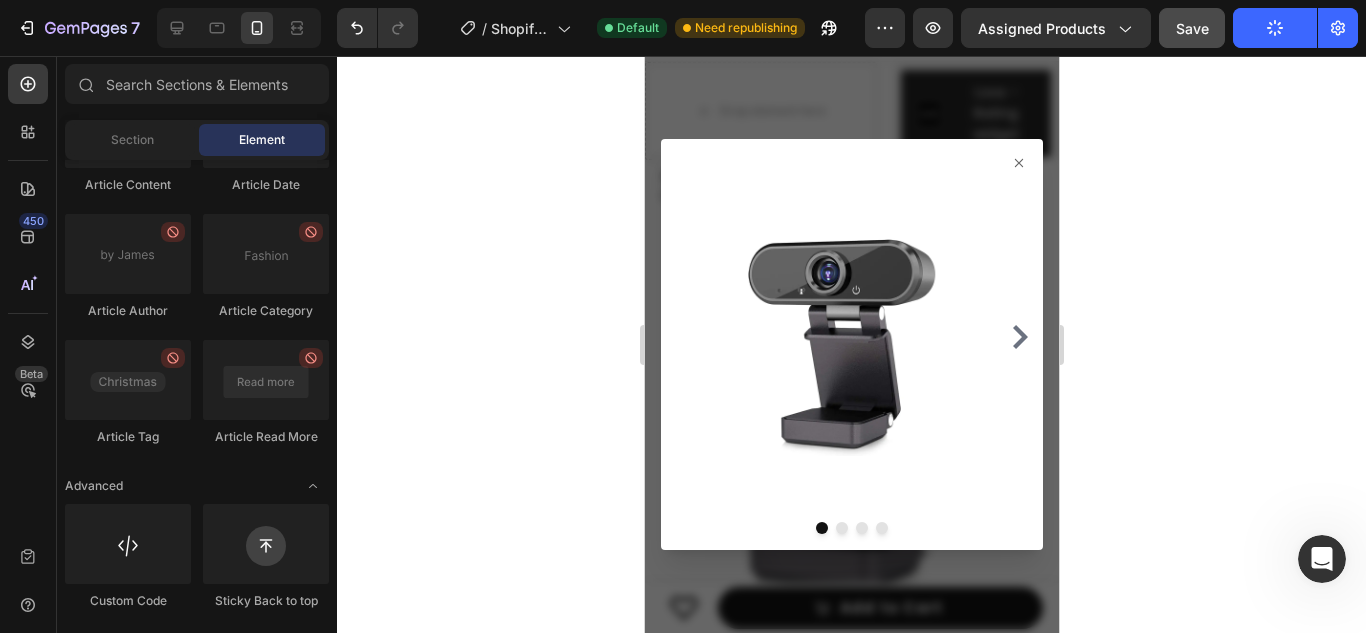 click 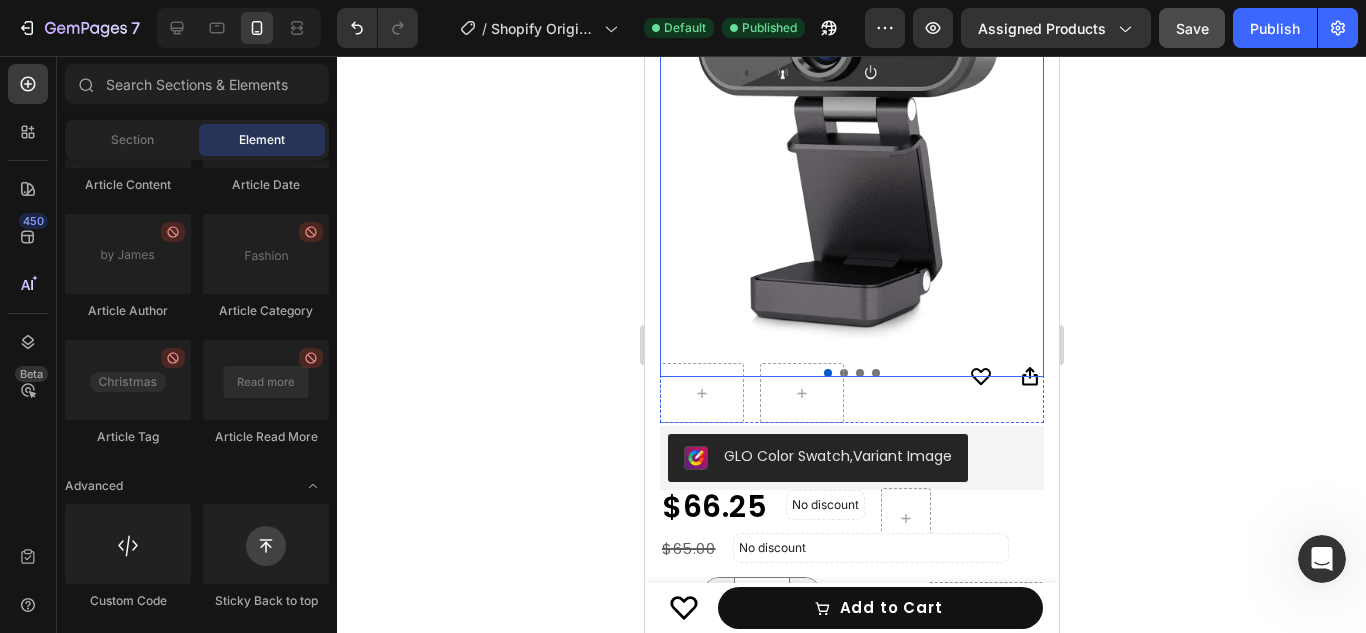 scroll, scrollTop: 321, scrollLeft: 0, axis: vertical 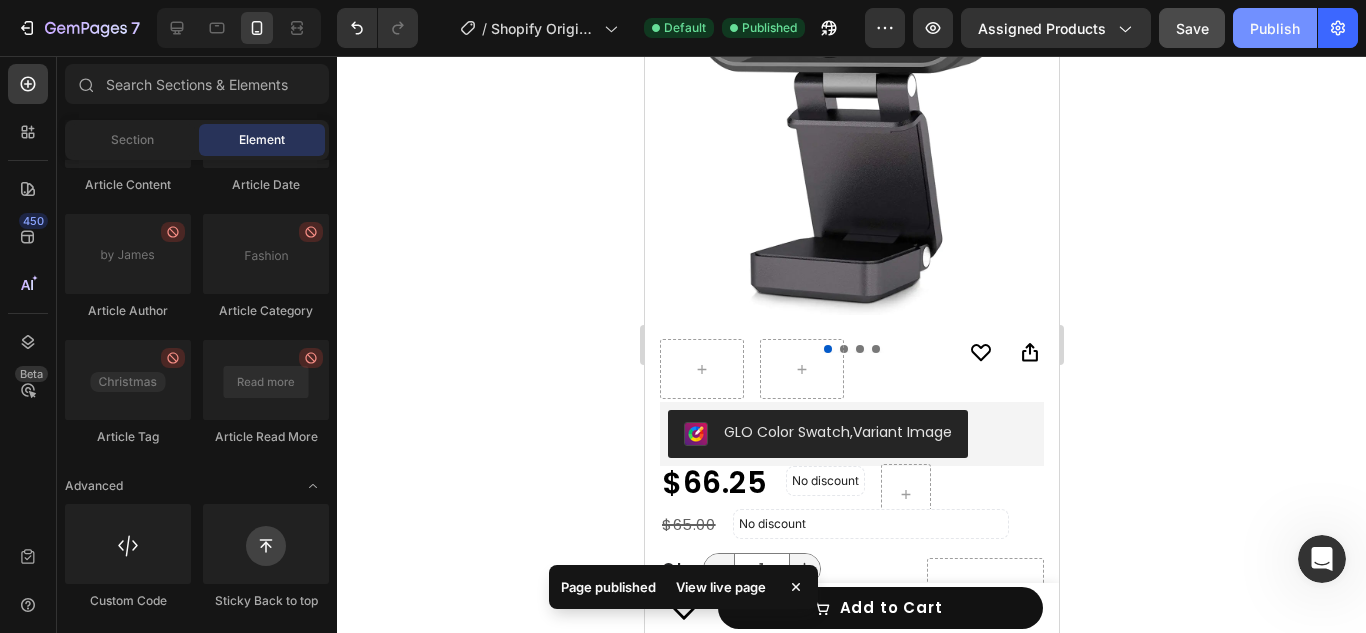 click on "Publish" at bounding box center (1275, 28) 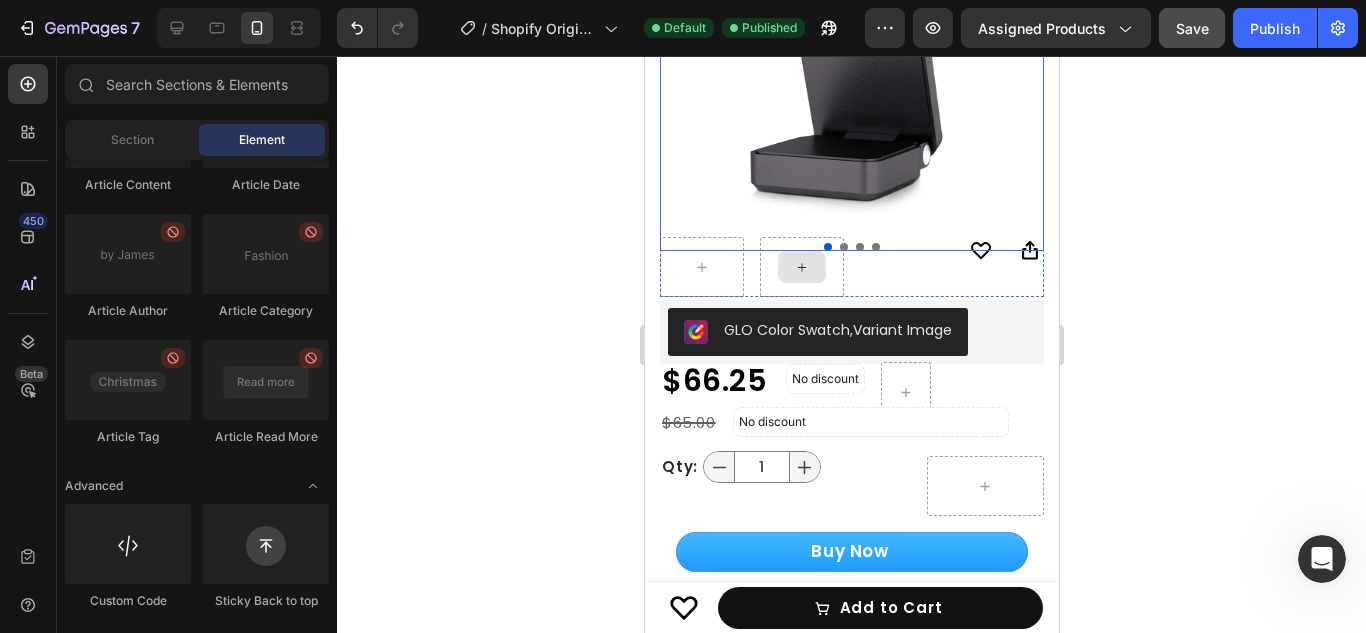 scroll, scrollTop: 424, scrollLeft: 0, axis: vertical 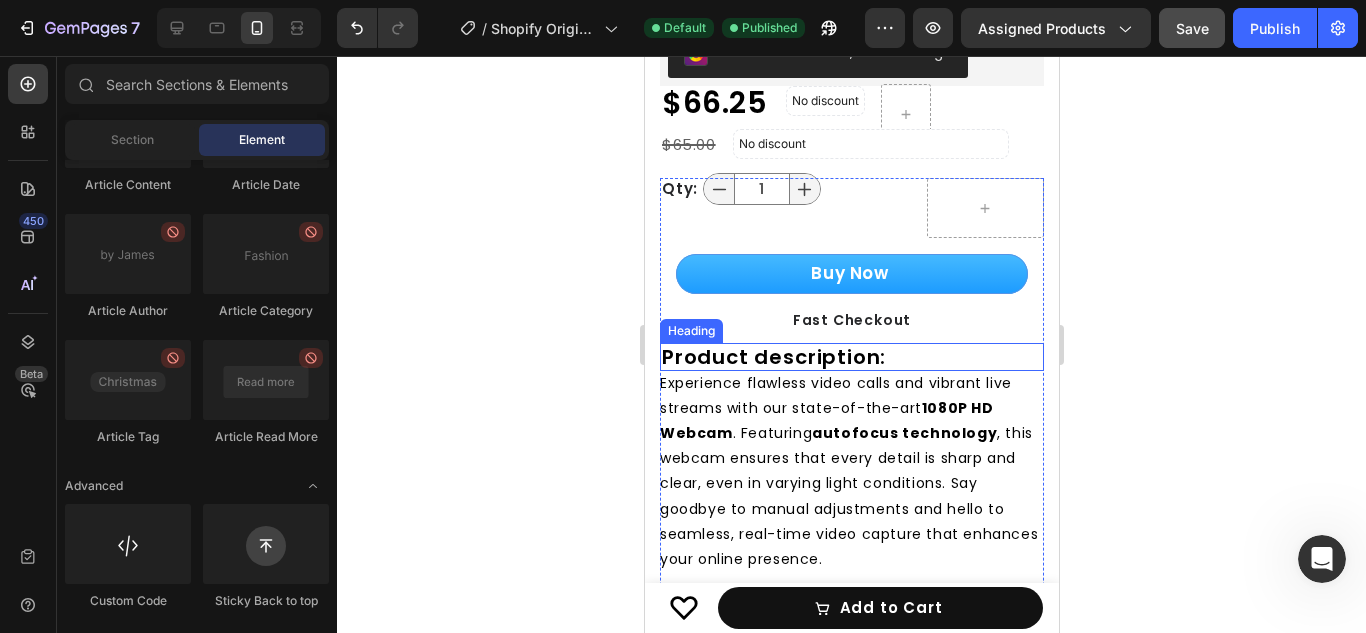 click on "Product description:" at bounding box center (851, 357) 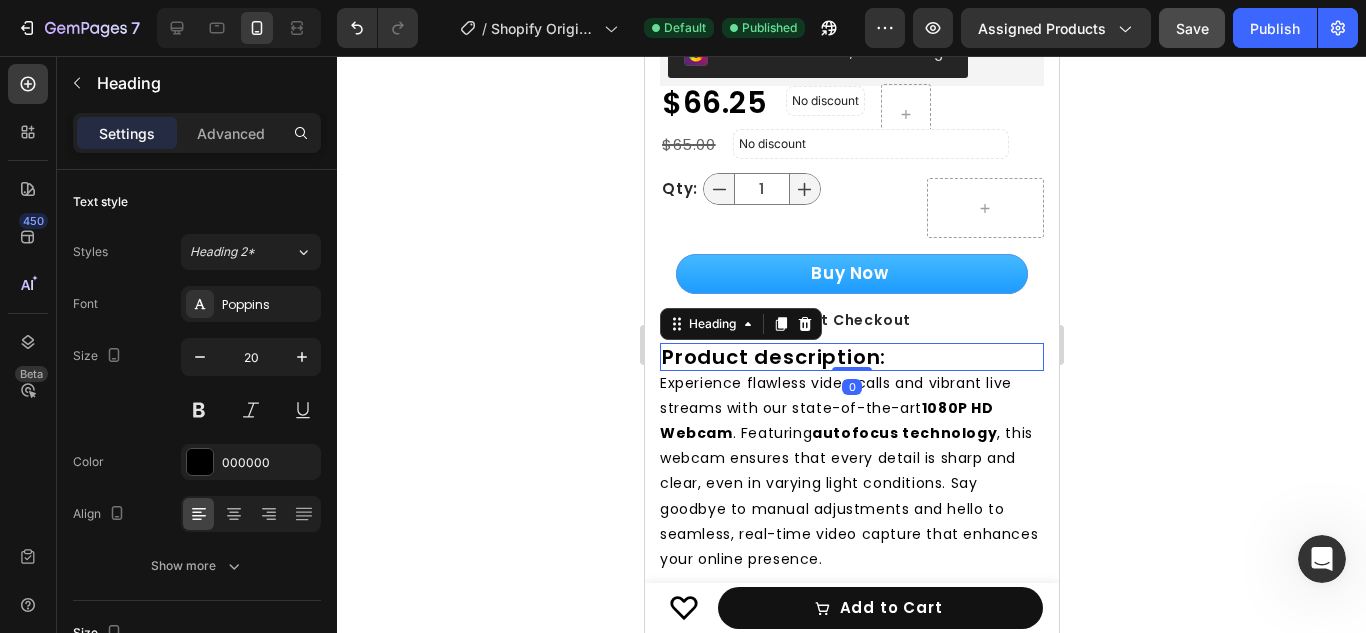 click on "Product description:" at bounding box center (851, 357) 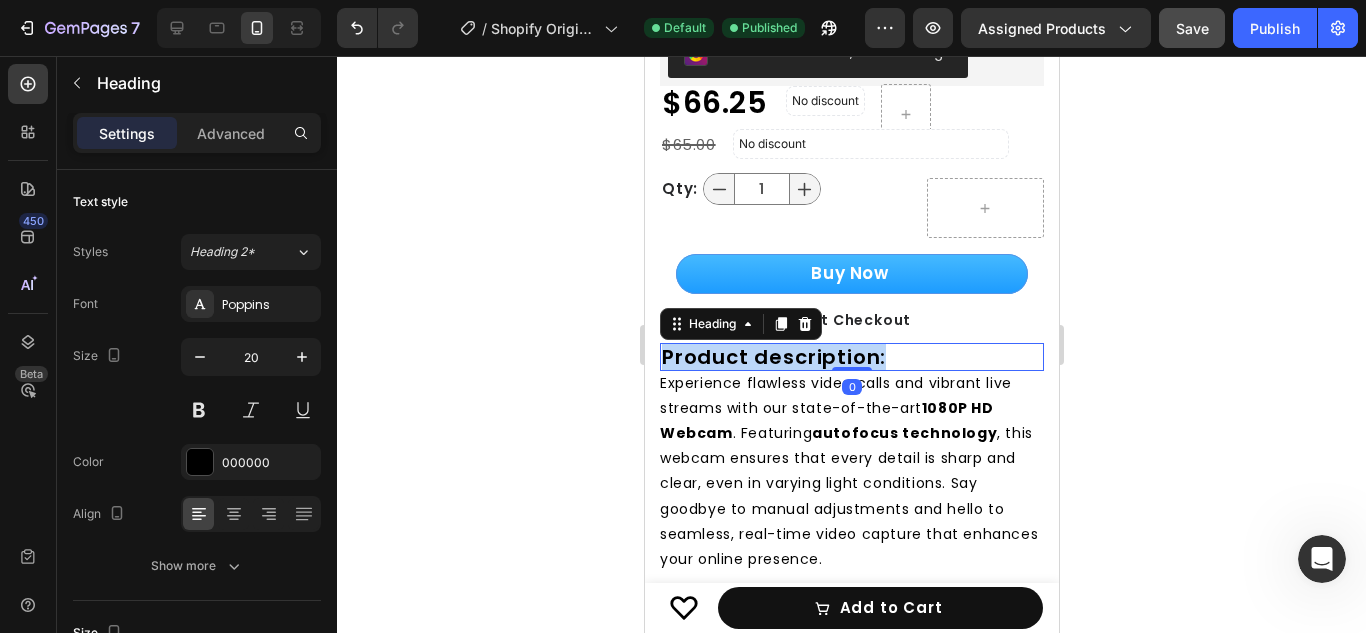 click on "Product description:" at bounding box center [851, 357] 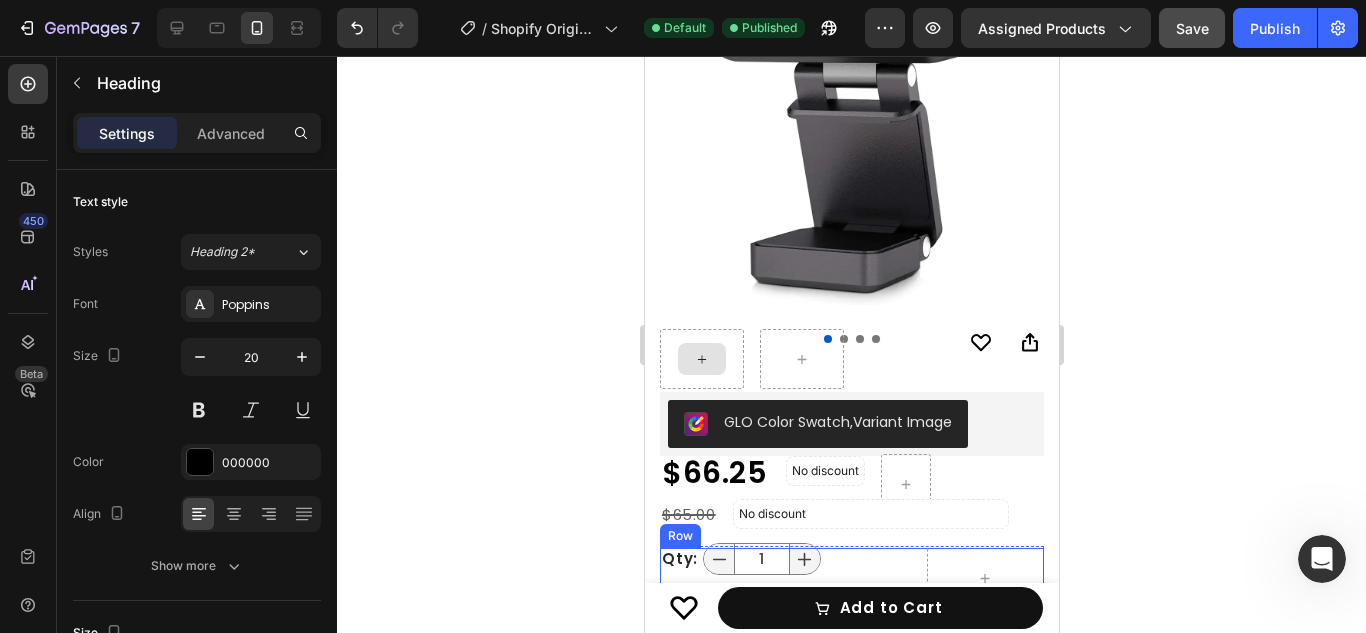 scroll, scrollTop: 330, scrollLeft: 0, axis: vertical 